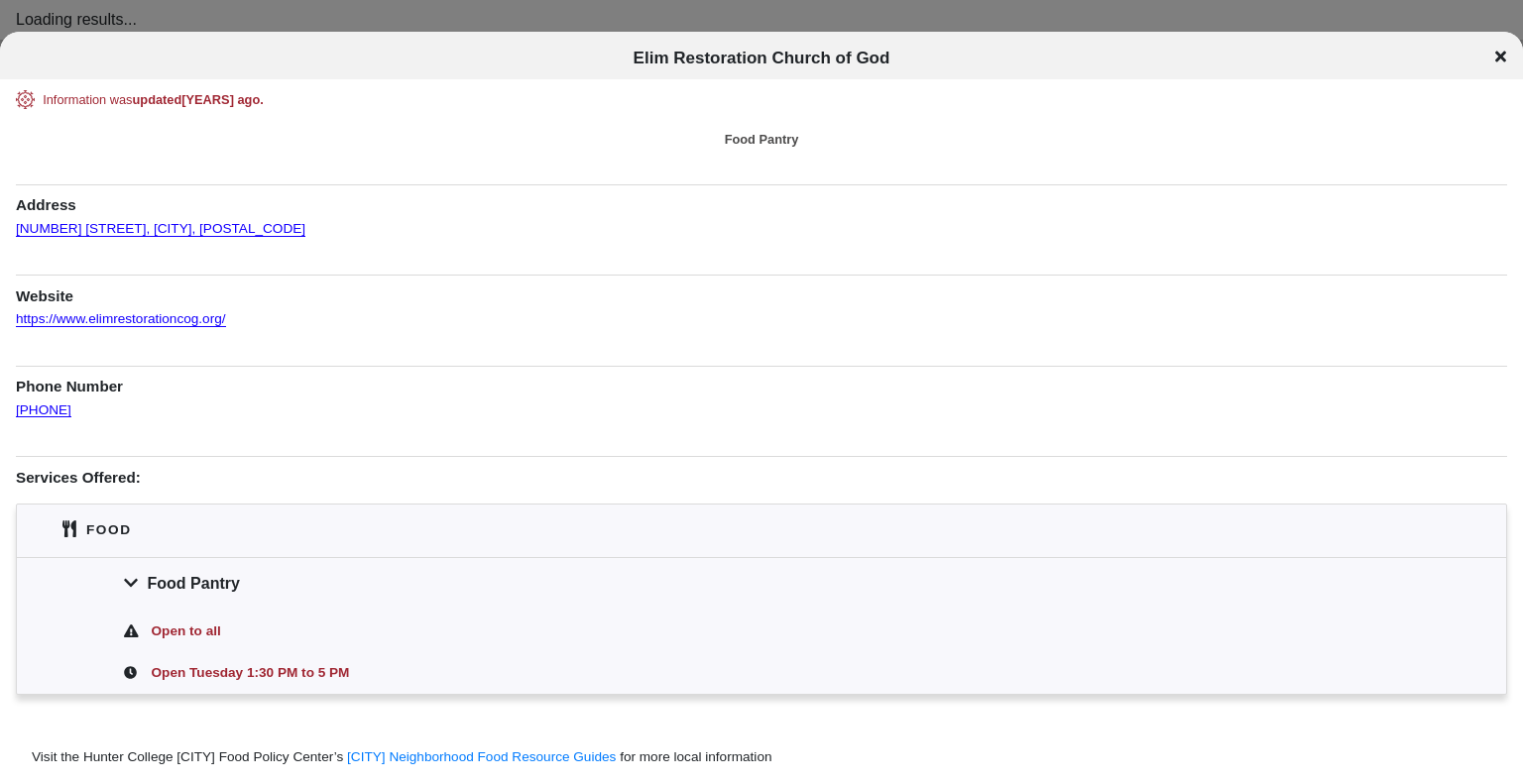 scroll, scrollTop: 0, scrollLeft: 0, axis: both 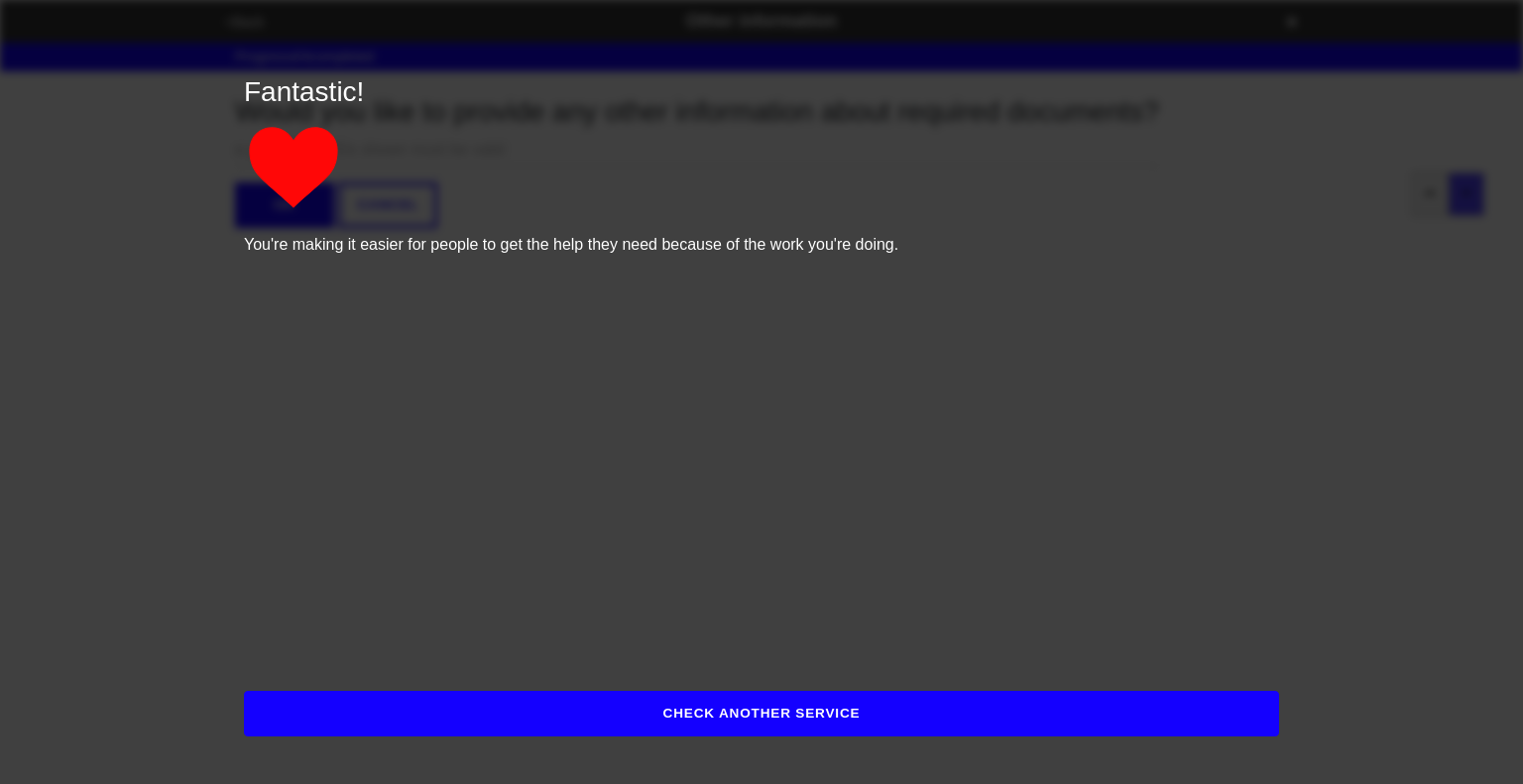 click on "CHECK ANOTHER SERVICE" at bounding box center [762, 714] 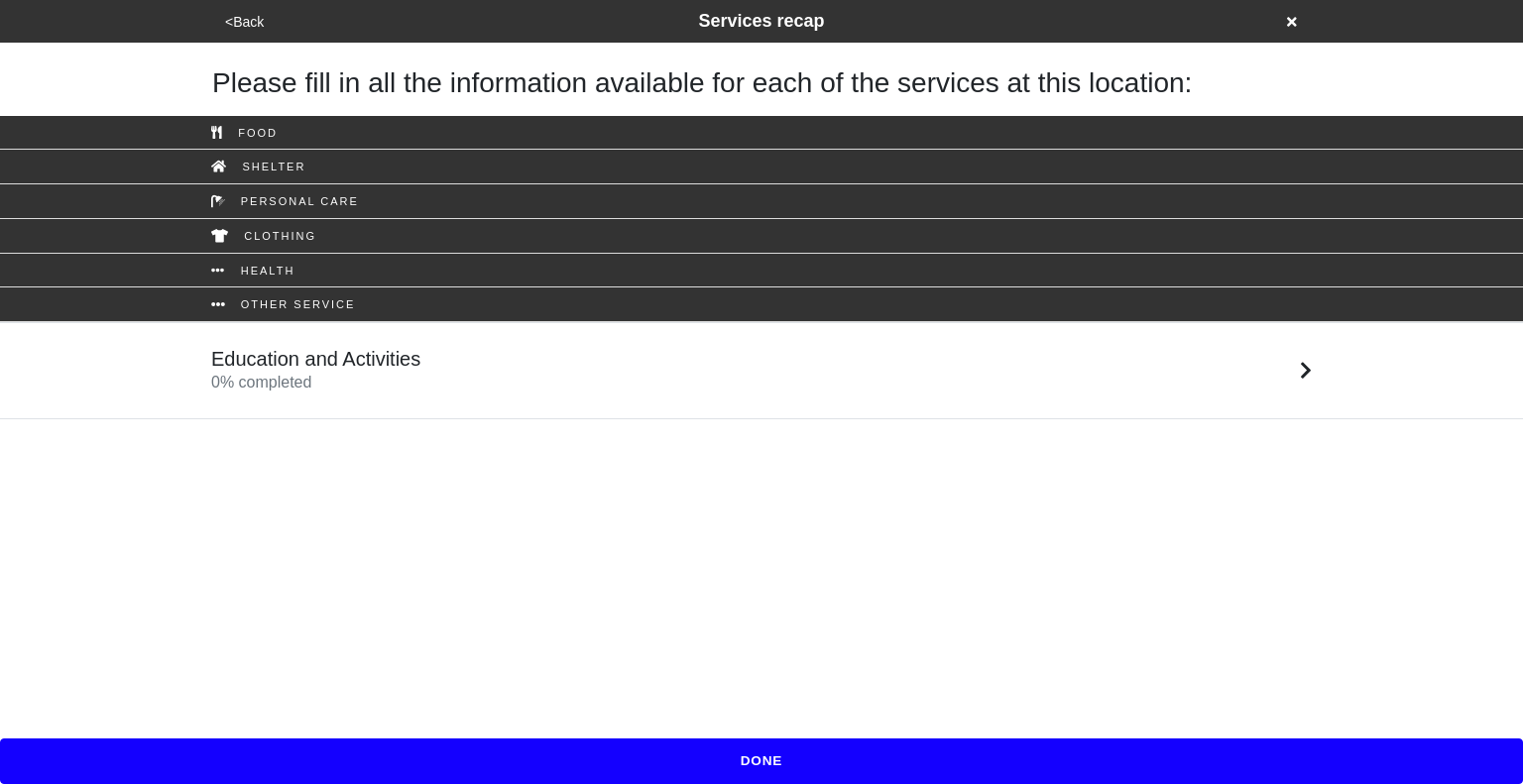 click on "<Back Services recap" at bounding box center [762, 21] 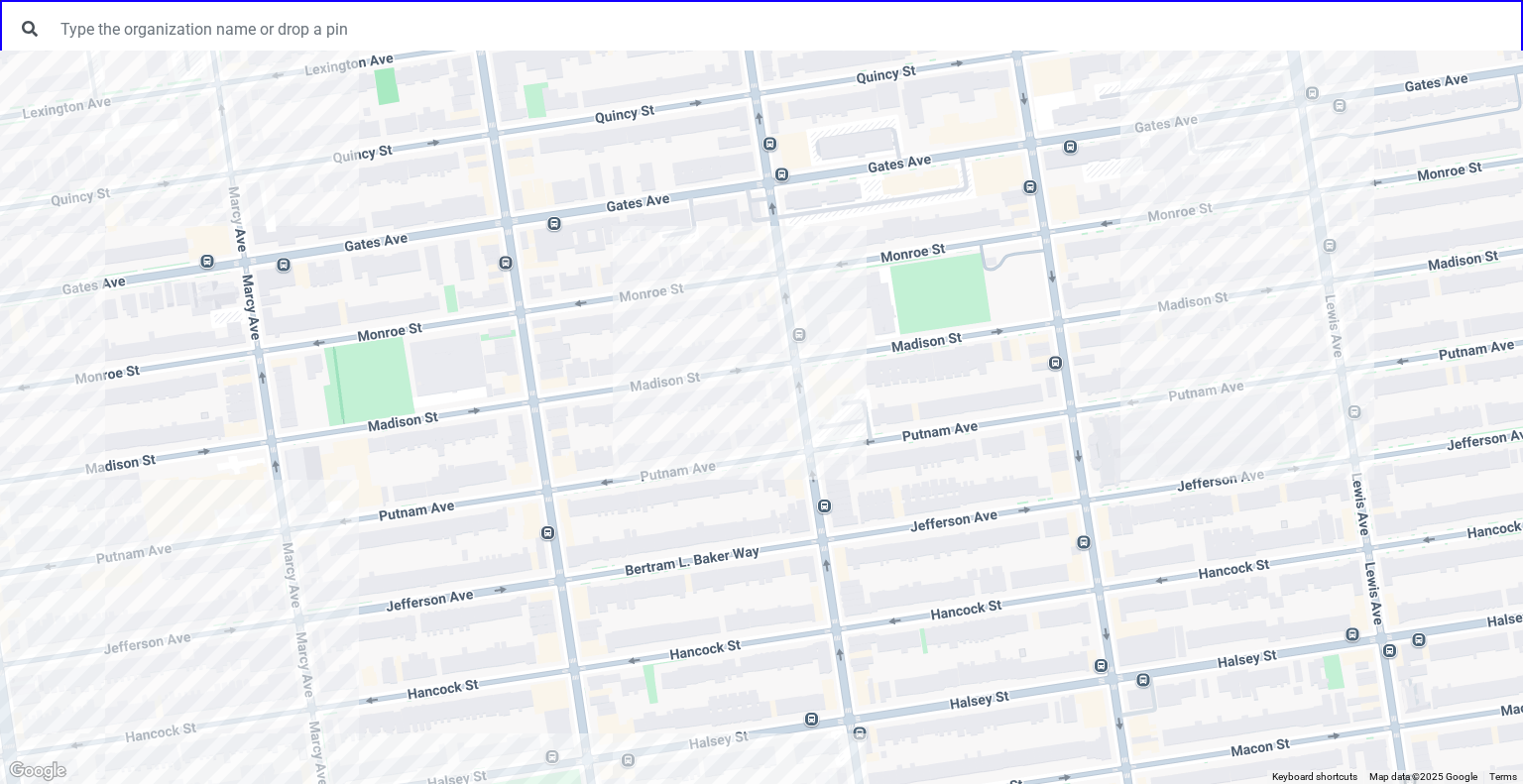 click at bounding box center [762, 417] 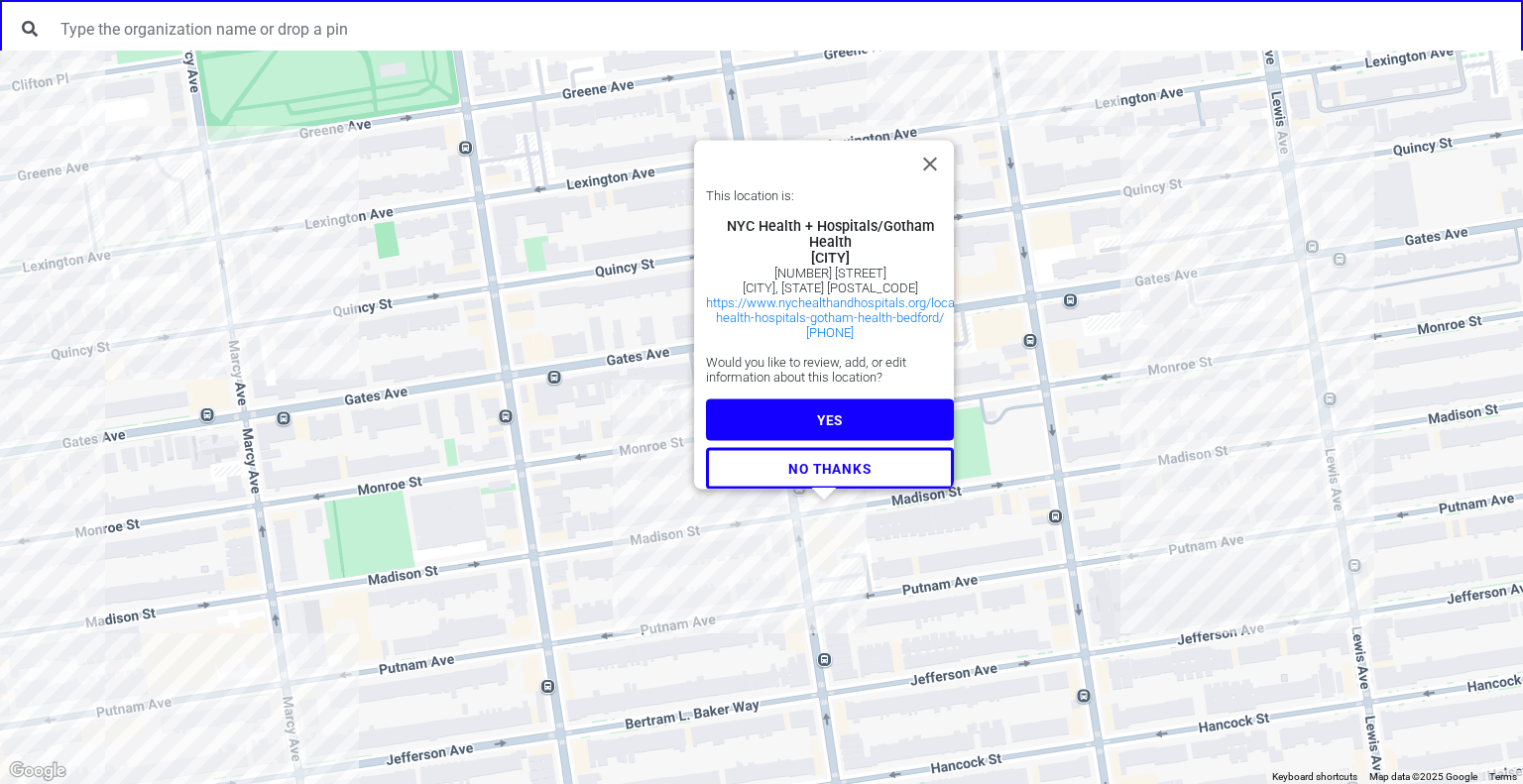 click on "YES" at bounding box center (830, 420) 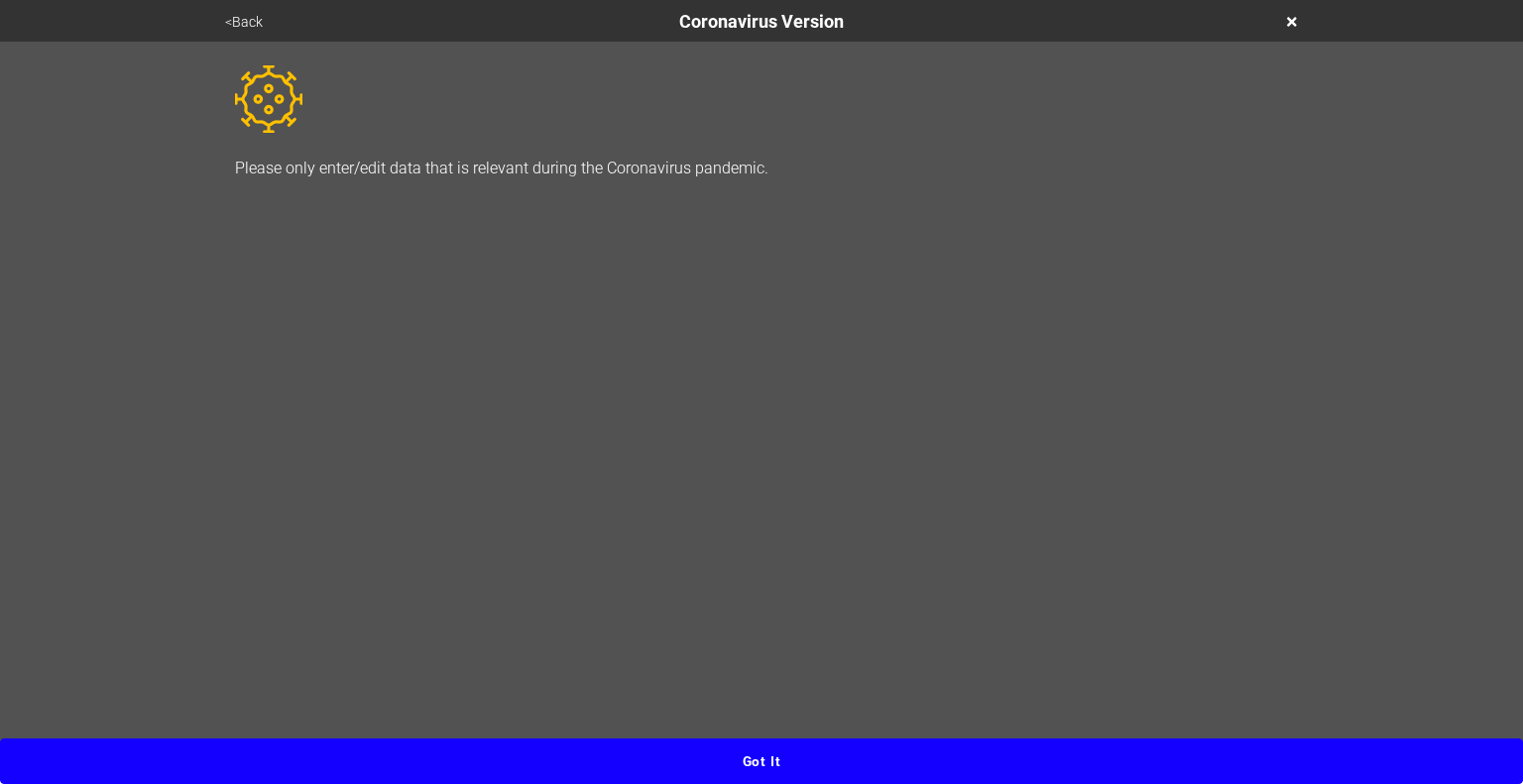 click on "Got it" at bounding box center (762, 761) 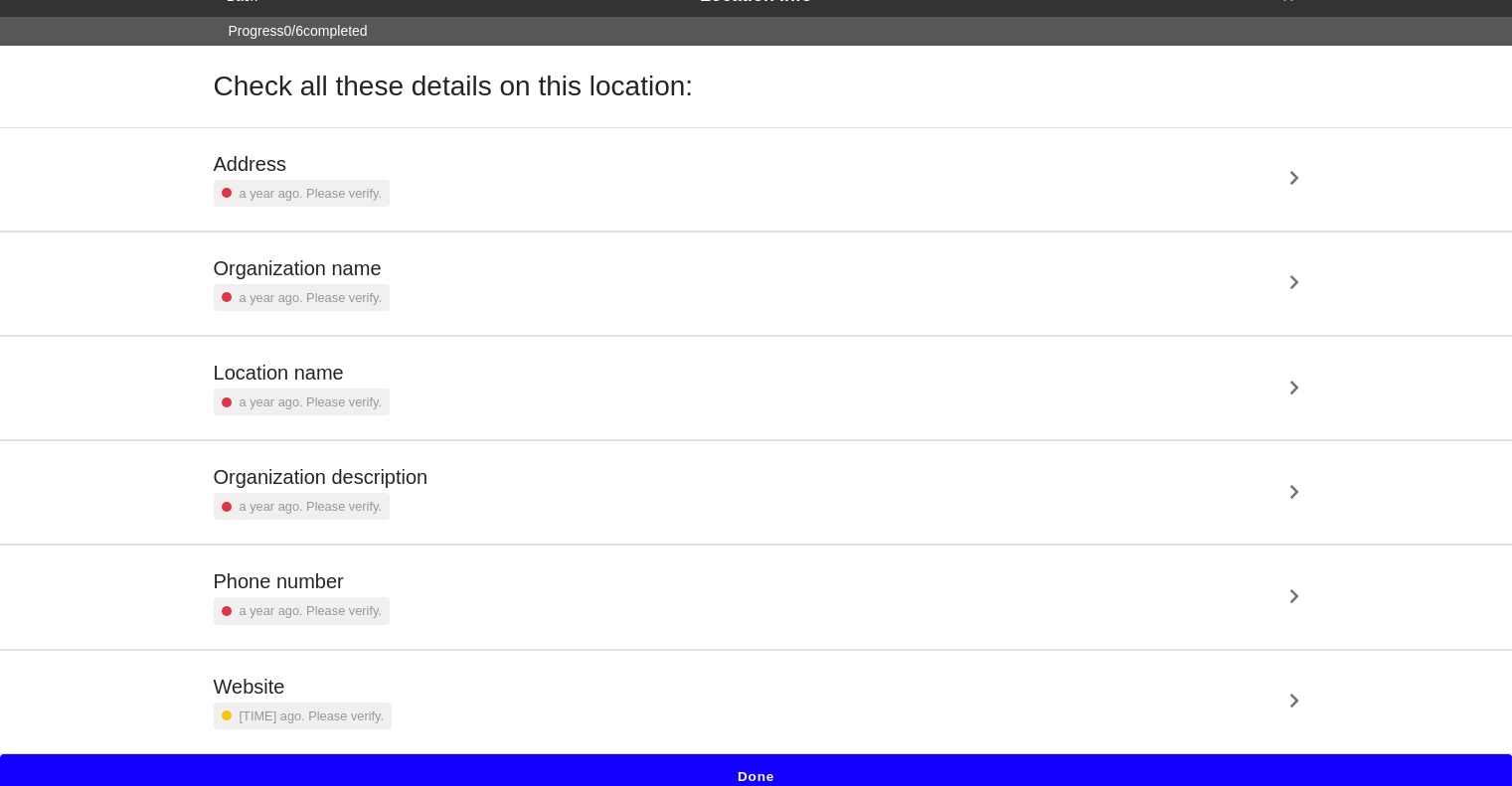 scroll, scrollTop: 37, scrollLeft: 0, axis: vertical 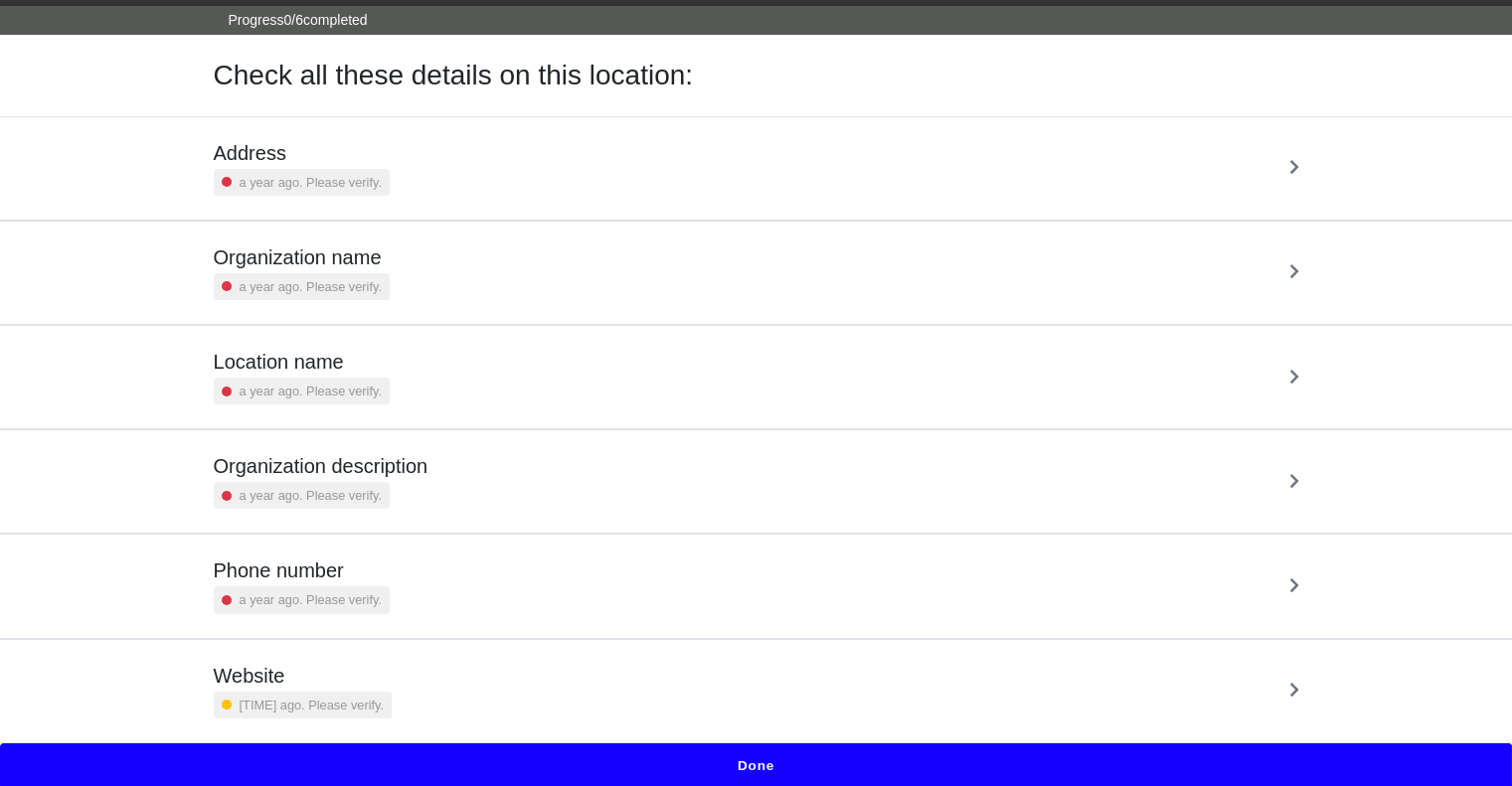 click on "Done" at bounding box center (756, 766) 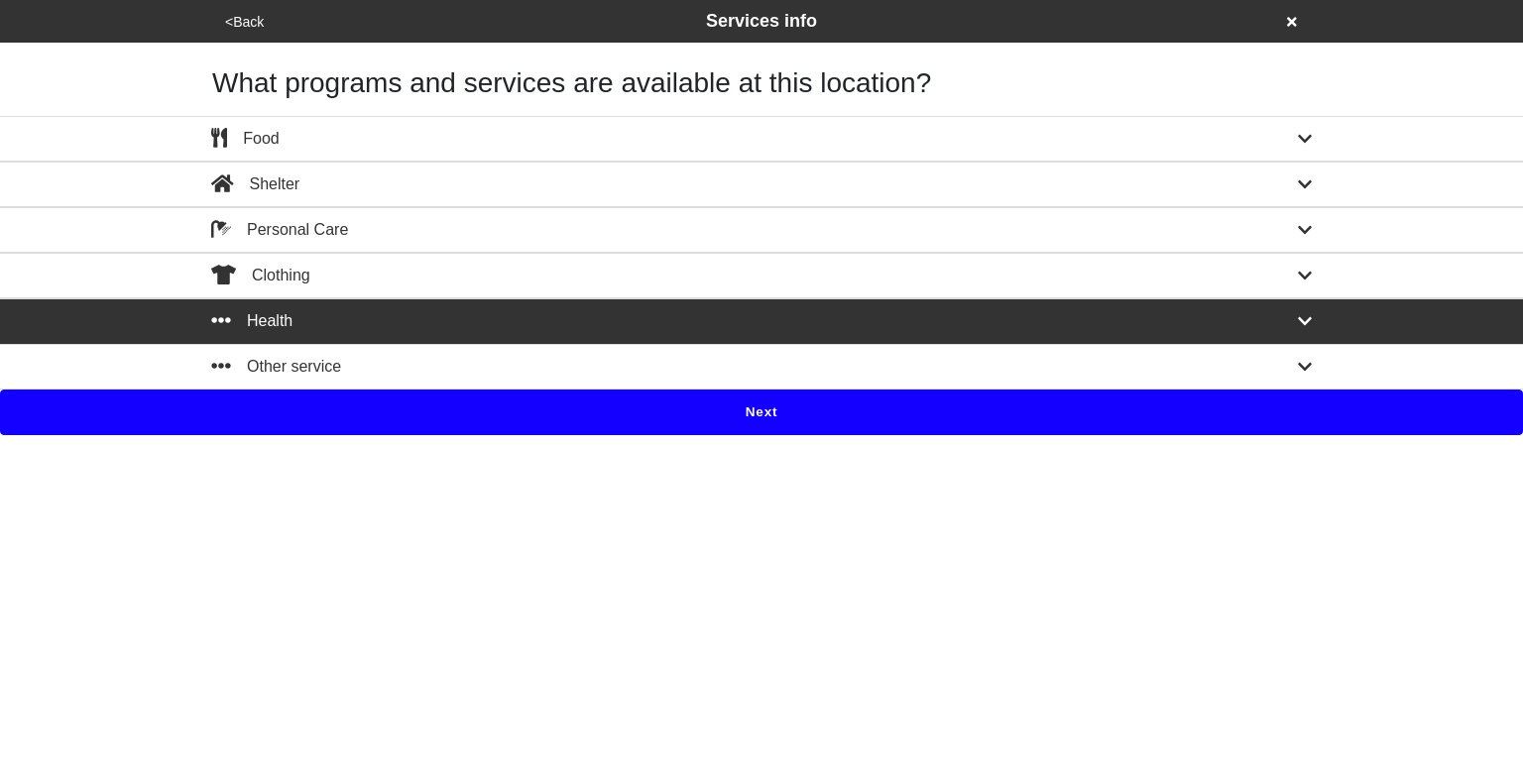 click on "Next" at bounding box center (762, 412) 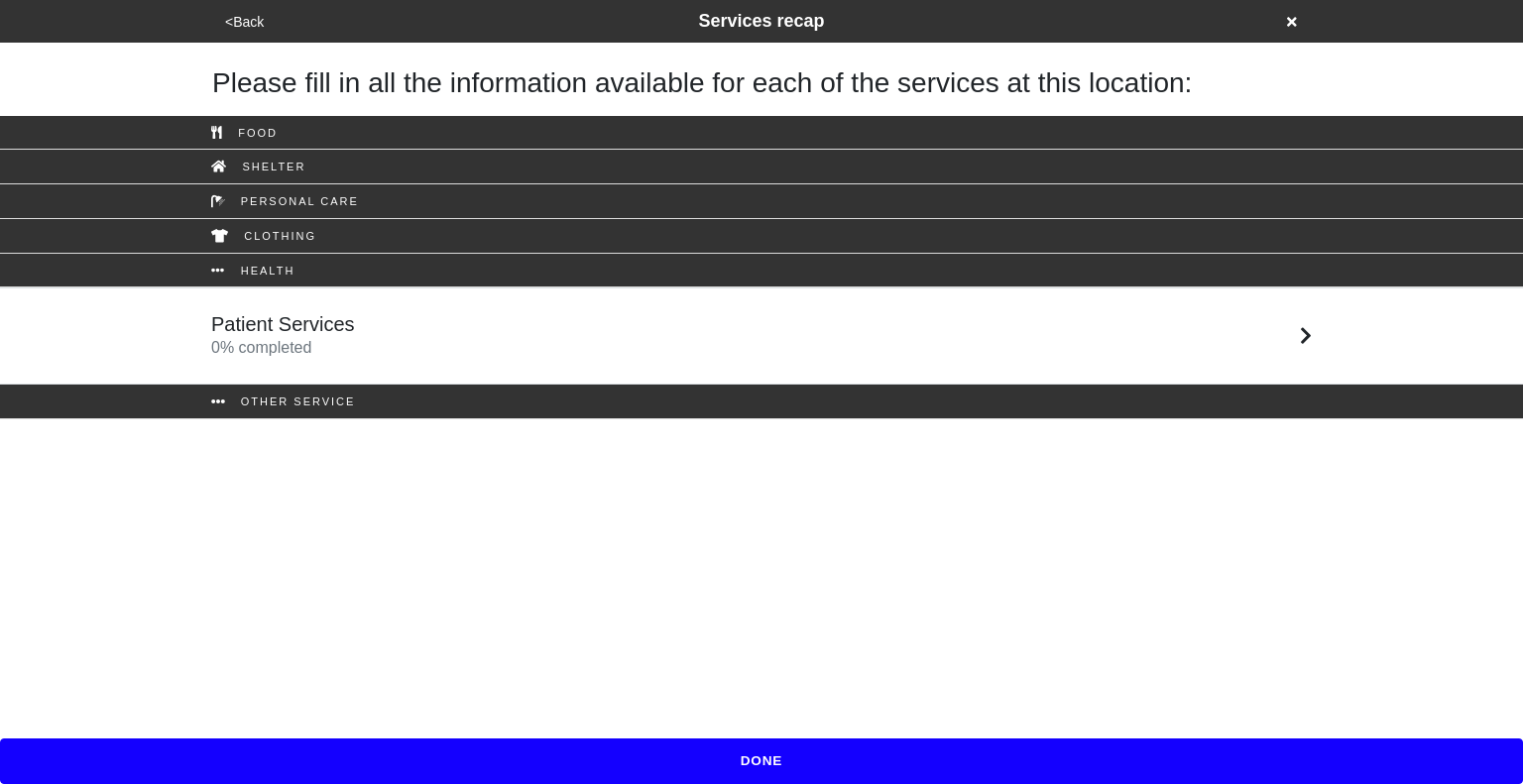 click on "Patient Services 0 % completed" at bounding box center [762, 336] 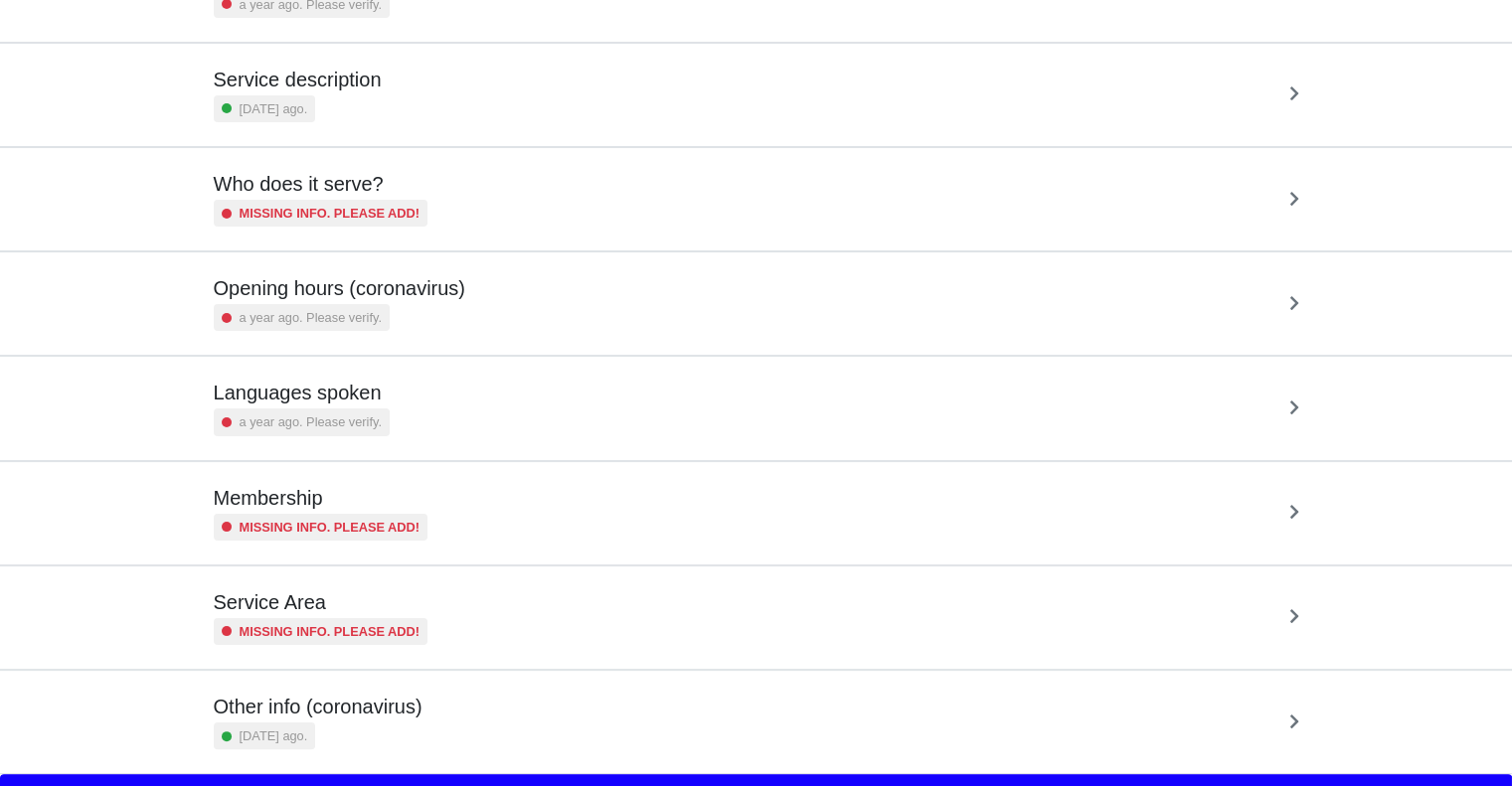 scroll, scrollTop: 245, scrollLeft: 0, axis: vertical 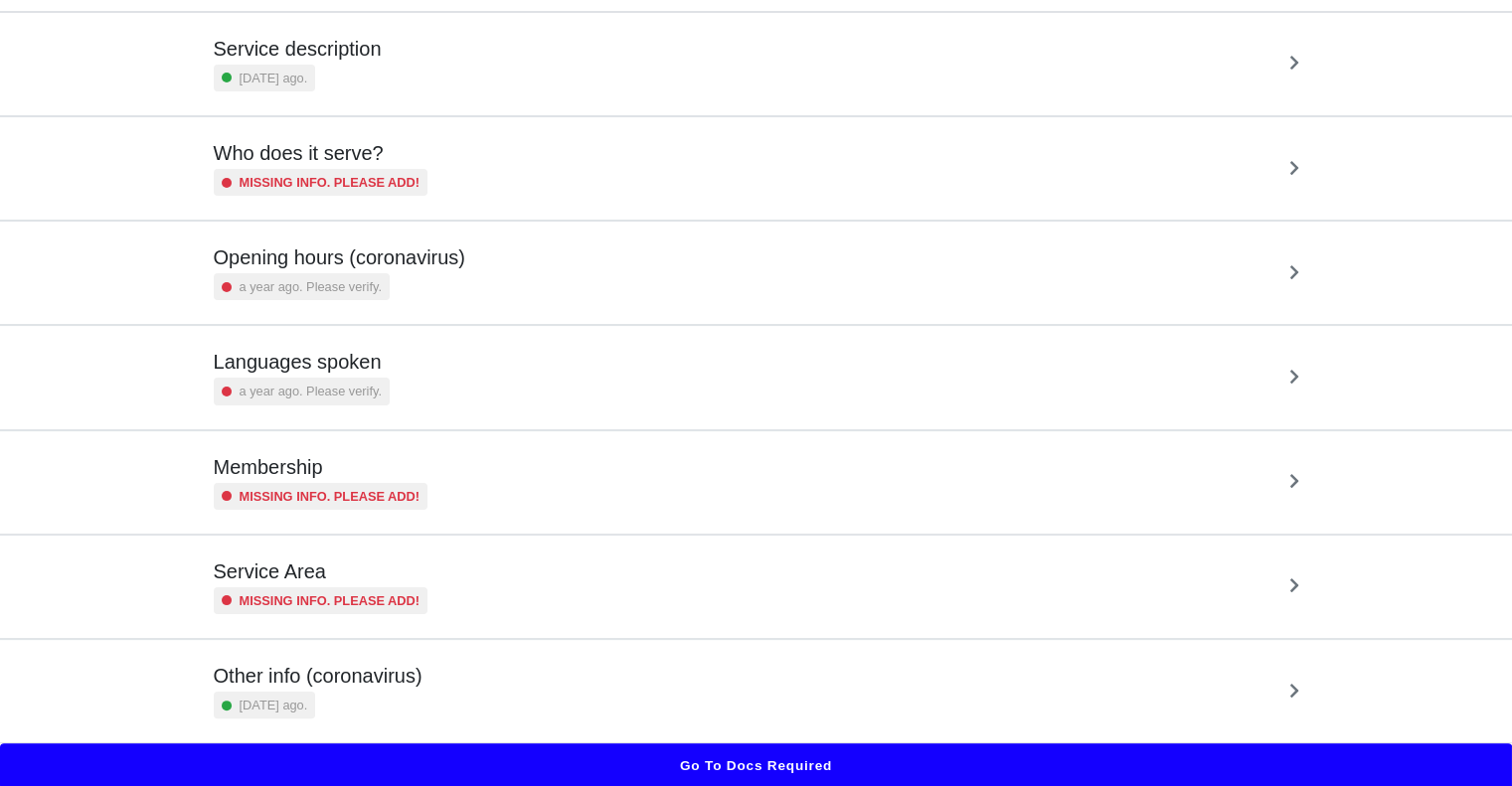 click on "Other info (coronavirus) 4 months ago." at bounding box center [756, 691] 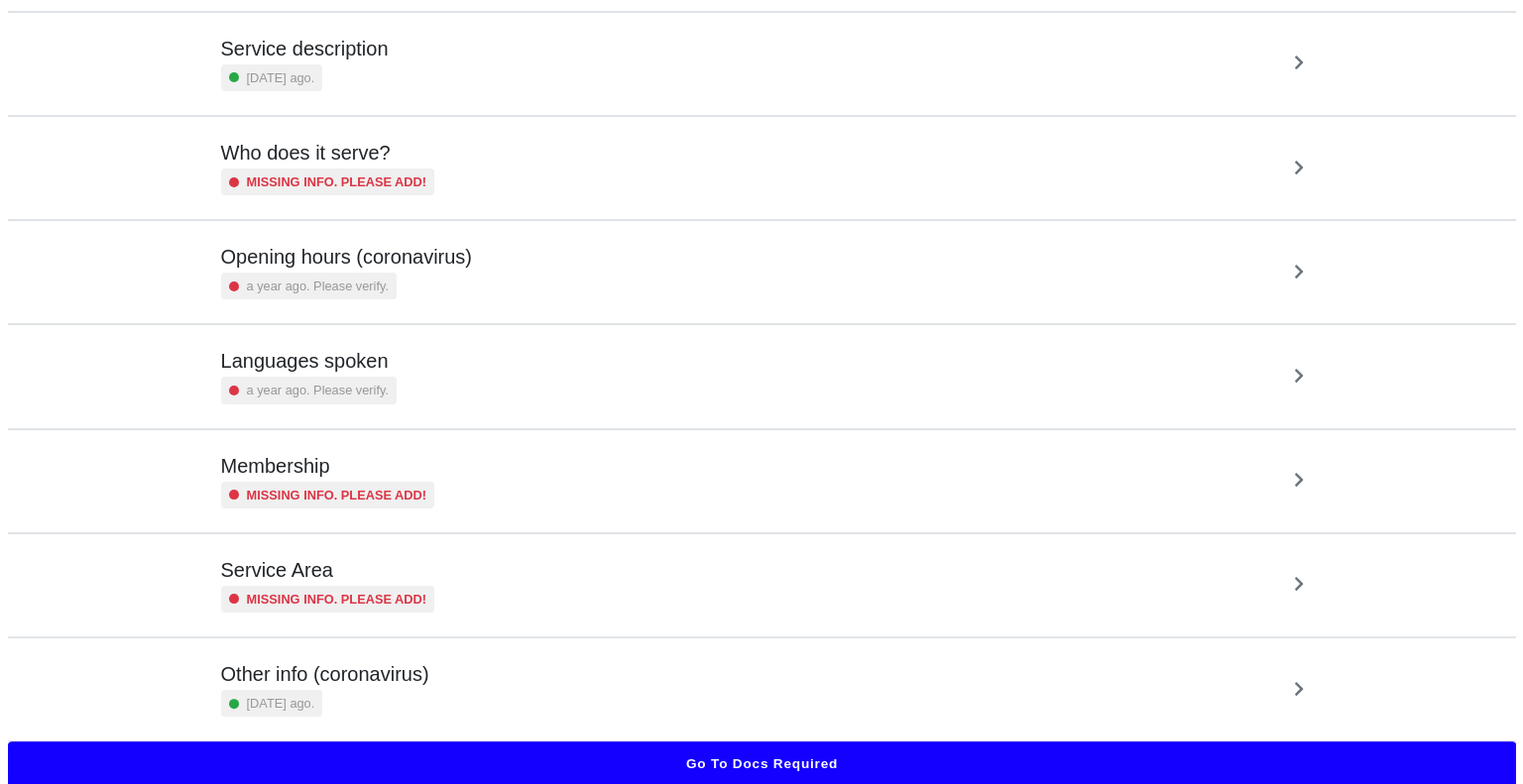 scroll, scrollTop: 0, scrollLeft: 0, axis: both 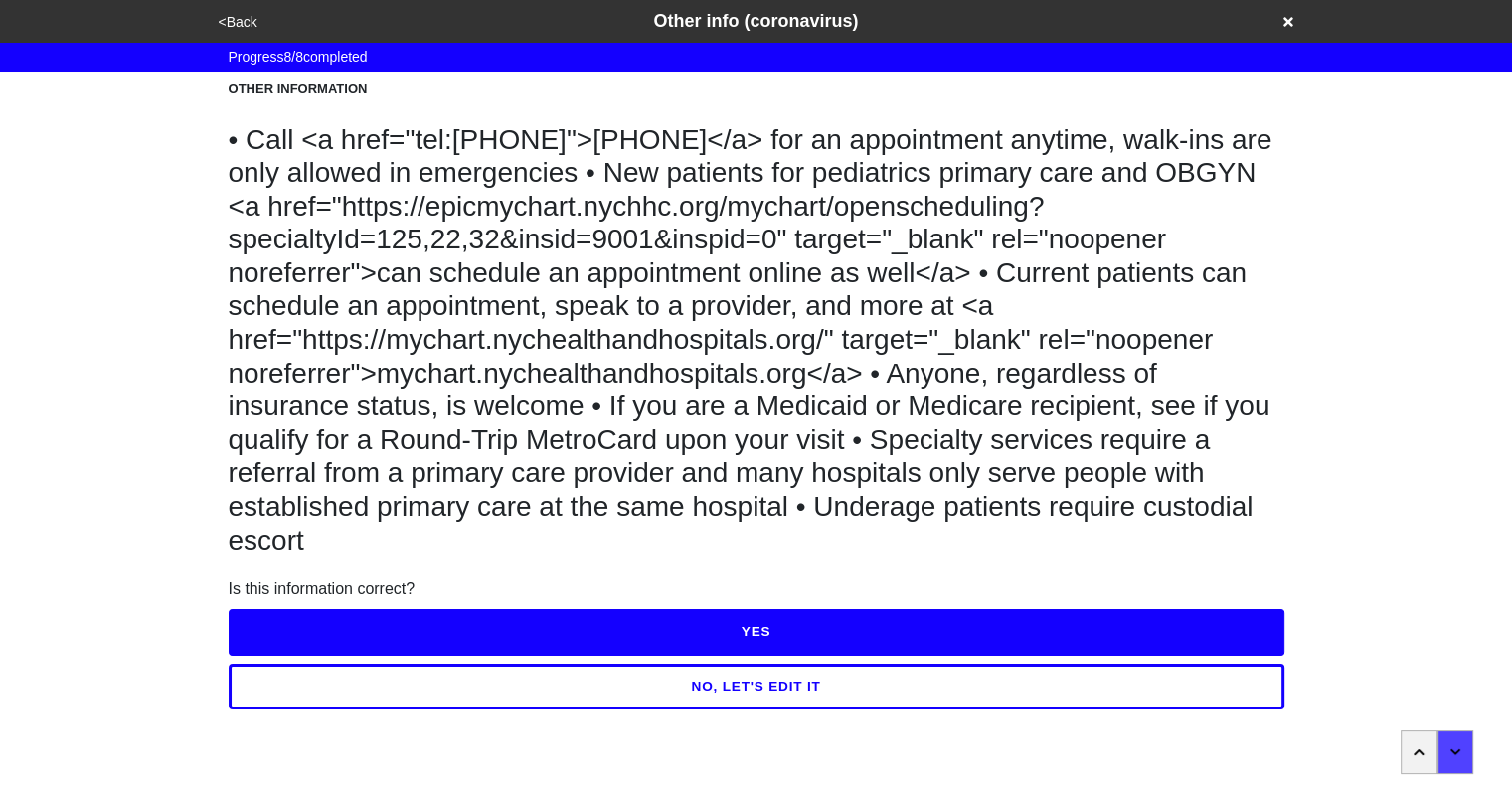 click on "NO, LET'S EDIT IT" at bounding box center (756, 687) 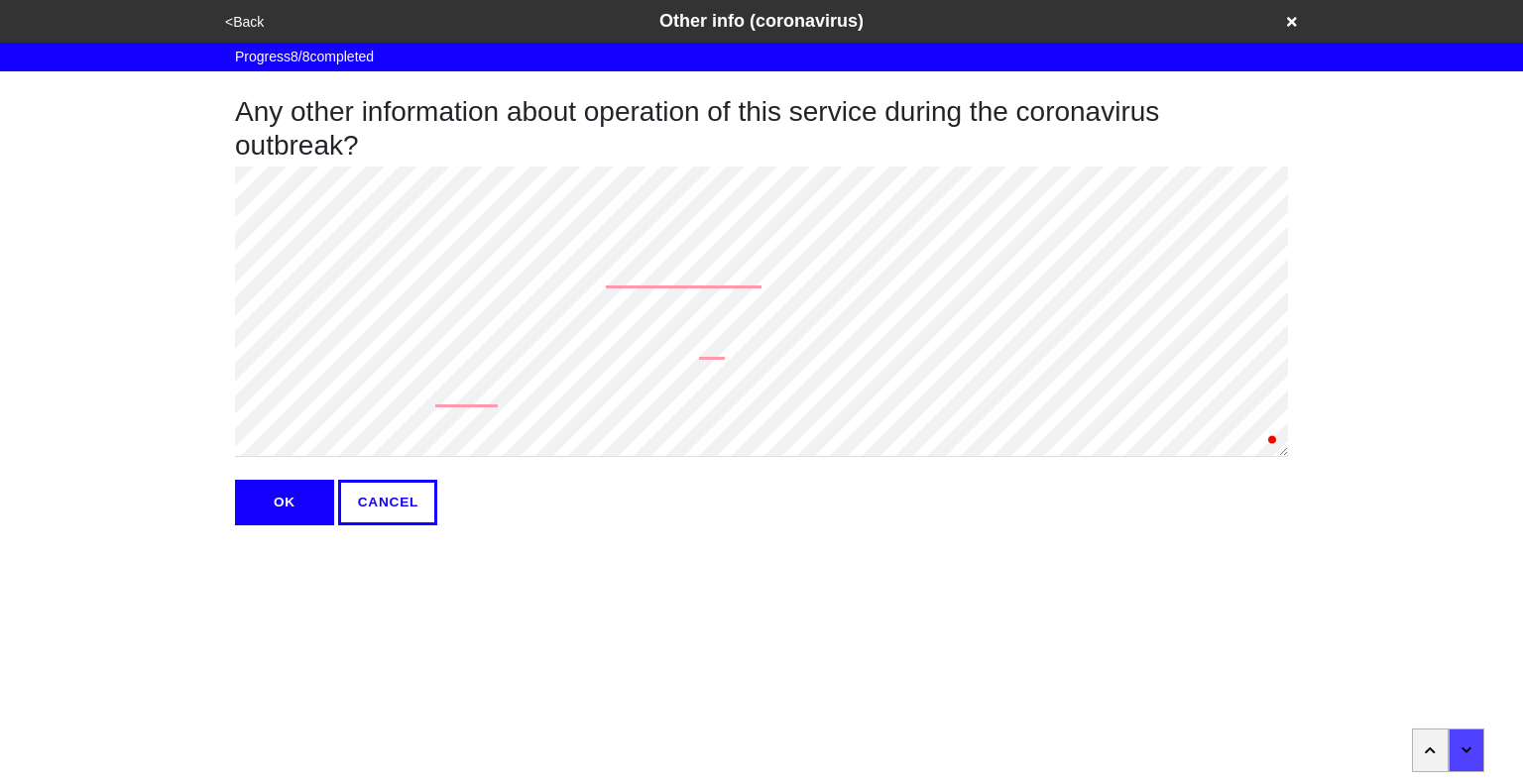type on "x" 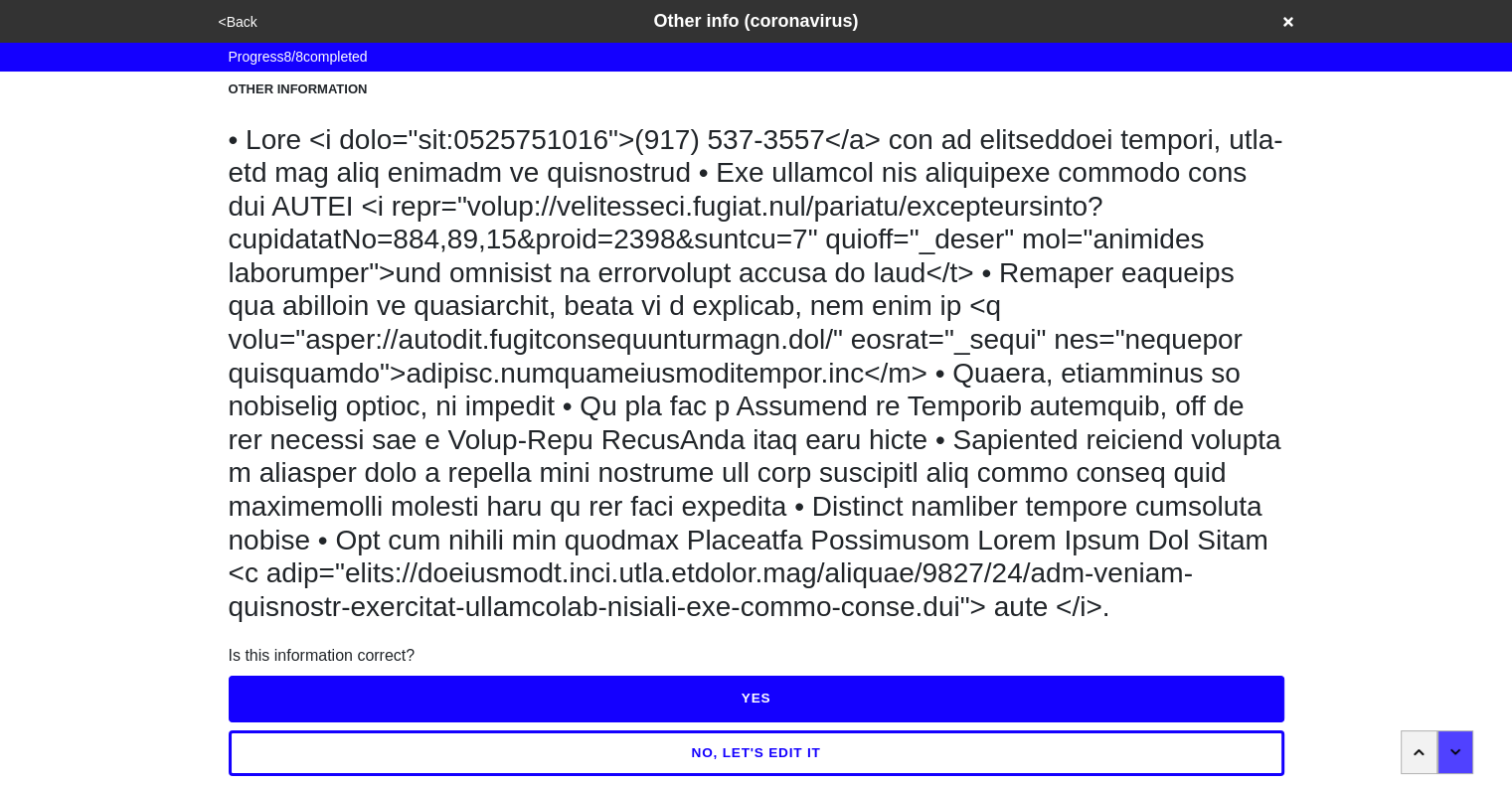 click on "YES" at bounding box center (756, 699) 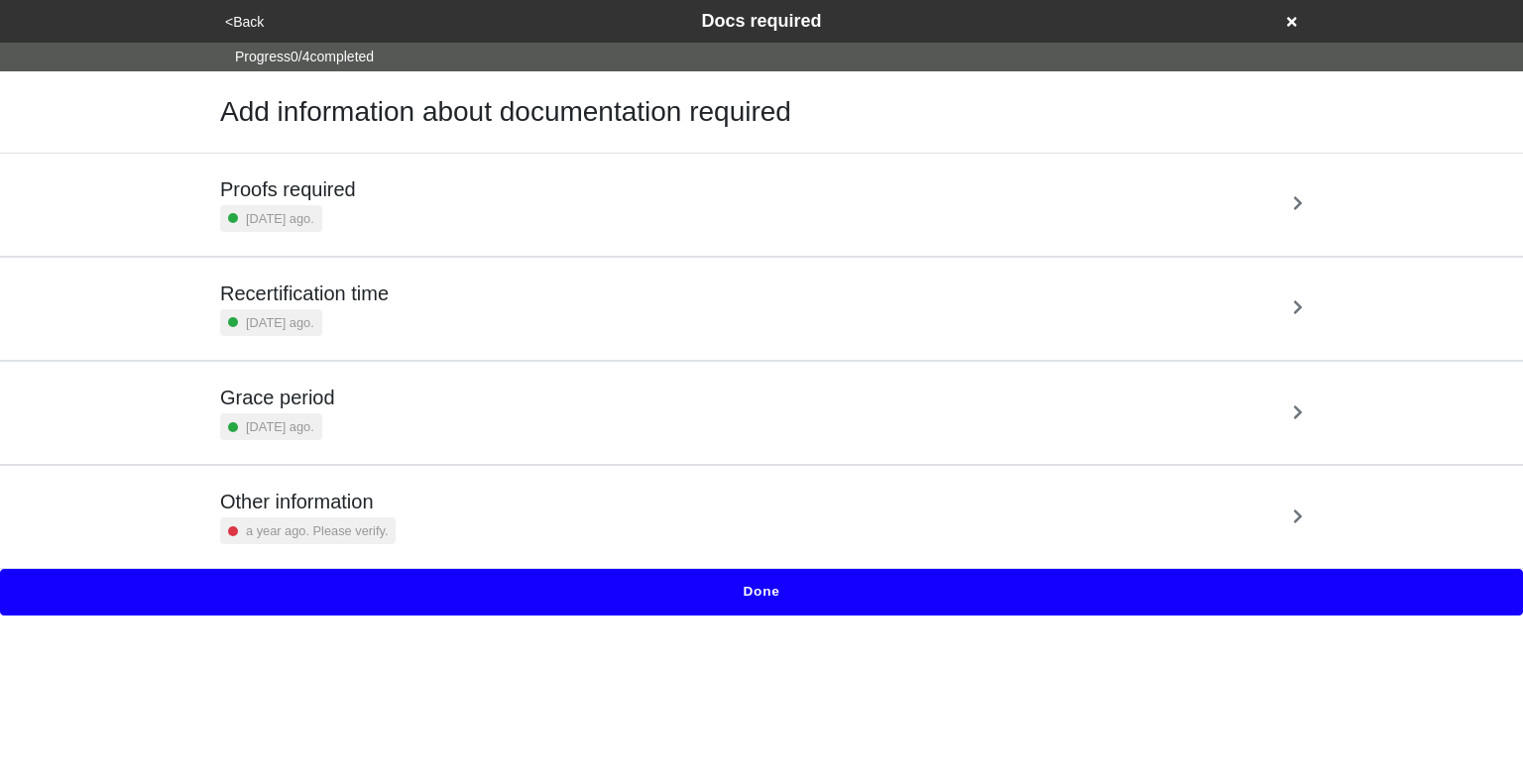 click on "<Back" at bounding box center [244, 22] 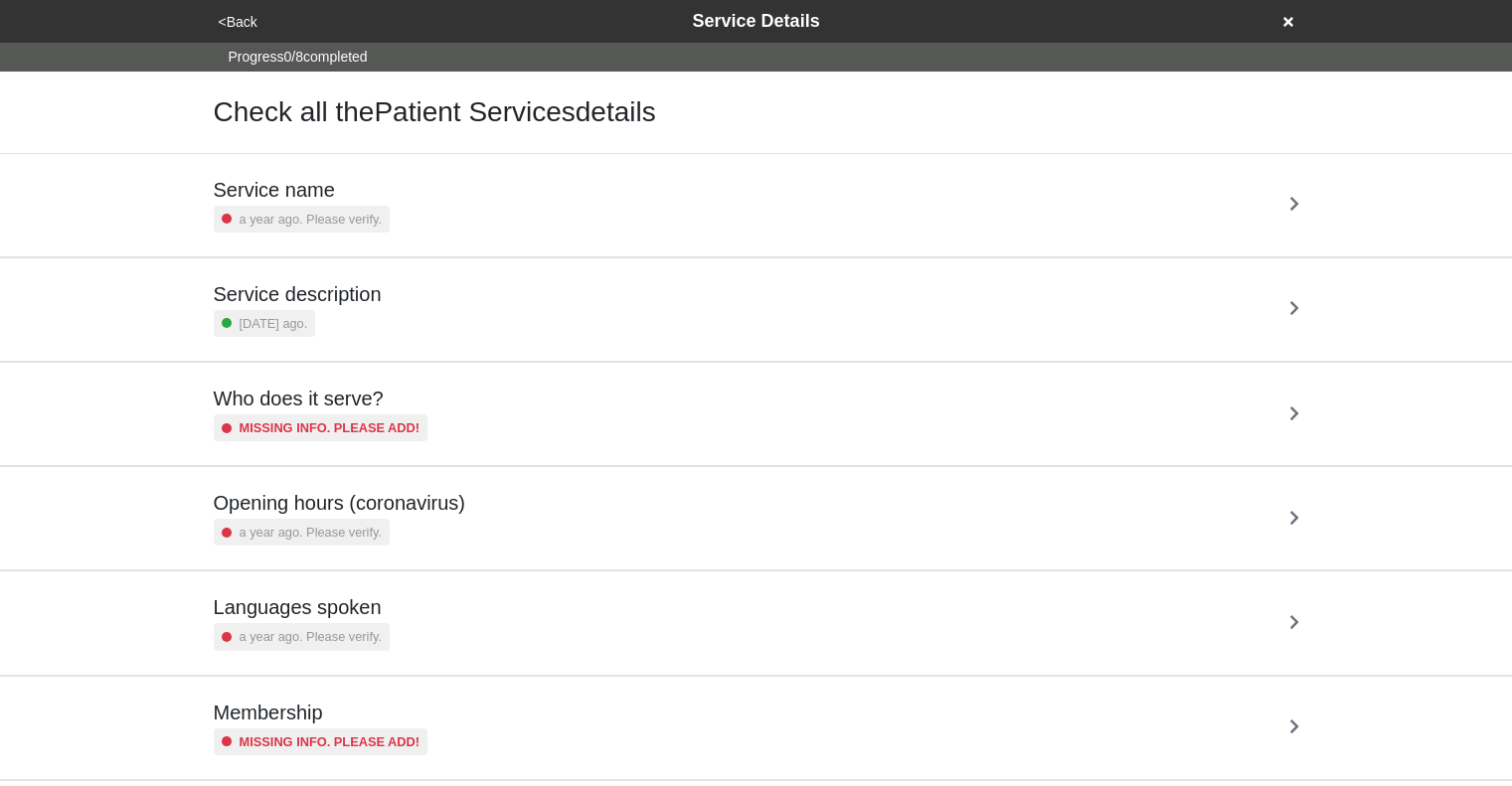 click on "<Back" at bounding box center (238, 22) 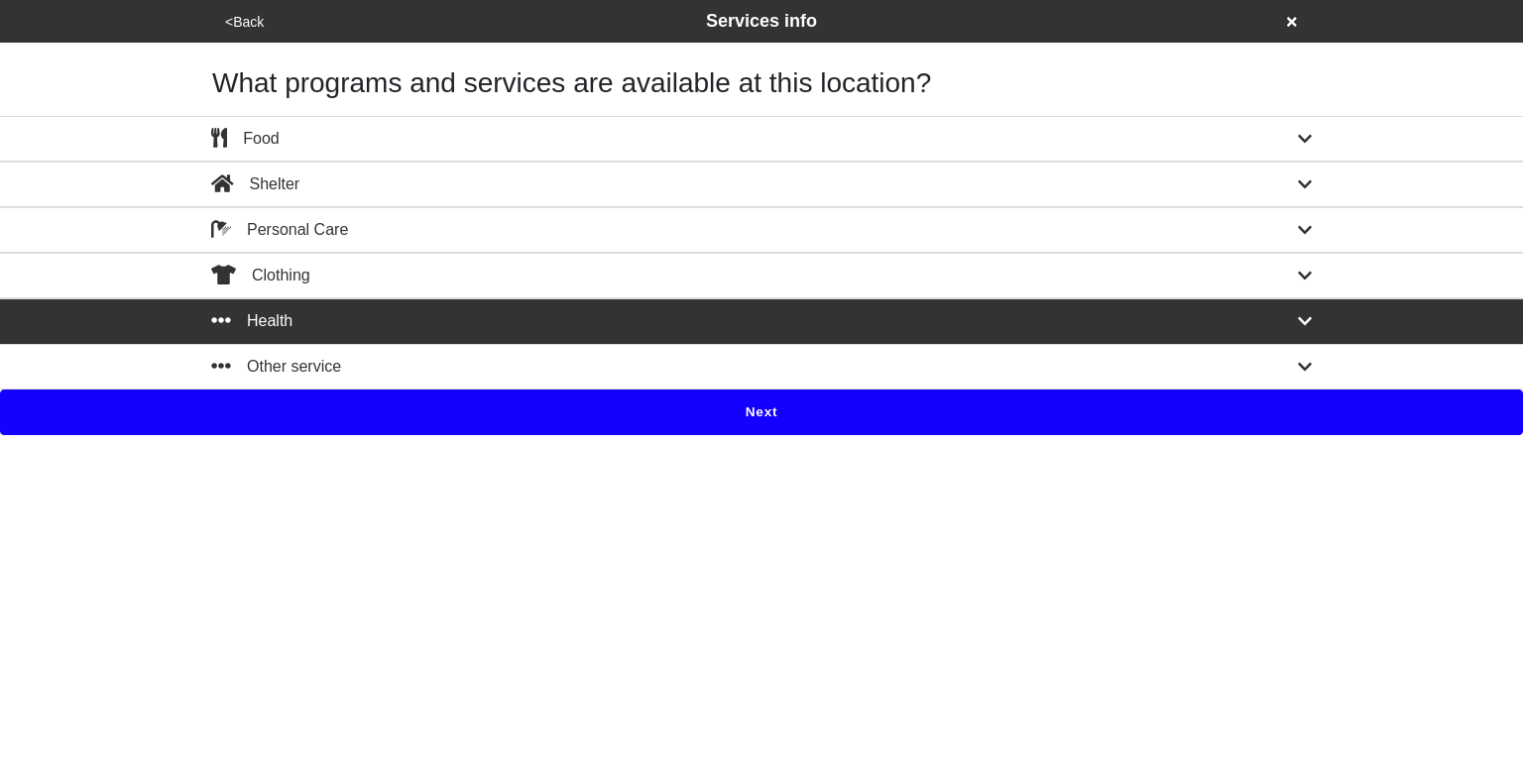 click on "<Back" at bounding box center (244, 22) 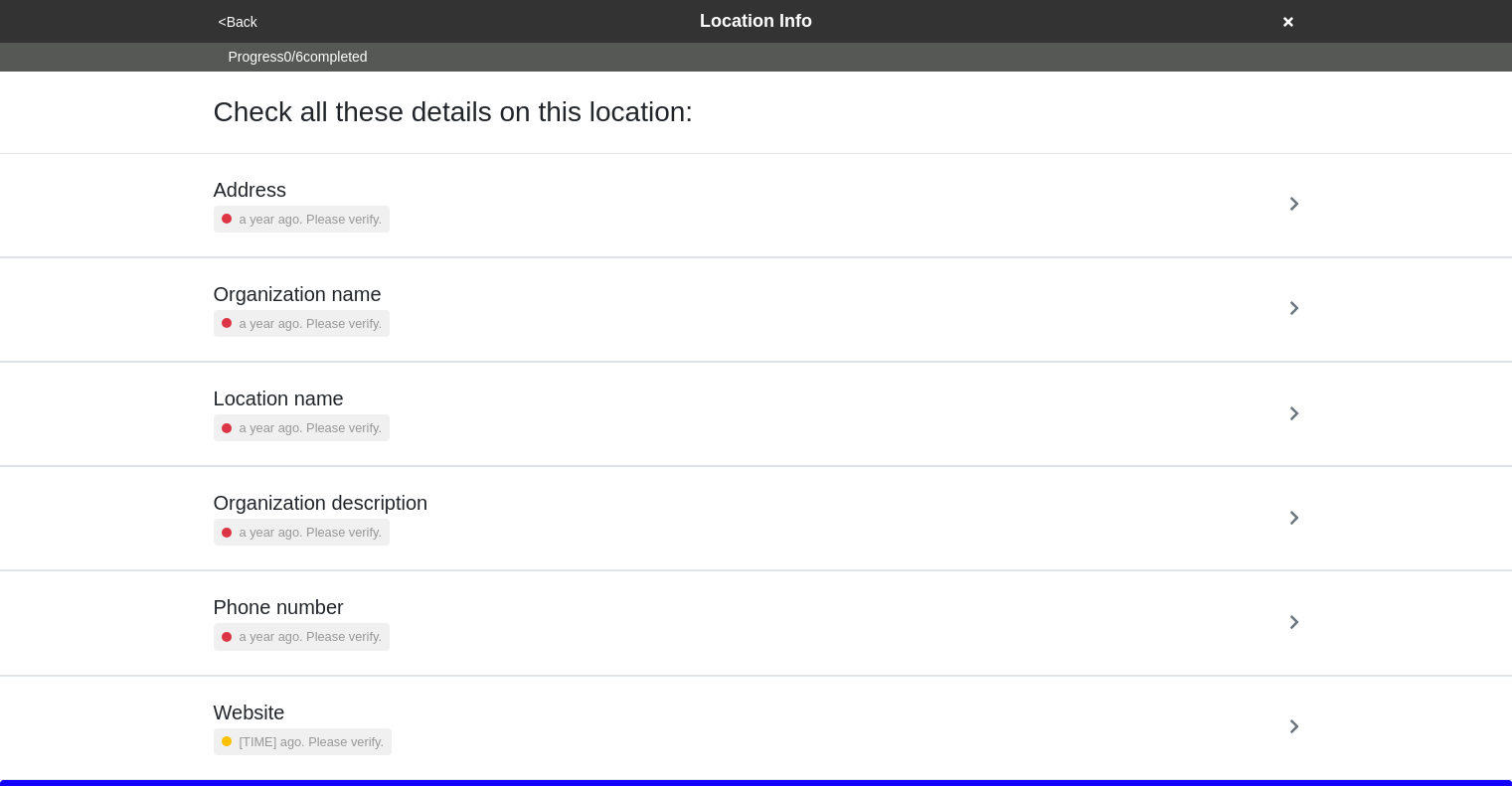 click on "Organization name a year ago. Please verify." at bounding box center [756, 309] 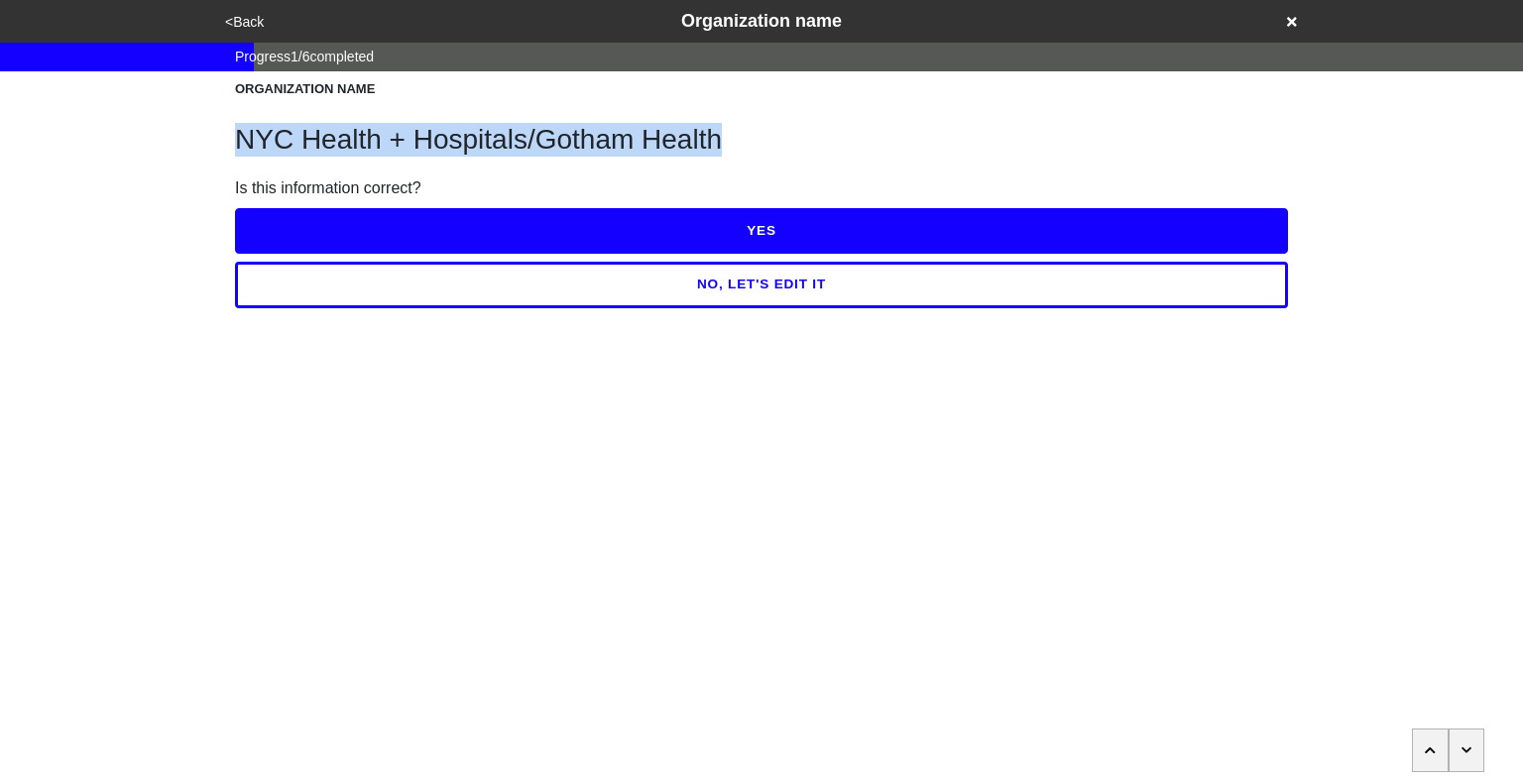 drag, startPoint x: 239, startPoint y: 141, endPoint x: 739, endPoint y: 141, distance: 500 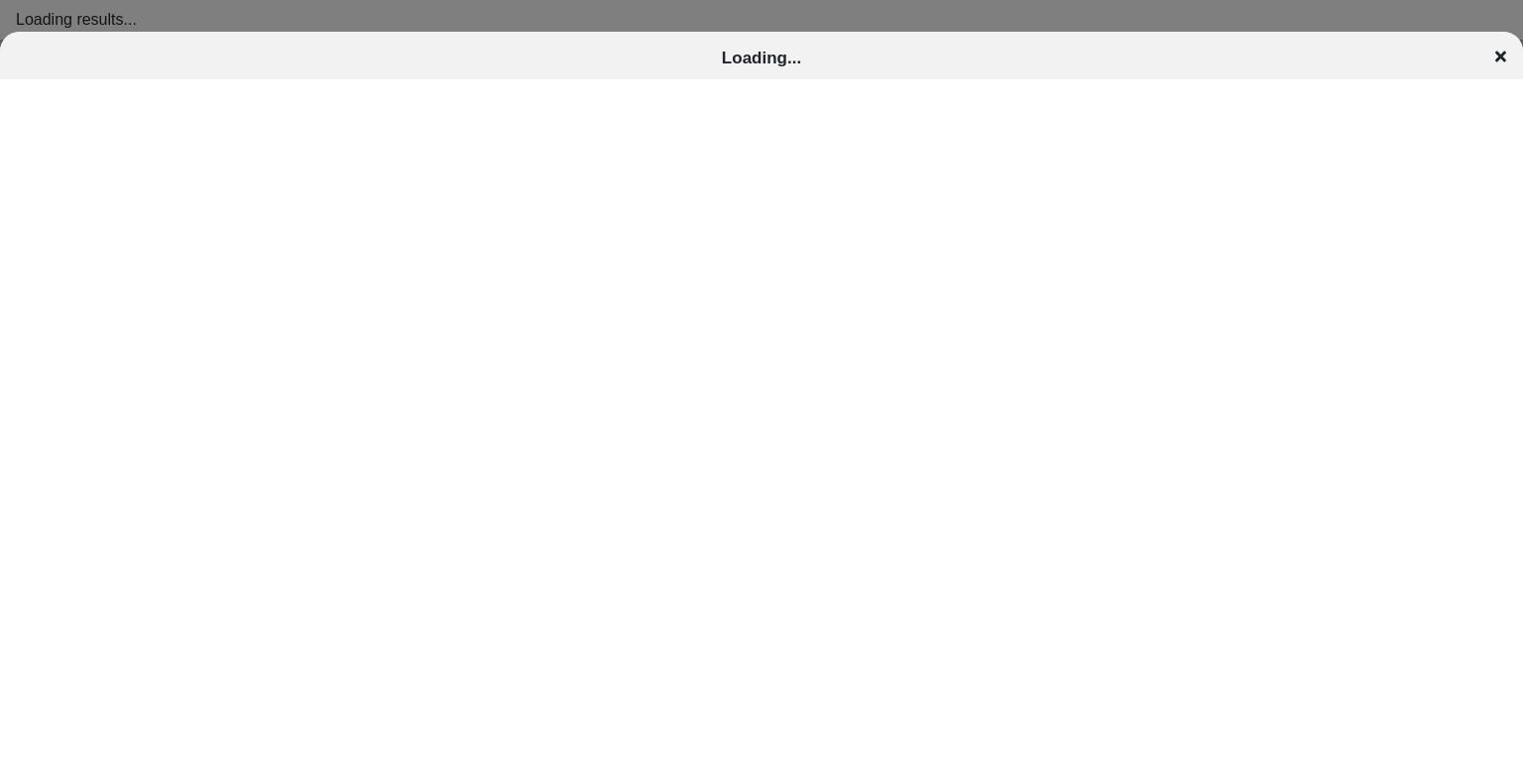 scroll, scrollTop: 0, scrollLeft: 0, axis: both 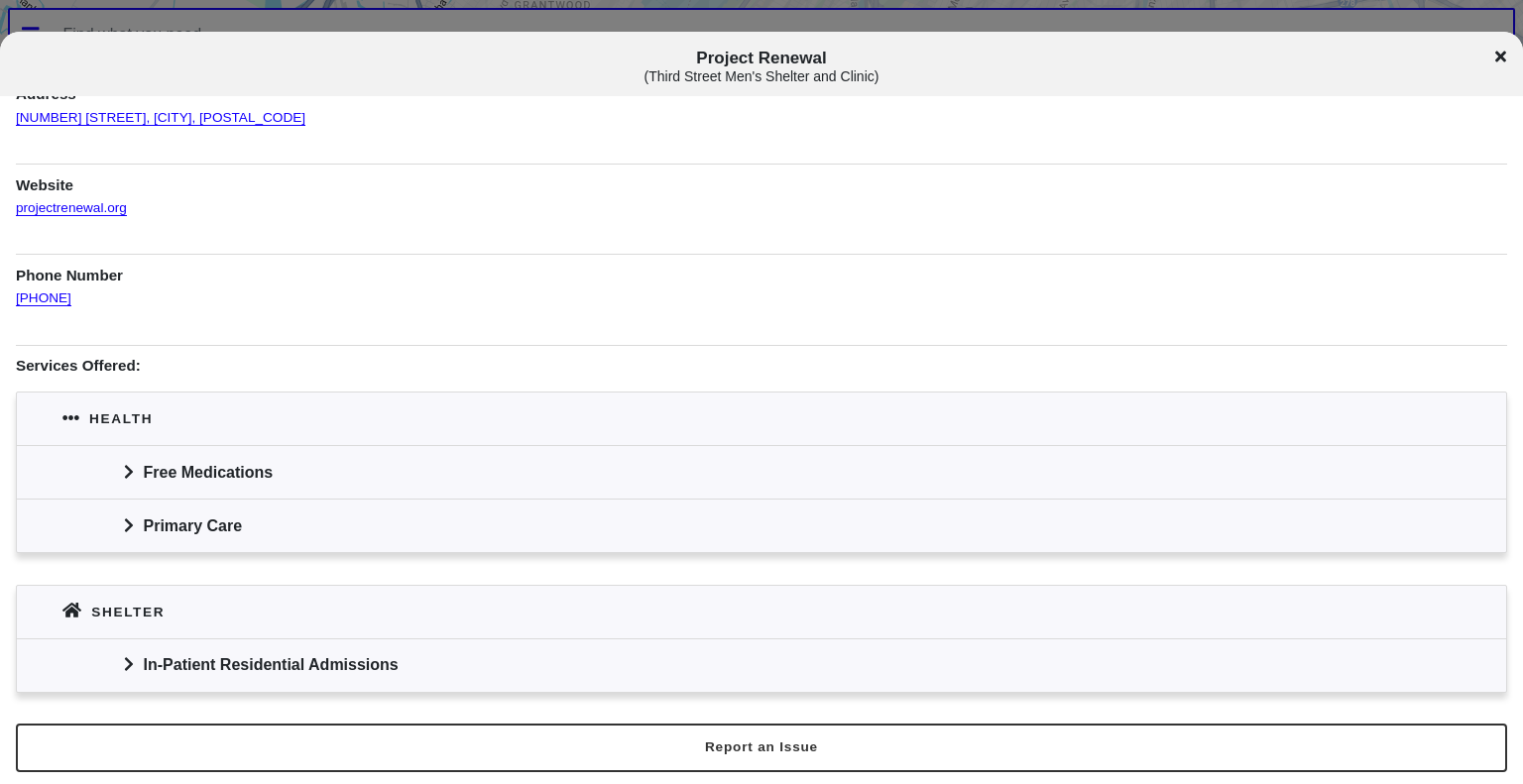 click 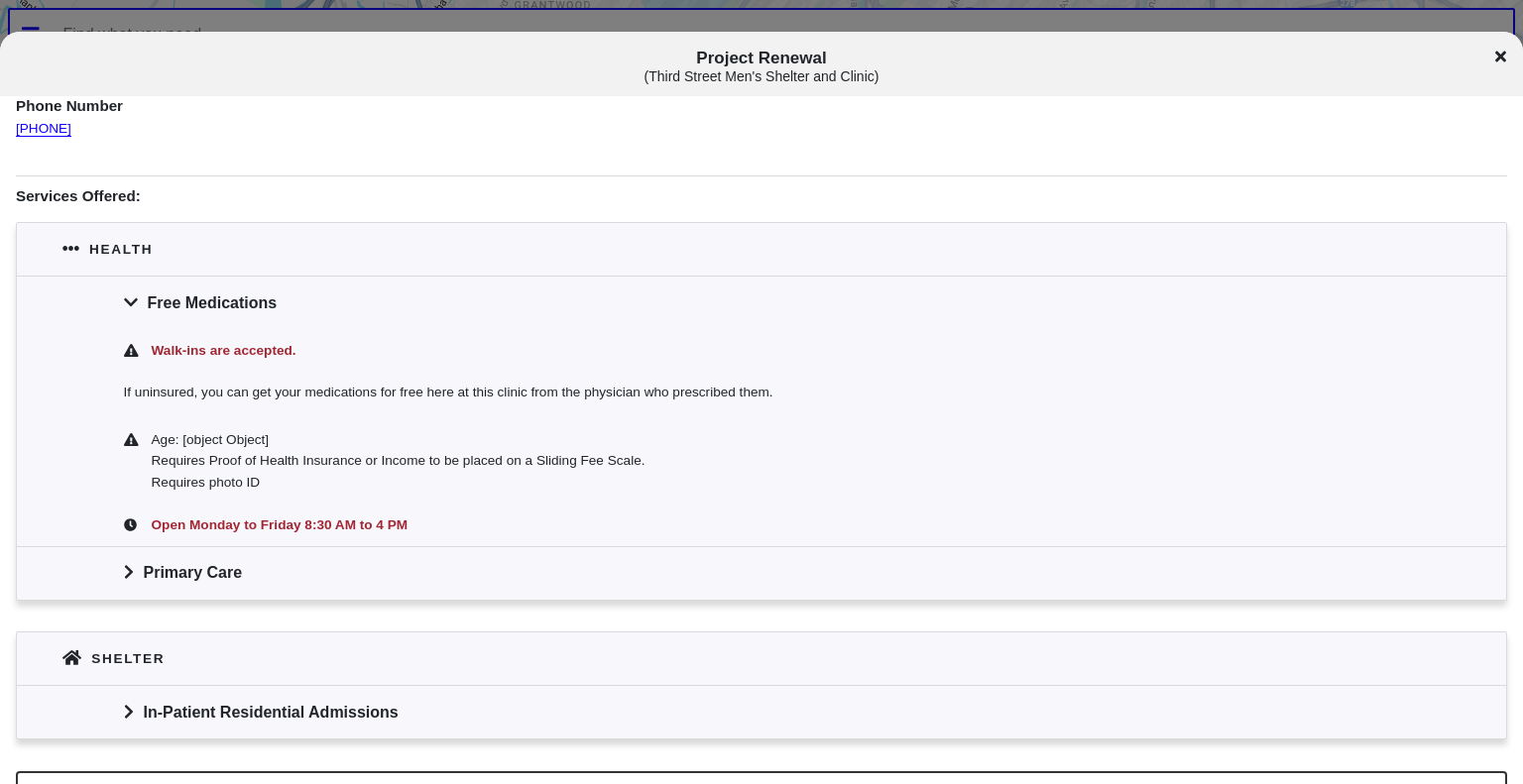 scroll, scrollTop: 345, scrollLeft: 0, axis: vertical 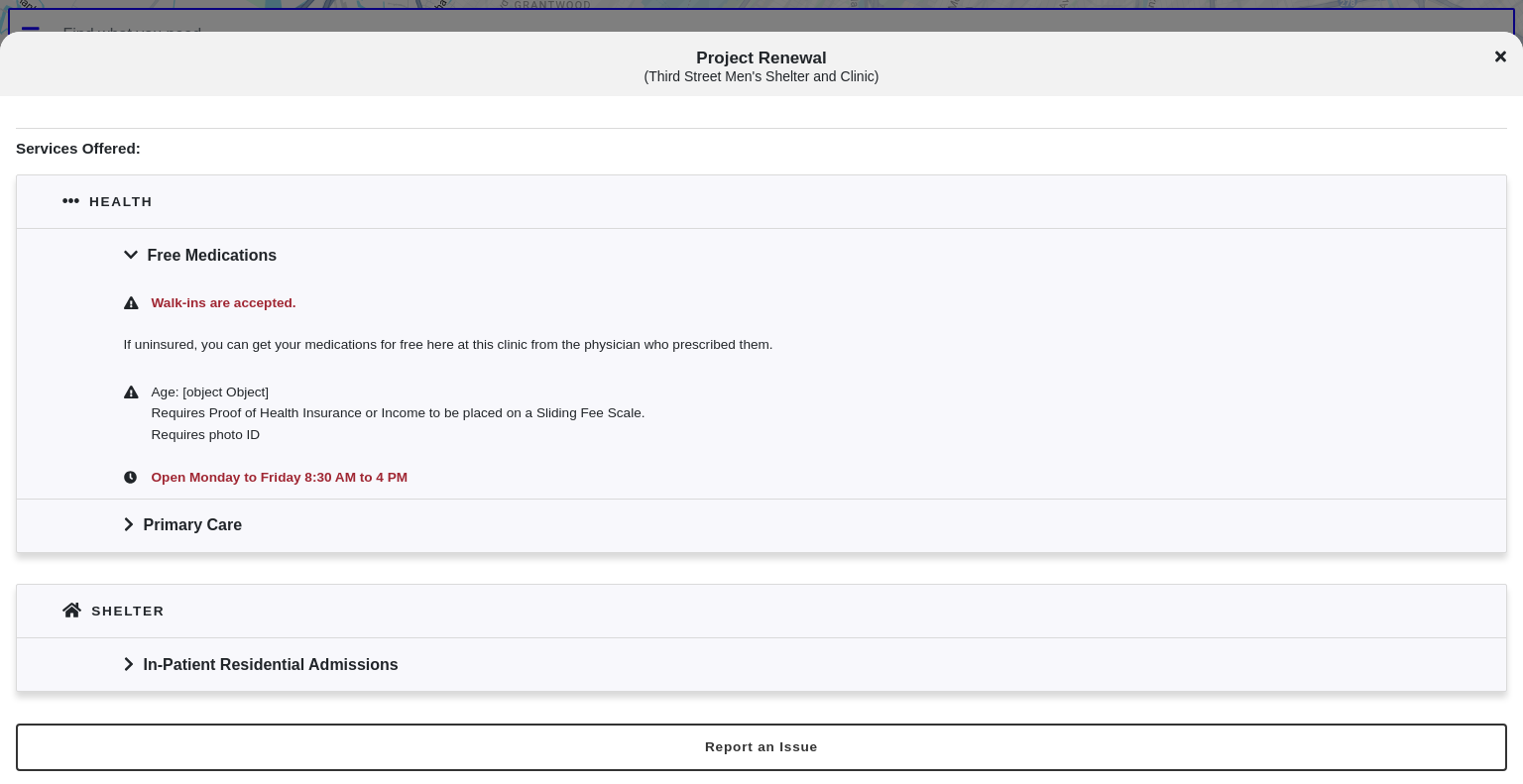 click 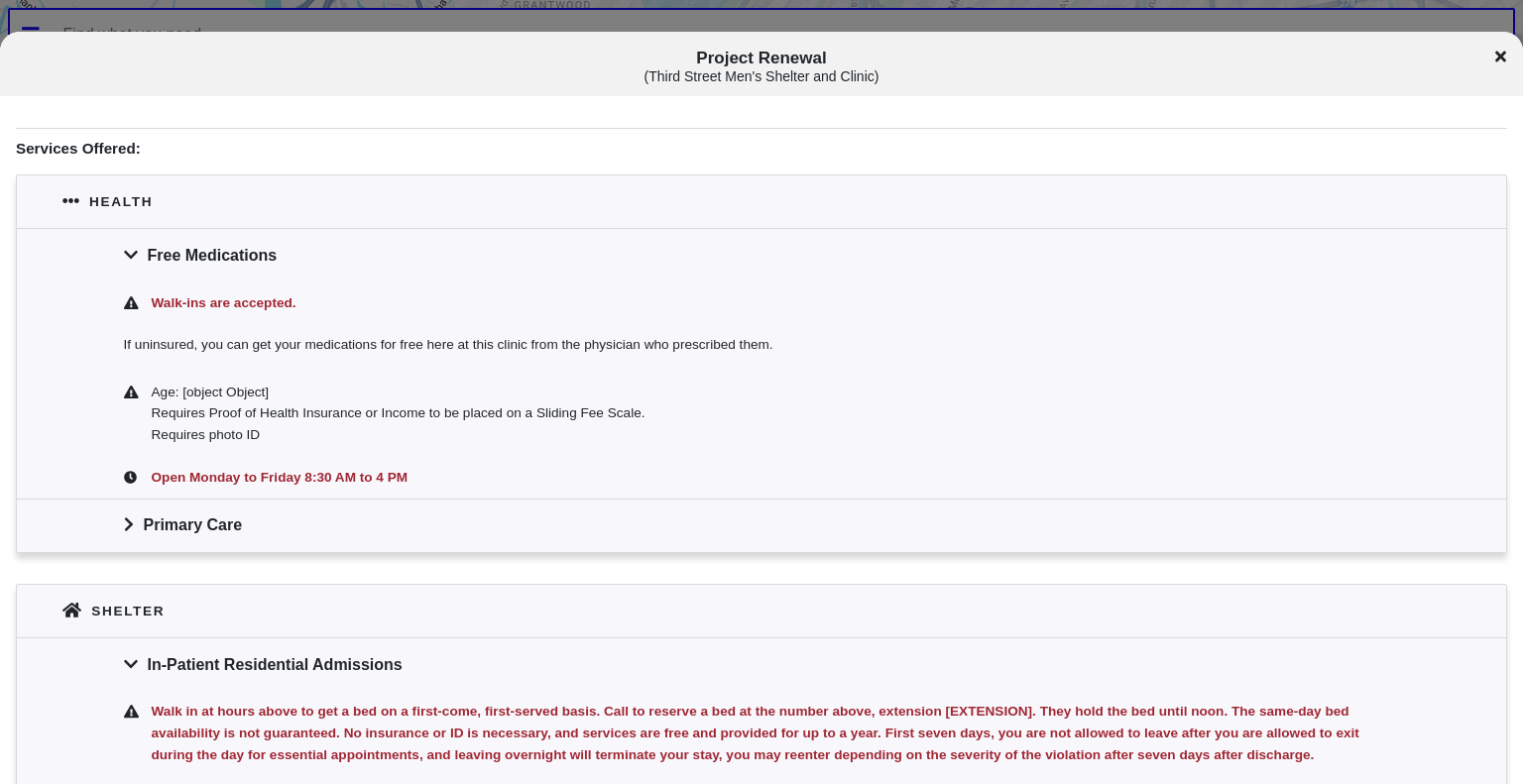 click 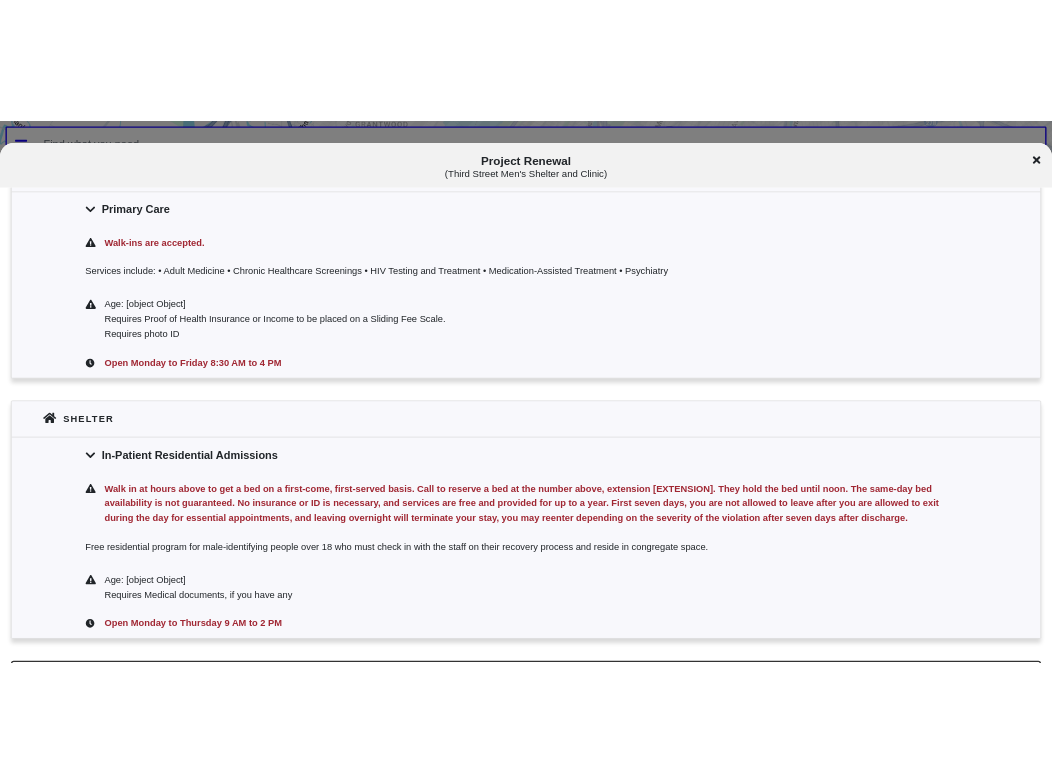 scroll, scrollTop: 760, scrollLeft: 0, axis: vertical 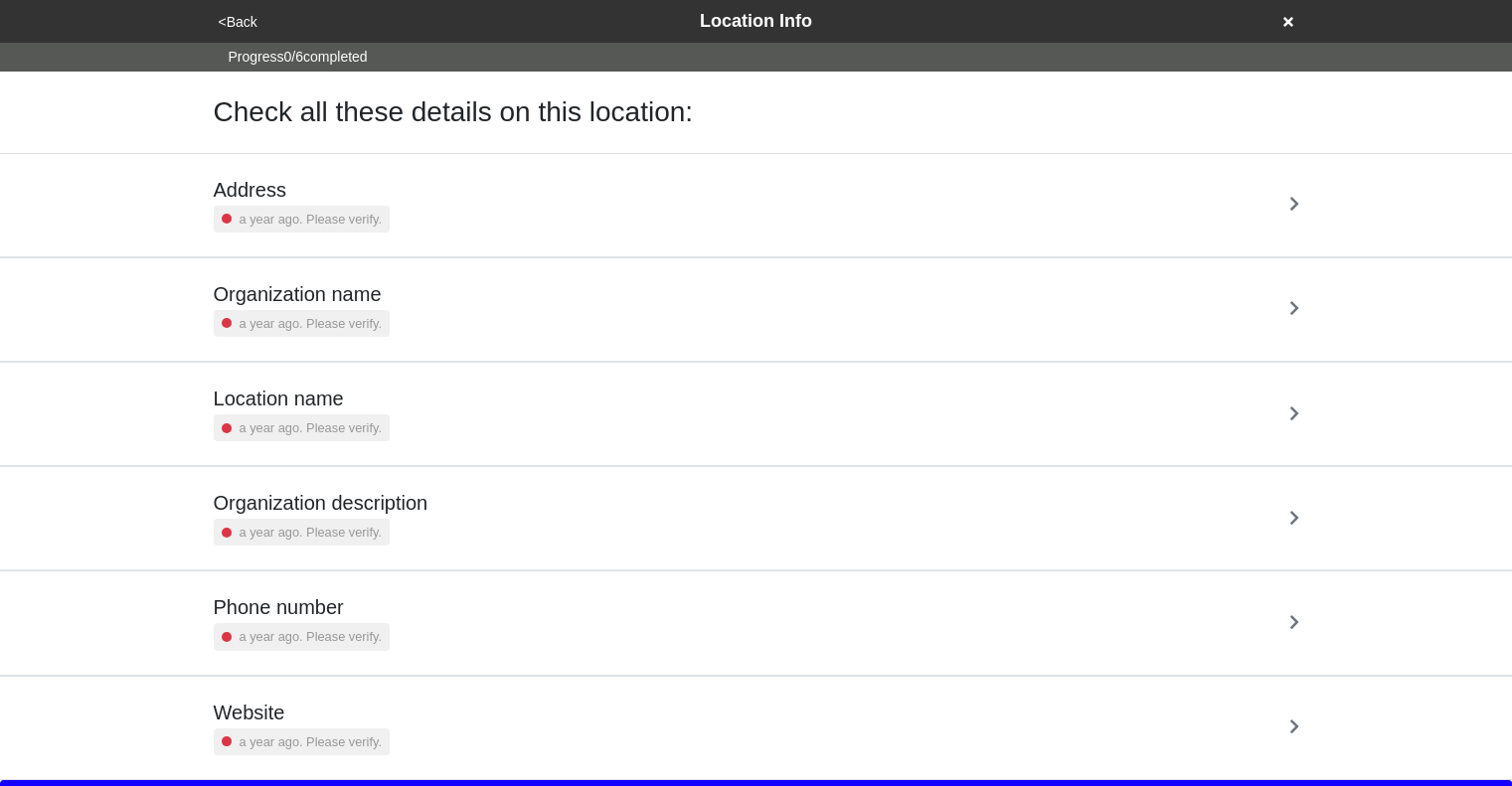 click on "Address a year ago. Please verify." at bounding box center (756, 205) 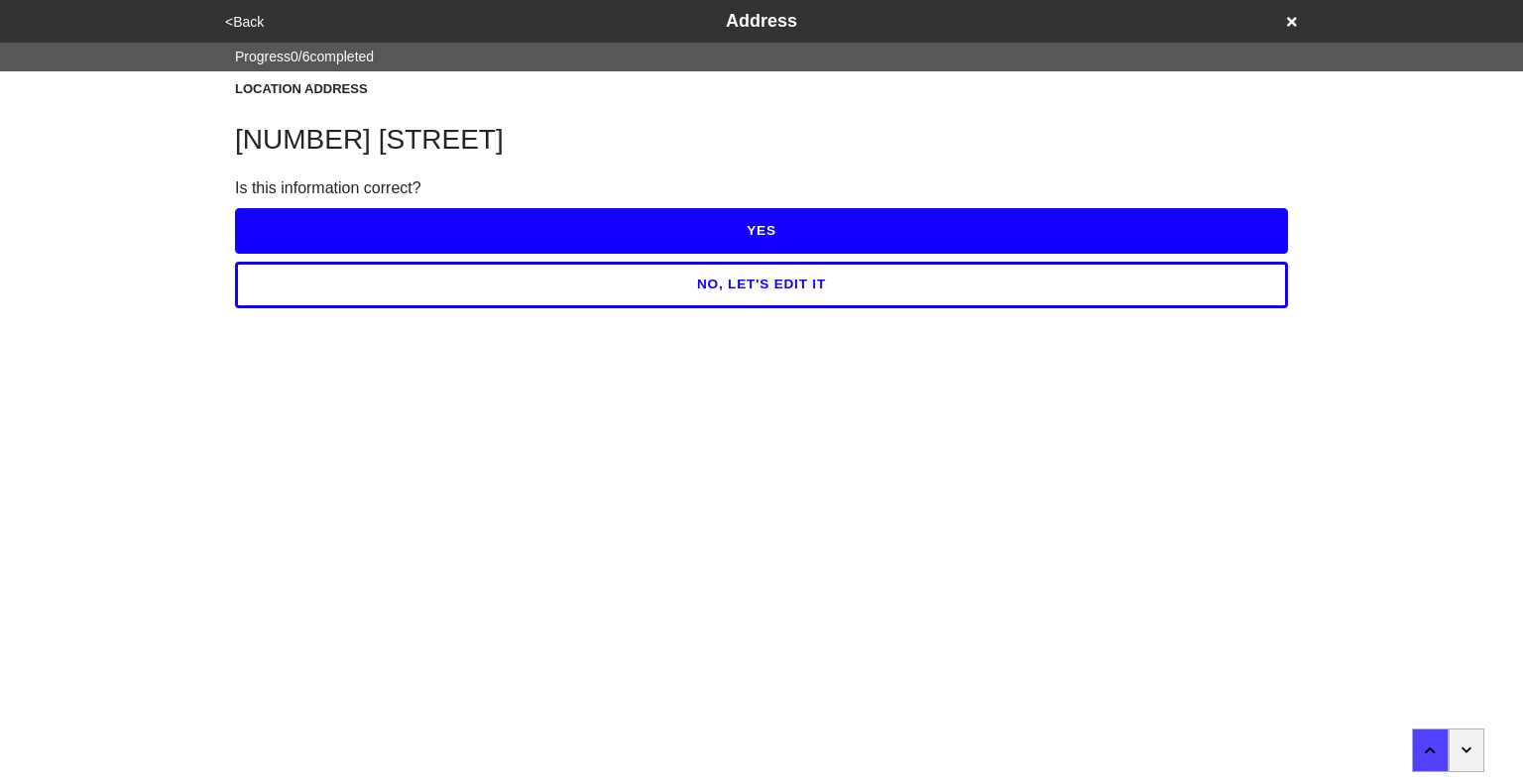 click on "YES" at bounding box center [762, 231] 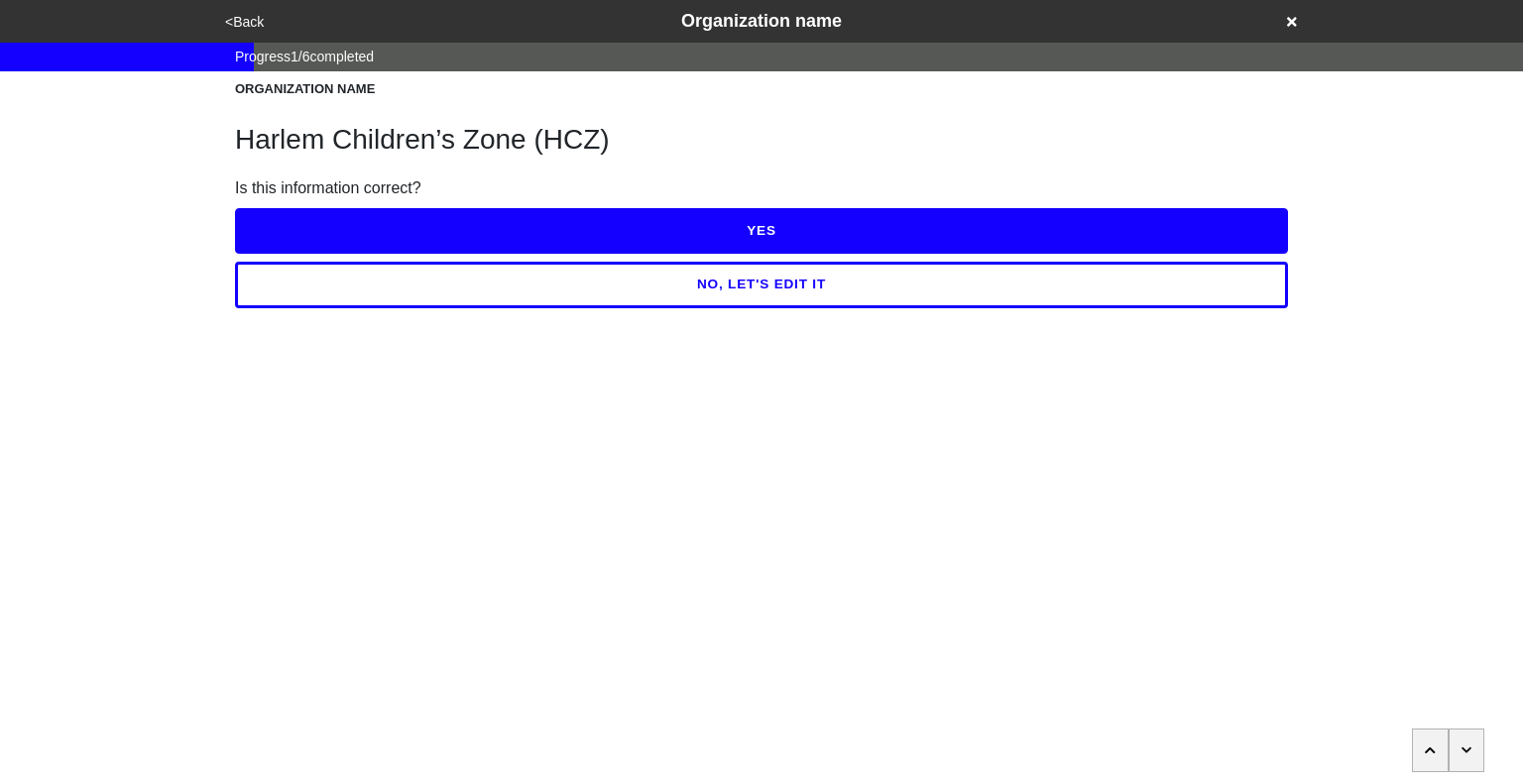 click on "YES" at bounding box center (762, 231) 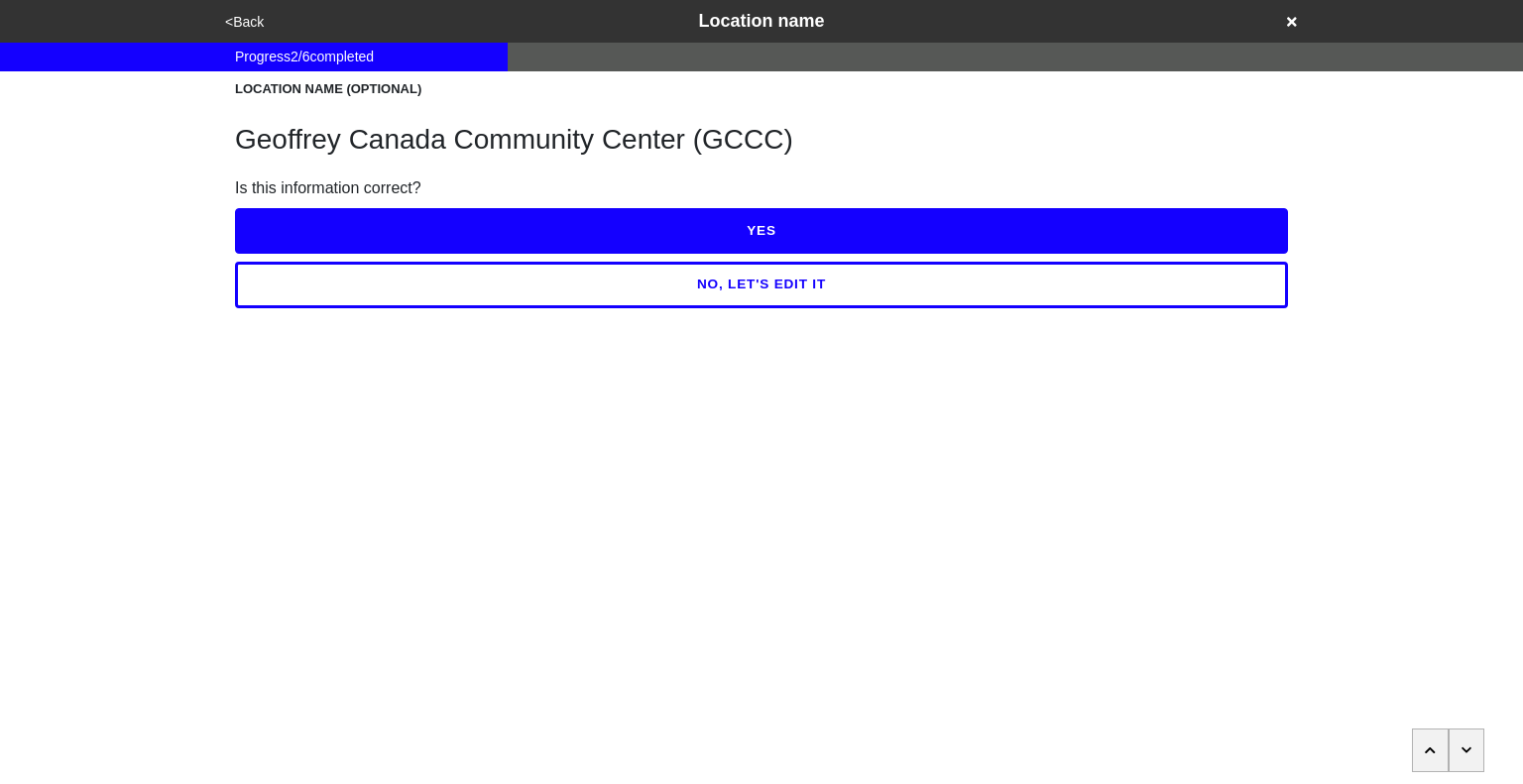 click on "YES" at bounding box center (762, 231) 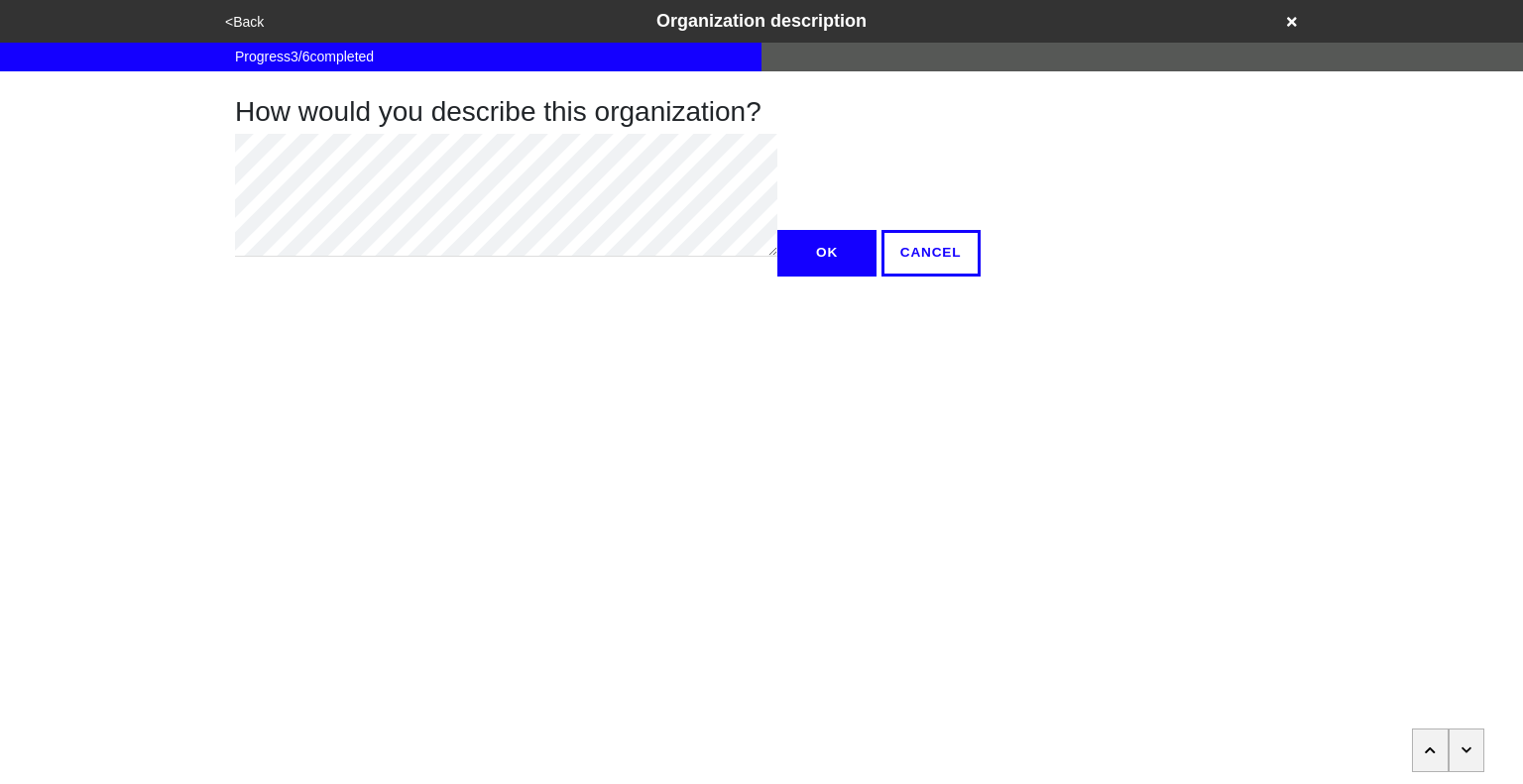 click at bounding box center [1466, 750] 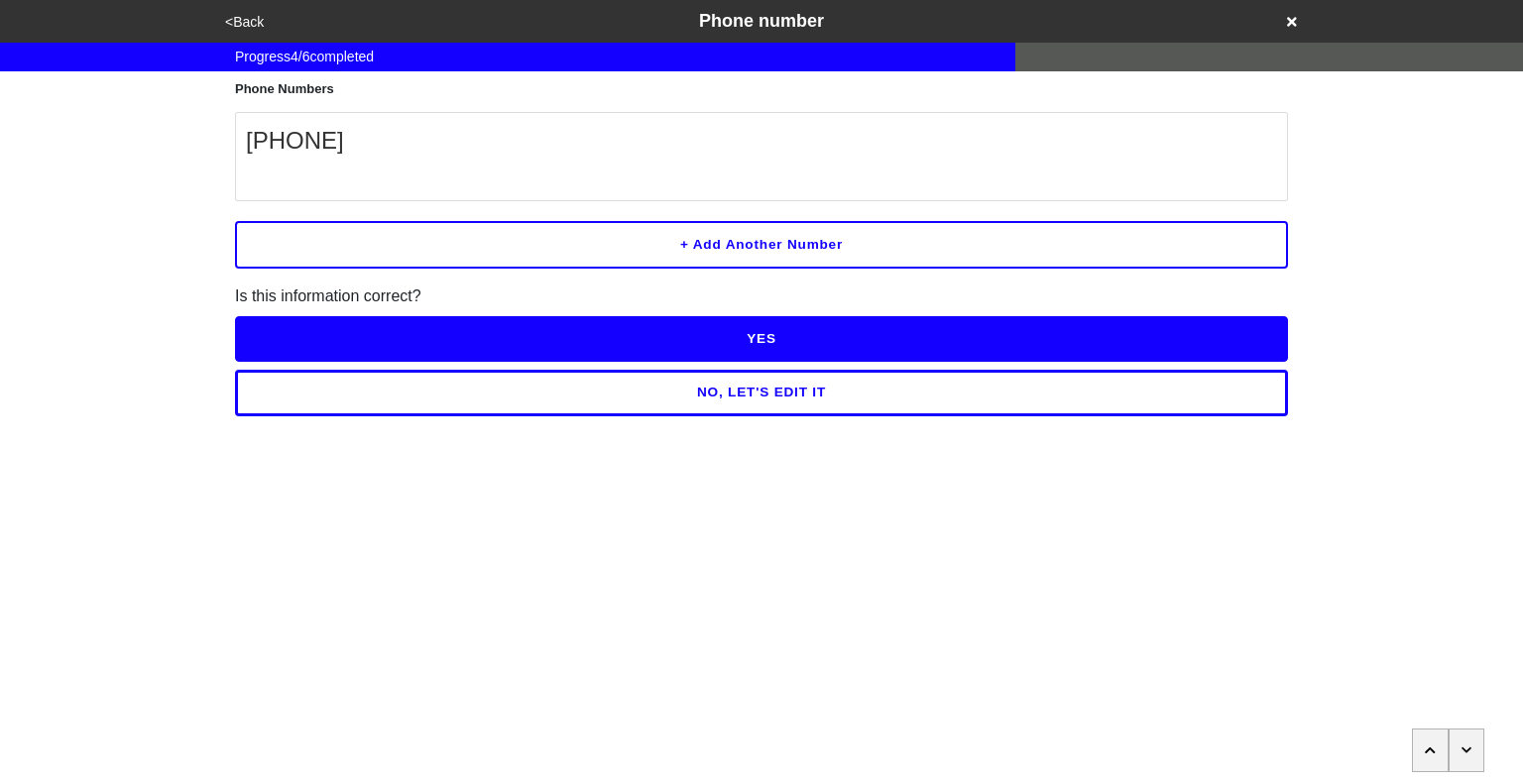 click on "YES" at bounding box center (762, 339) 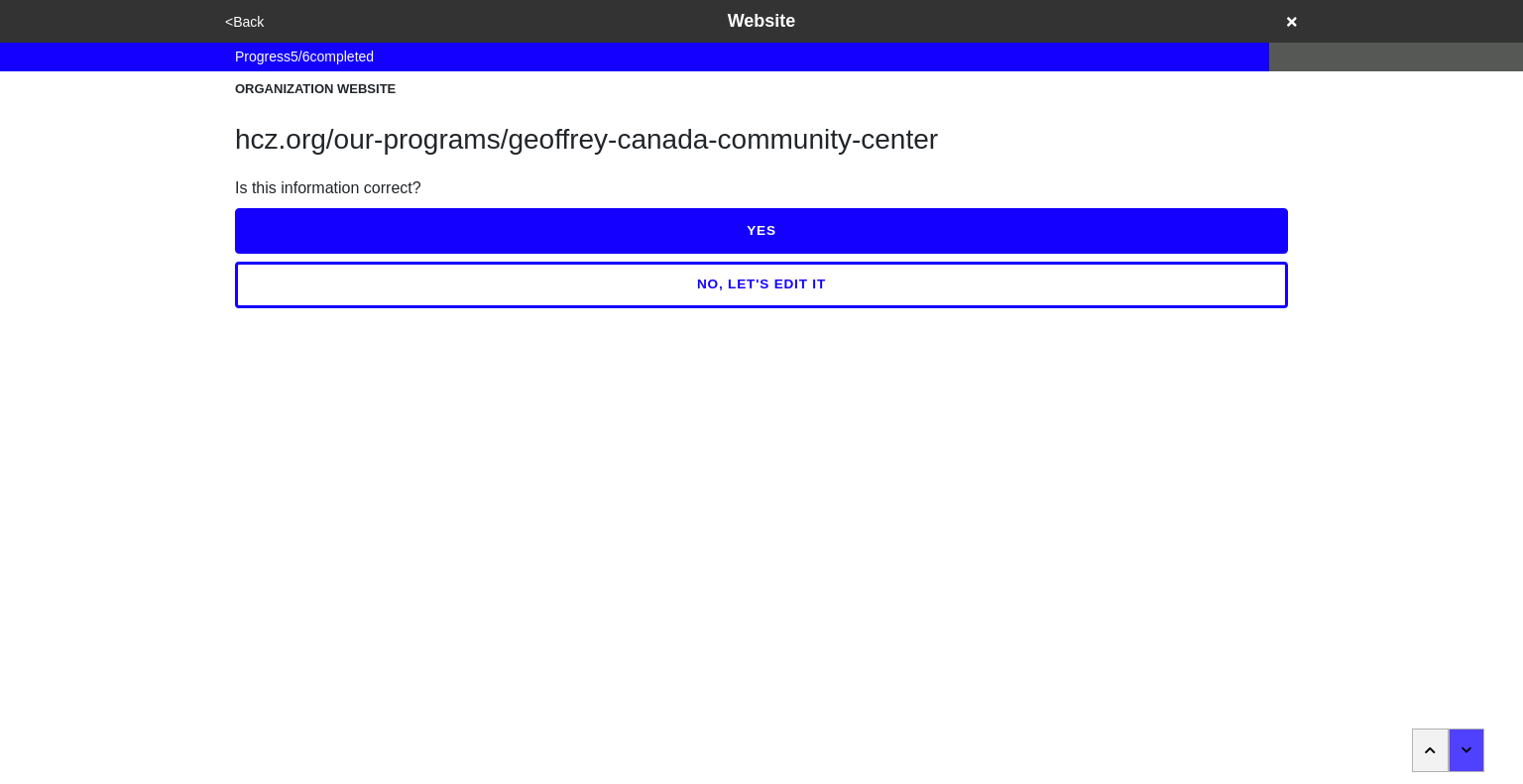 click on "YES" at bounding box center (762, 231) 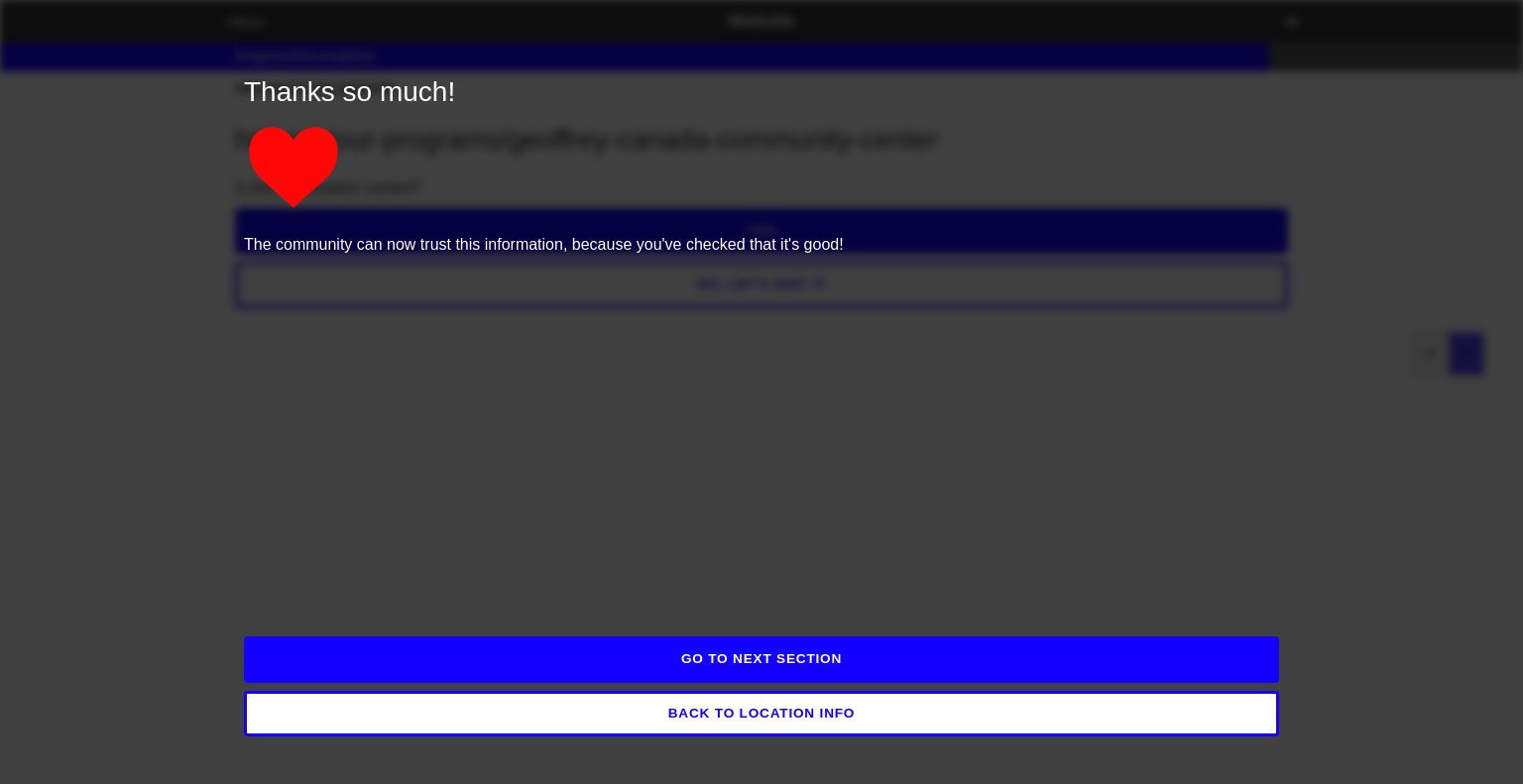 click on "GO TO NEXT SECTION" at bounding box center [762, 659] 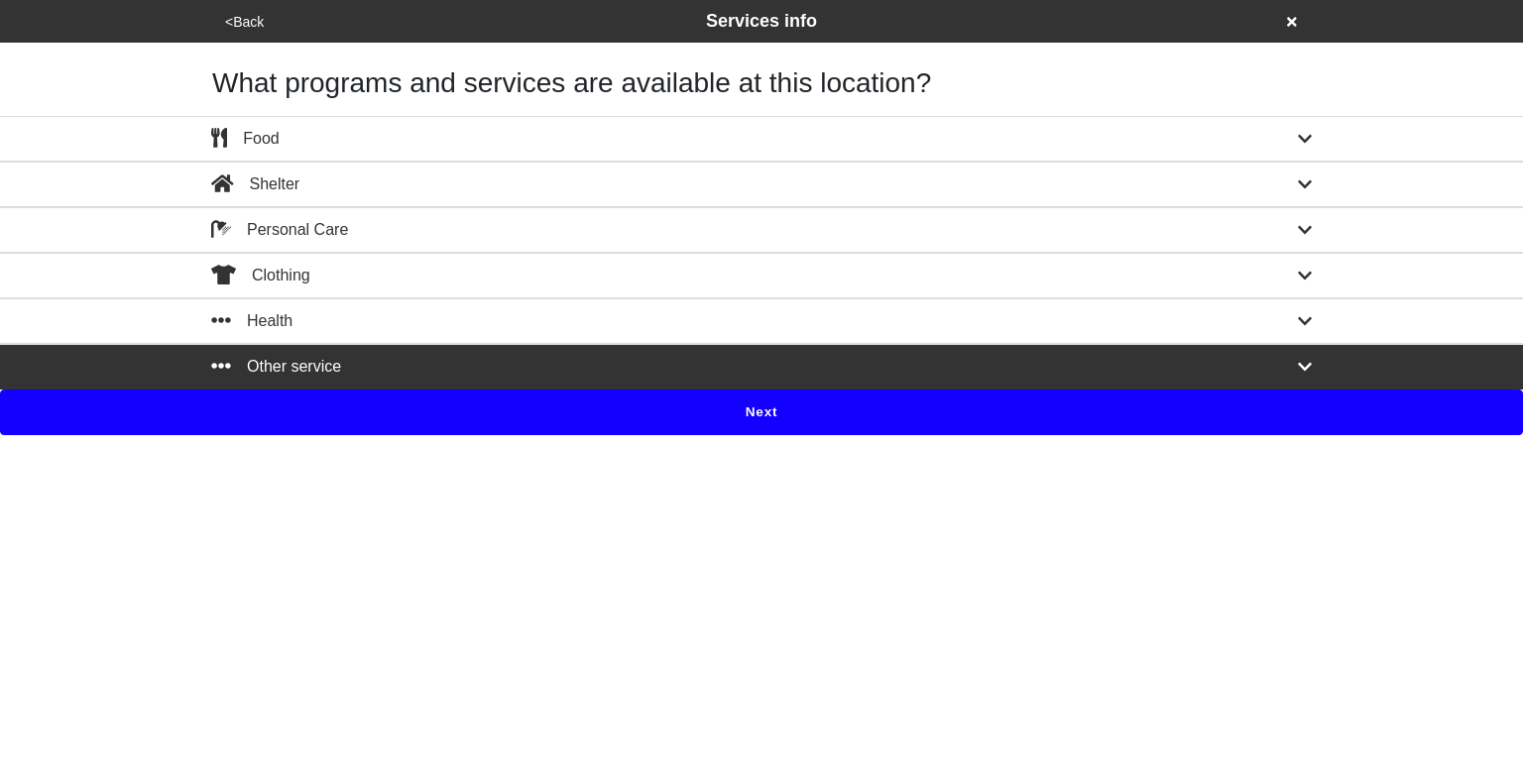 click on "<Back Services info What programs and services are available at this location? Food Mobile Soup Kitchen Brown Bag Food Pantry Mobile Pantry Mobile Market Farmer's Markets Mobile Food Truck Soup Kitchen + Add another food service Shelter Assessment Crisis Single Adult LGBTQ Young Adult Safe Haven Families Veterans Short-Term Housing + Add another shelter service Personal Care Haircut Toiletries Restrooms Shower Support Groups Laundry + Add another personal care service Clothing Clothing Pantry + Add another clothing service Health Mental Health + Add another health service Other service Benefits Advocates / Legal Aid Case Workers Mail Free Wifi Taxes Pets Education Employment Legal Services Activities and Classes + Add other service Next x" at bounding box center [762, 217] 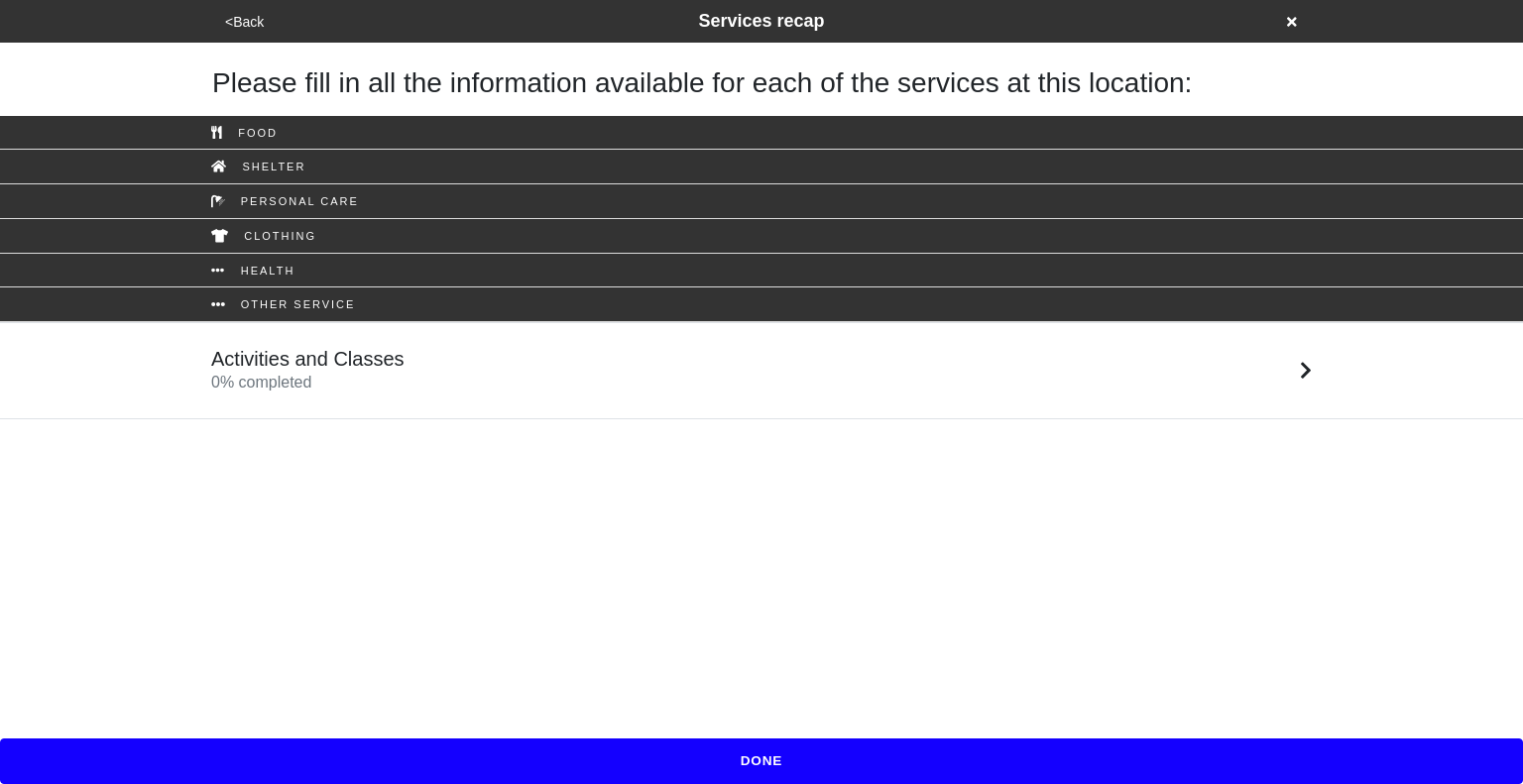 click on "Activities and Classes 0 % completed" at bounding box center (762, 371) 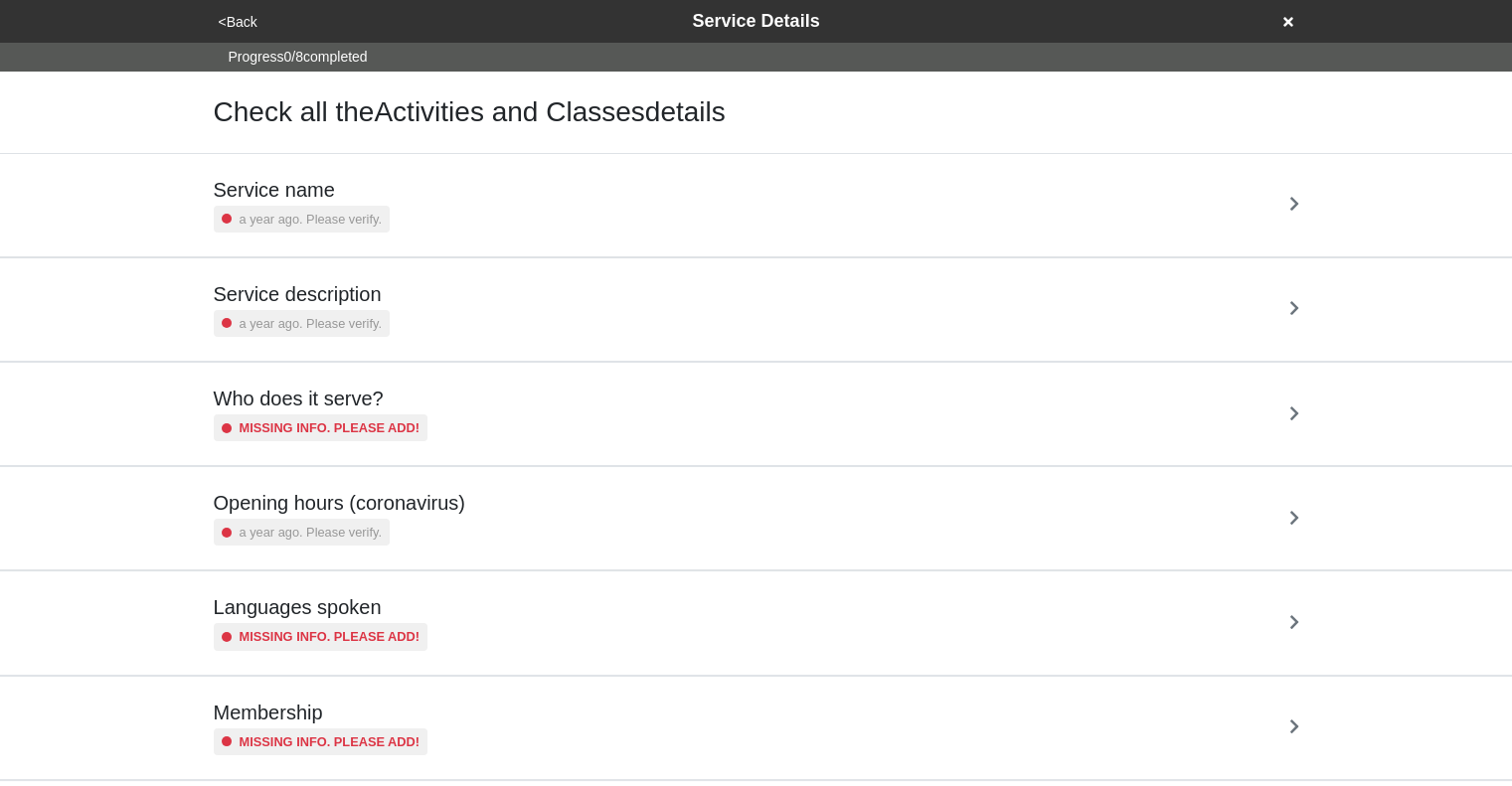 click on "Service name a year ago. Please verify." at bounding box center [756, 205] 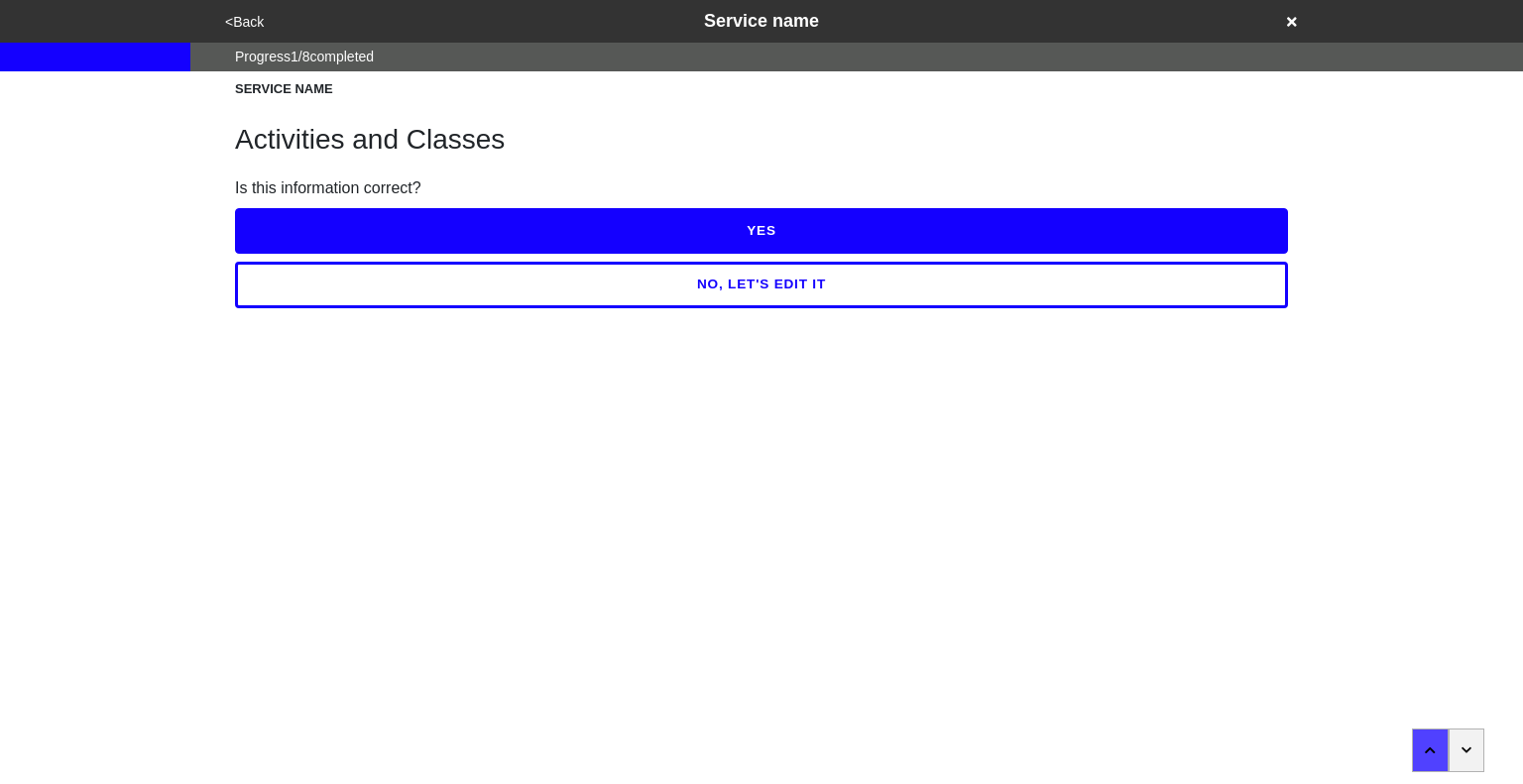 click on "YES" at bounding box center [762, 231] 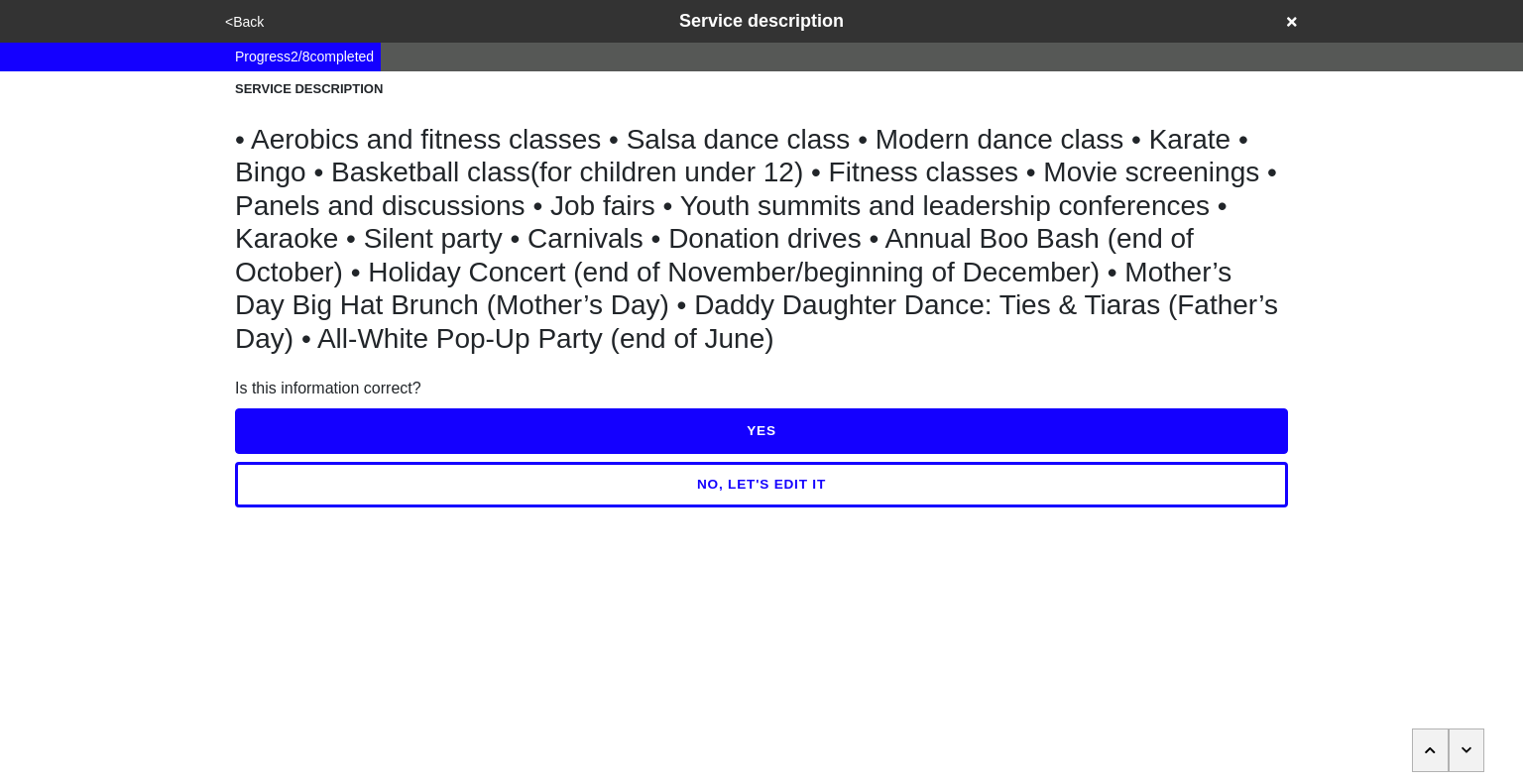 click on "YES" at bounding box center [762, 431] 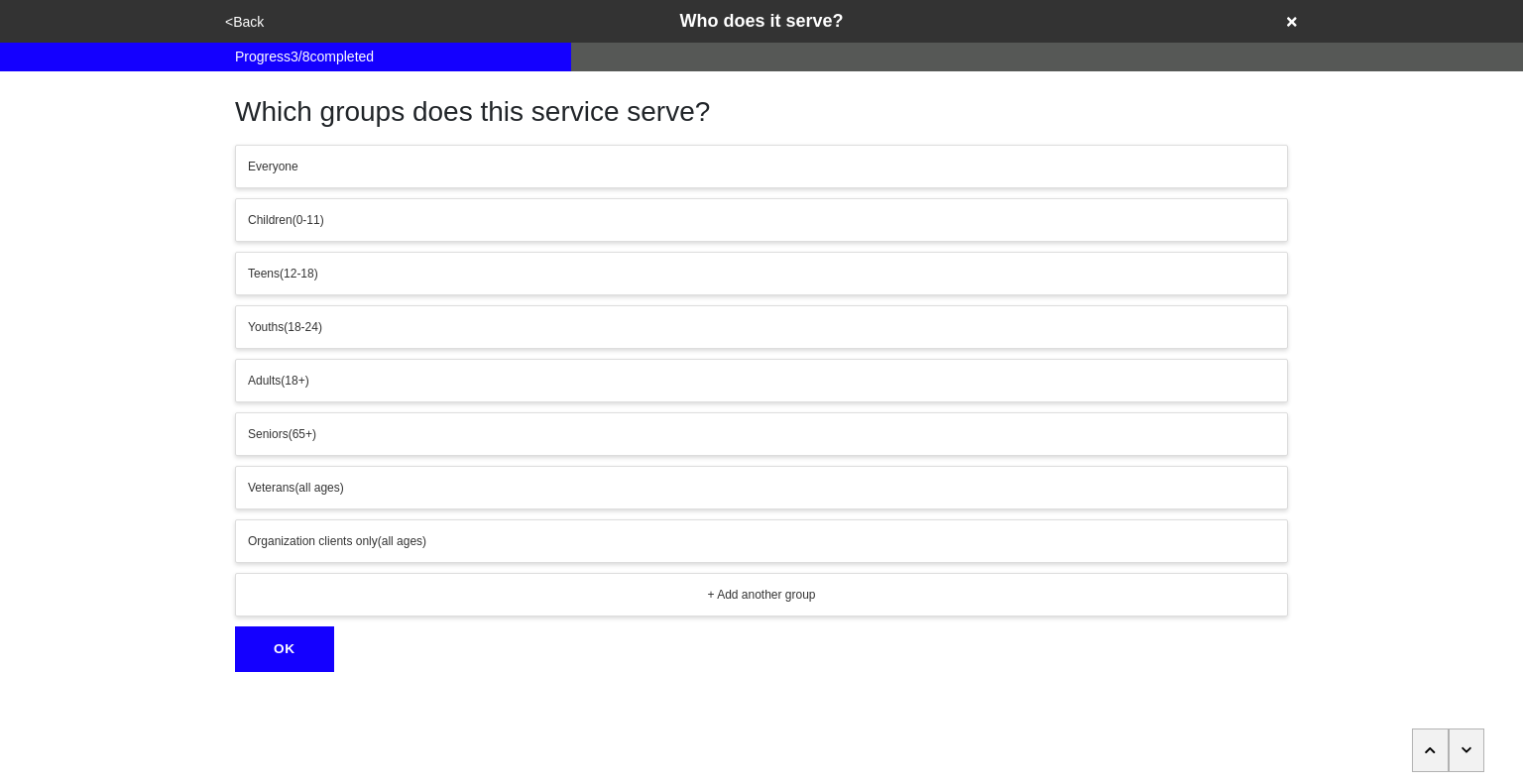 click 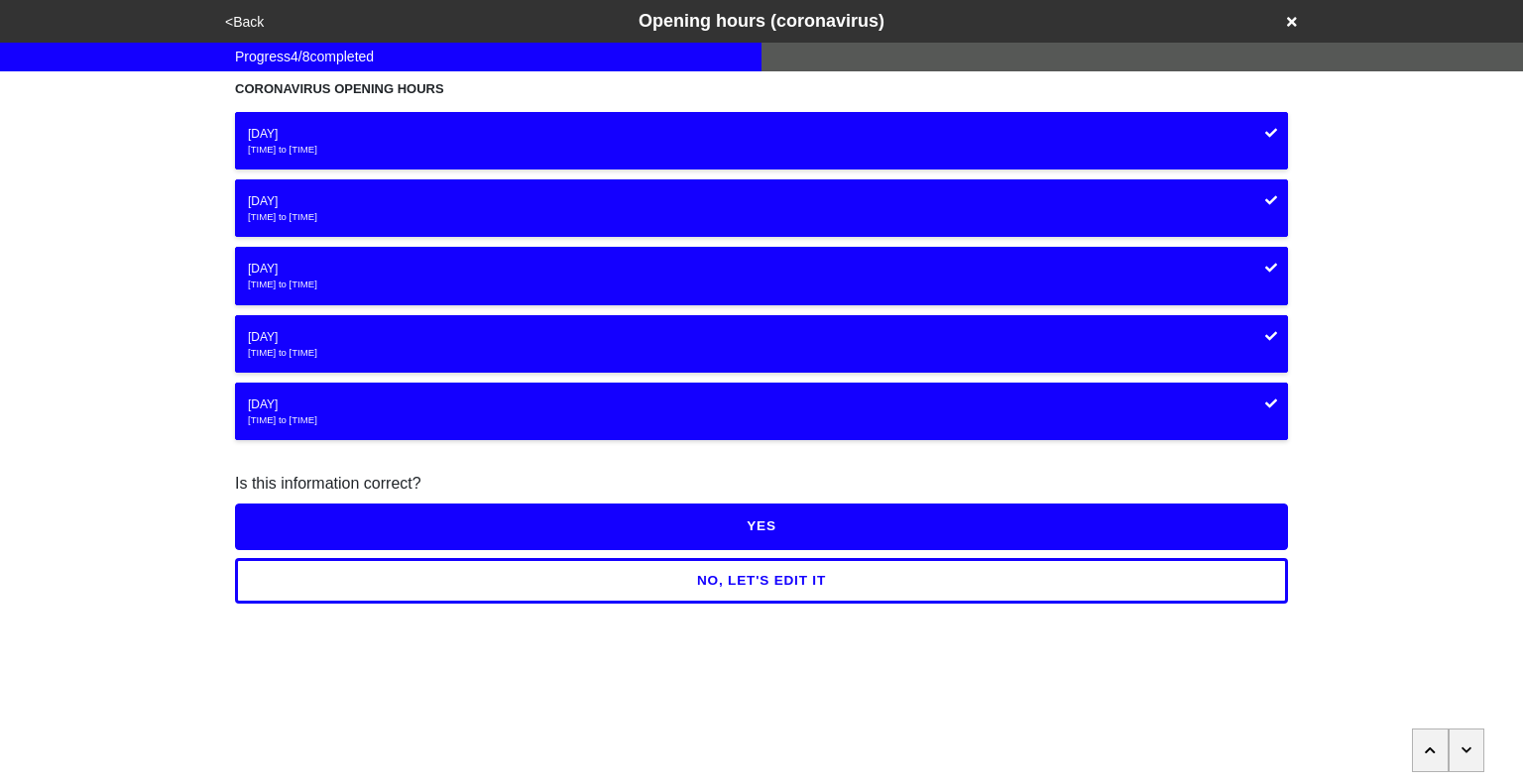 click on "YES" at bounding box center (762, 526) 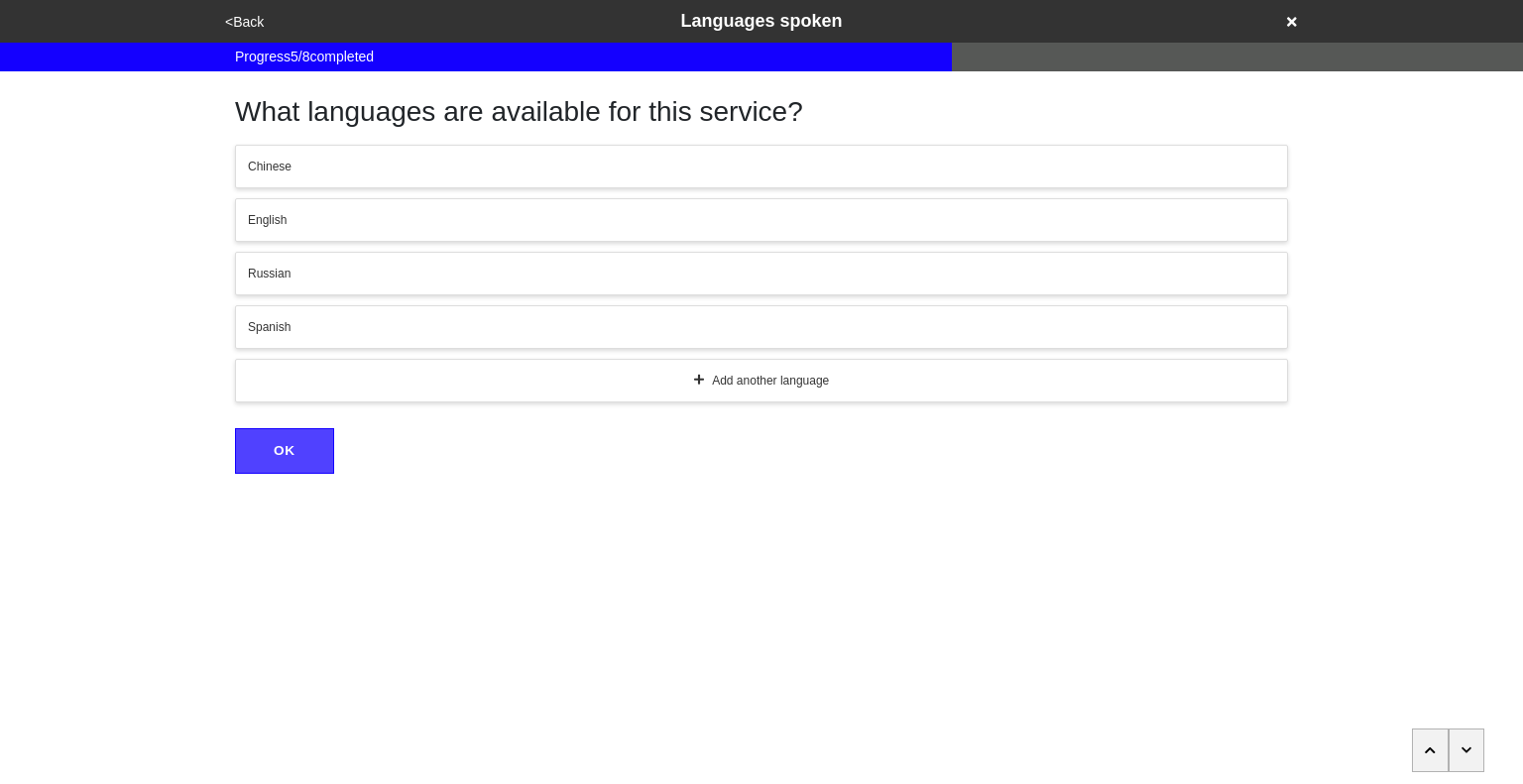 click 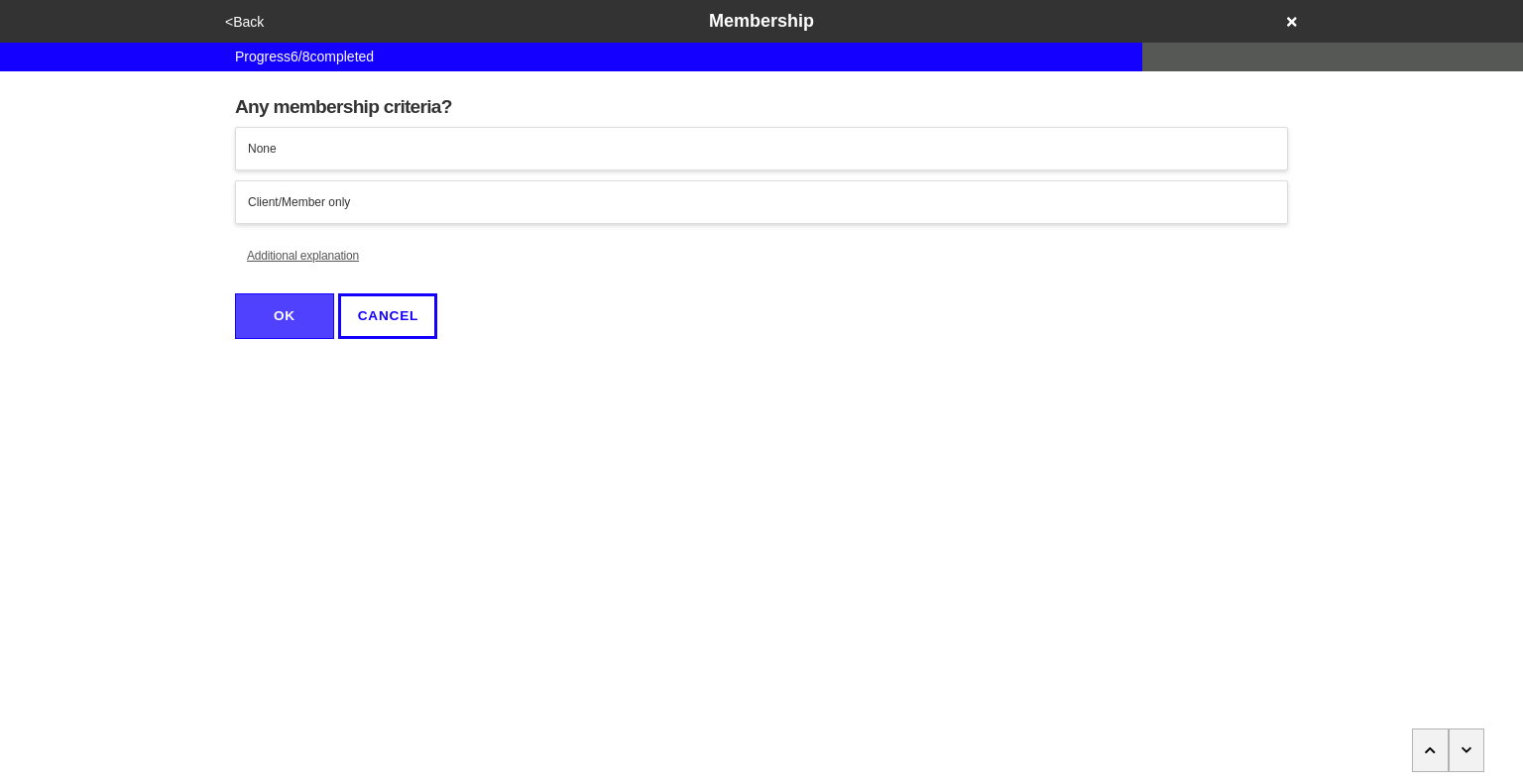 click 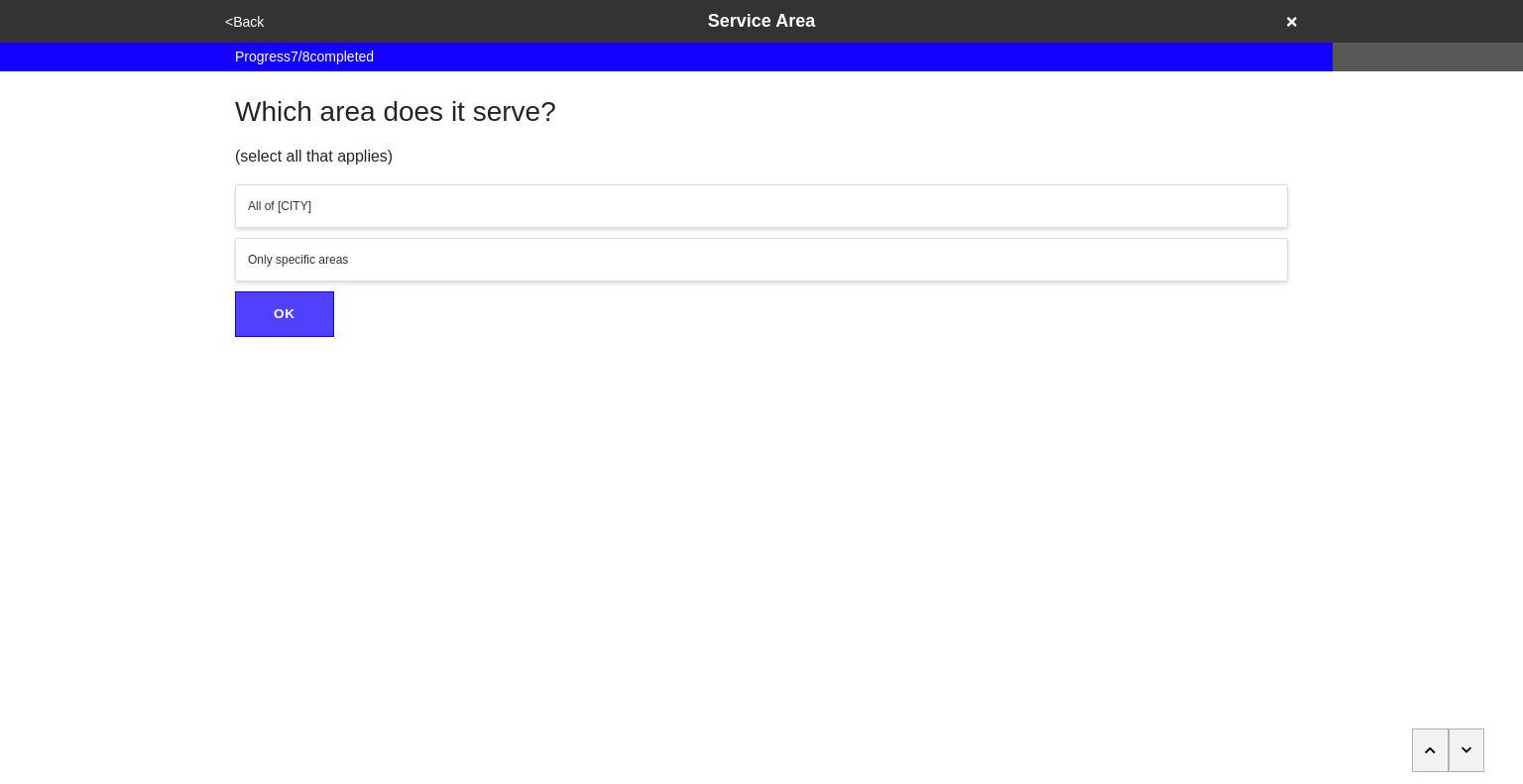 click 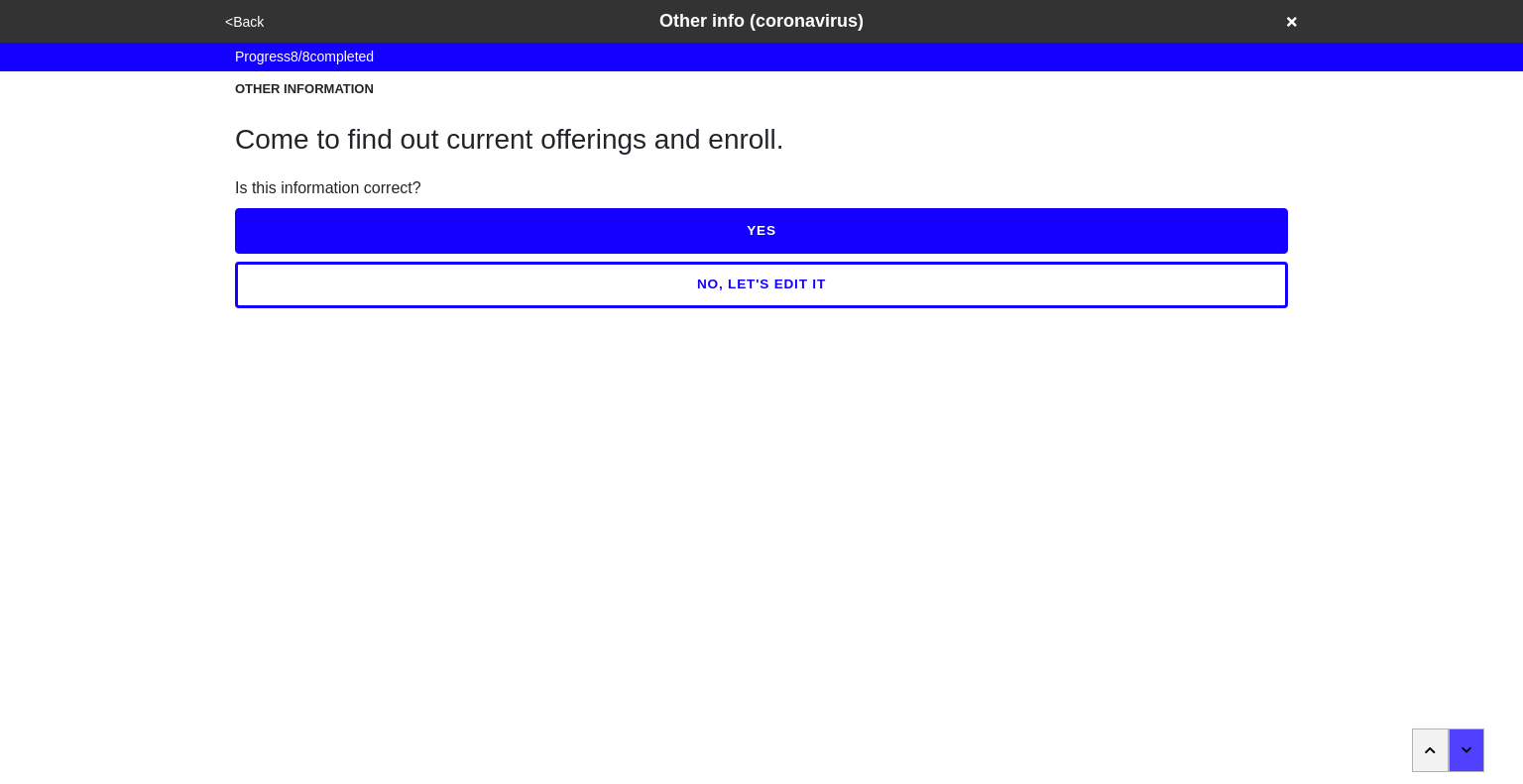 click on "YES" at bounding box center [762, 231] 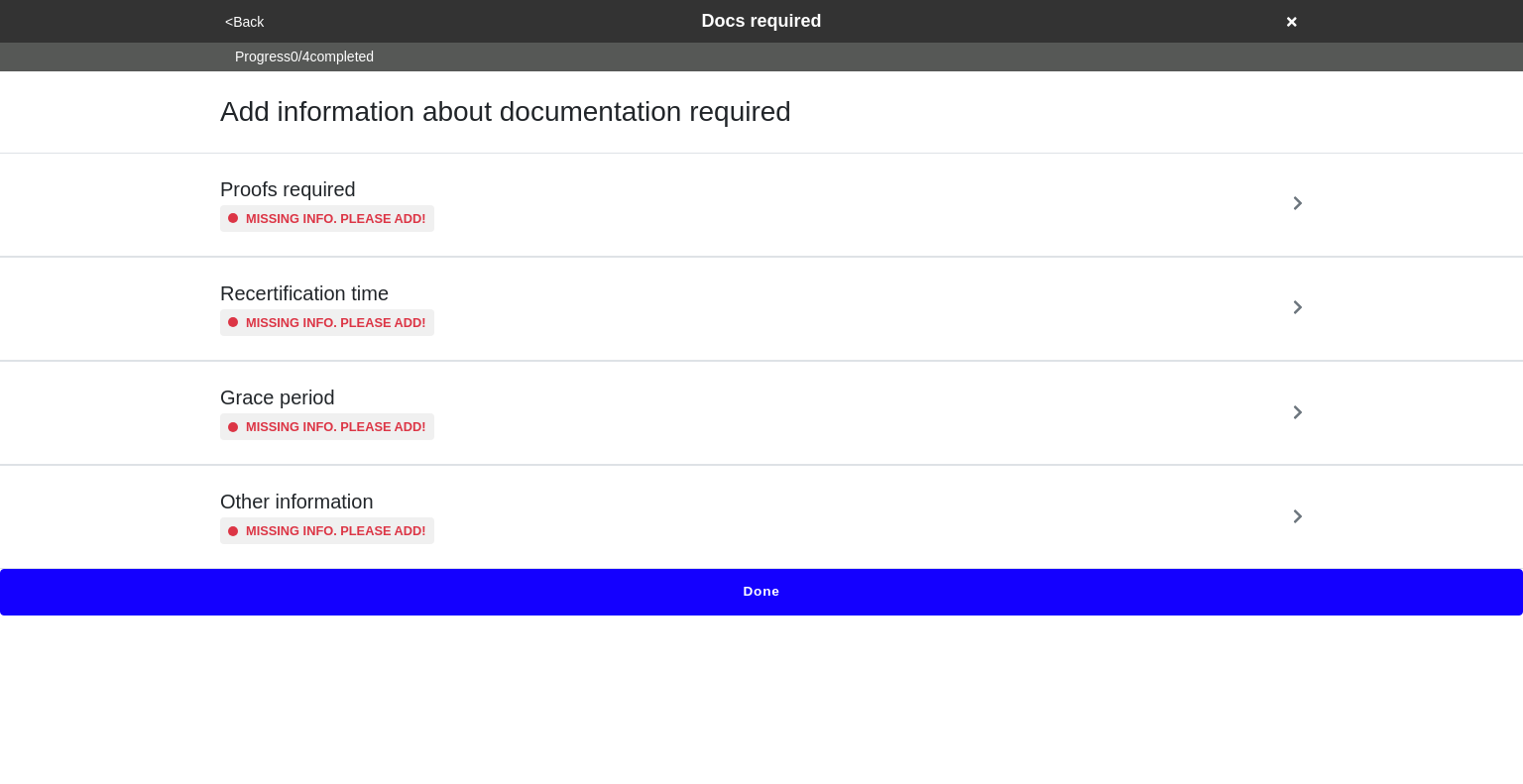 click on "Proofs required Missing info. Please add!" at bounding box center [762, 204] 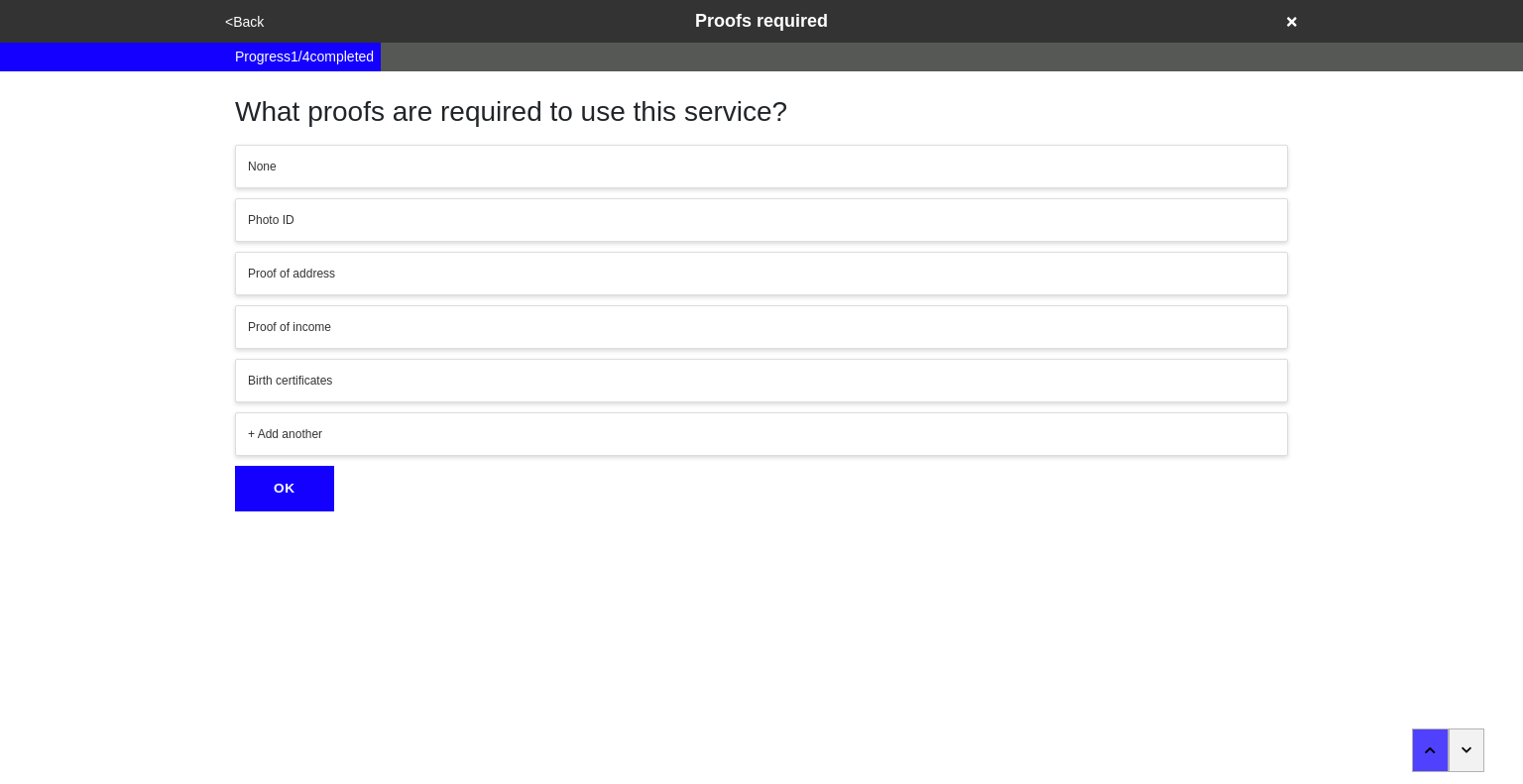 click at bounding box center (1466, 750) 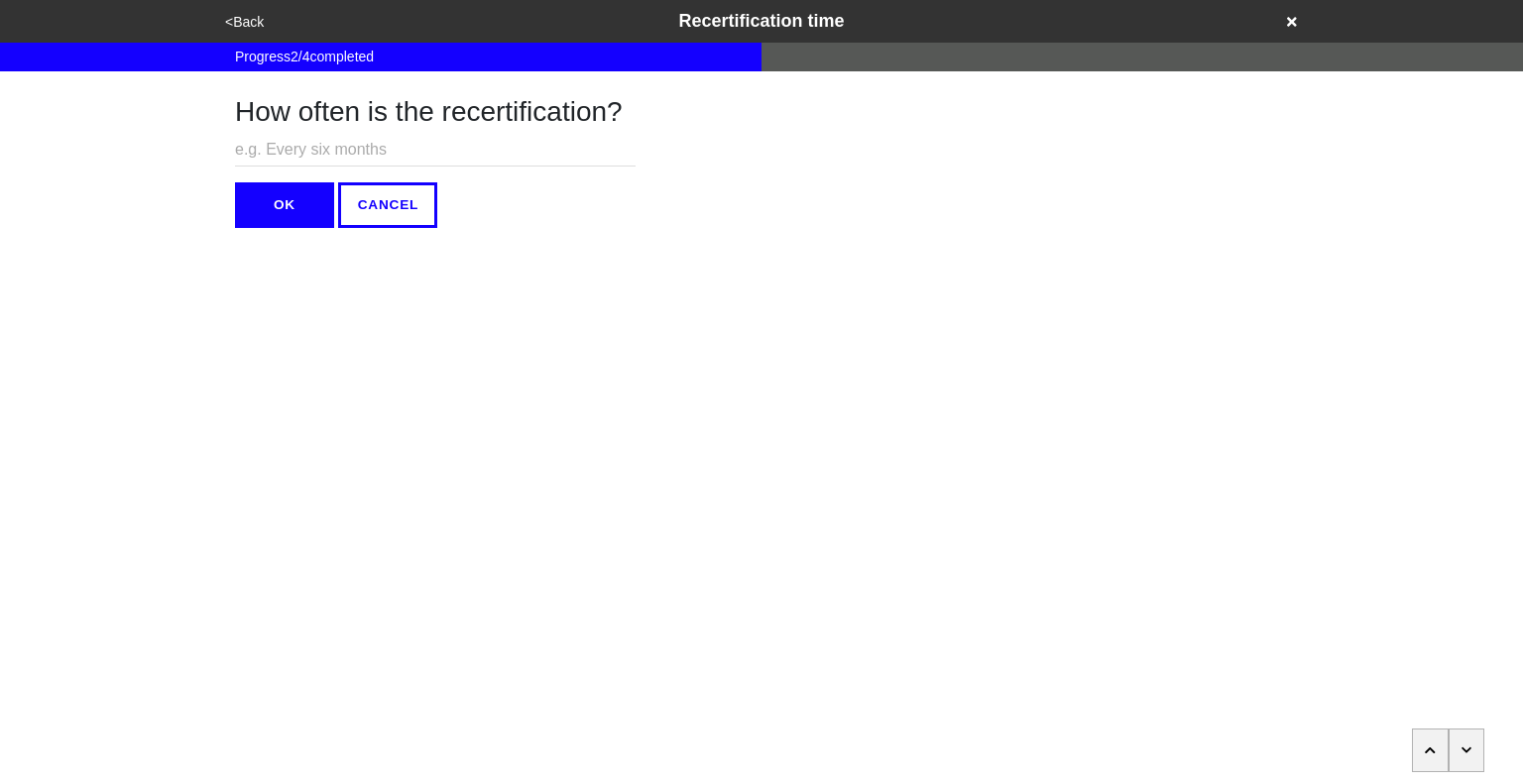 click at bounding box center (1466, 750) 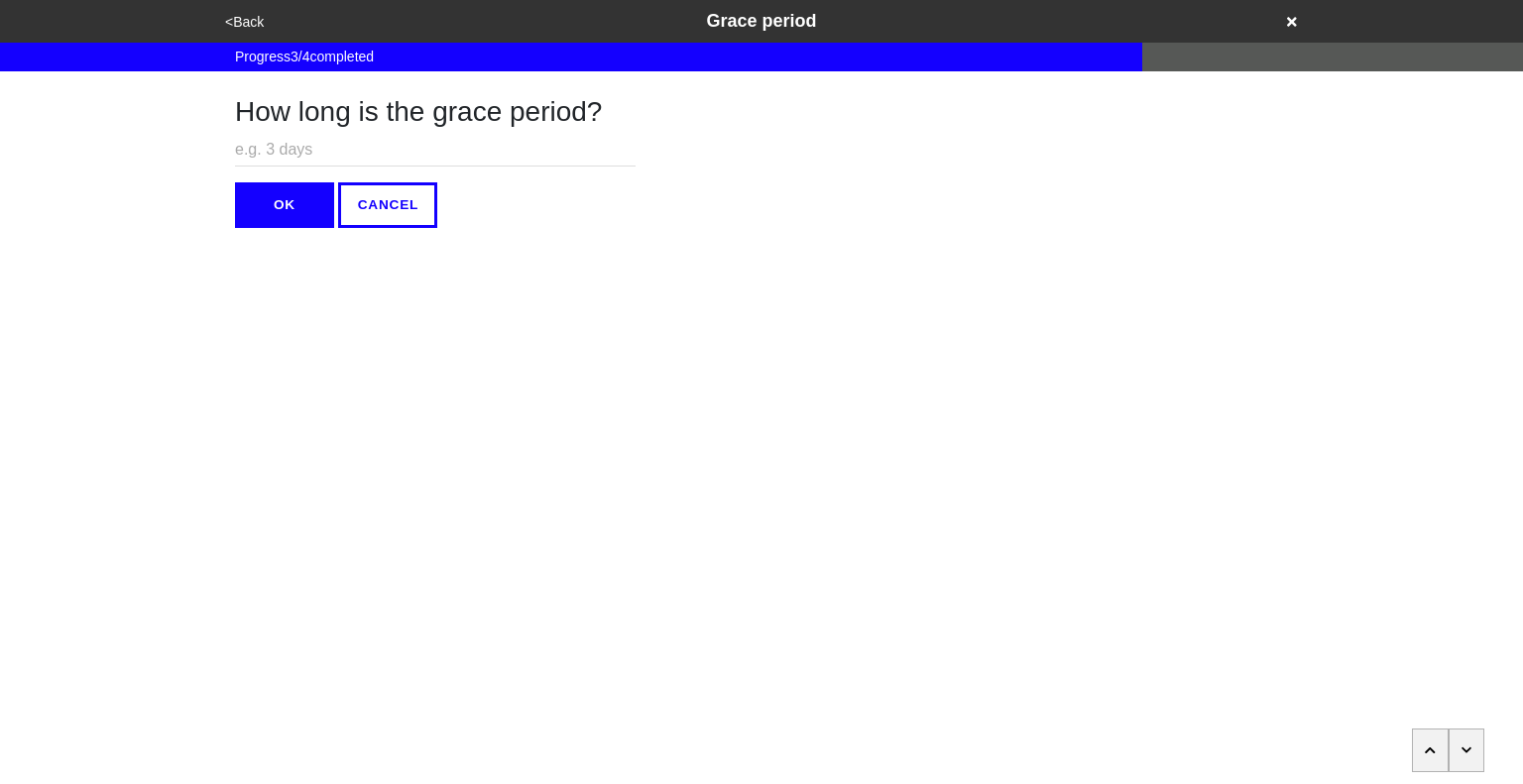 click at bounding box center (1466, 750) 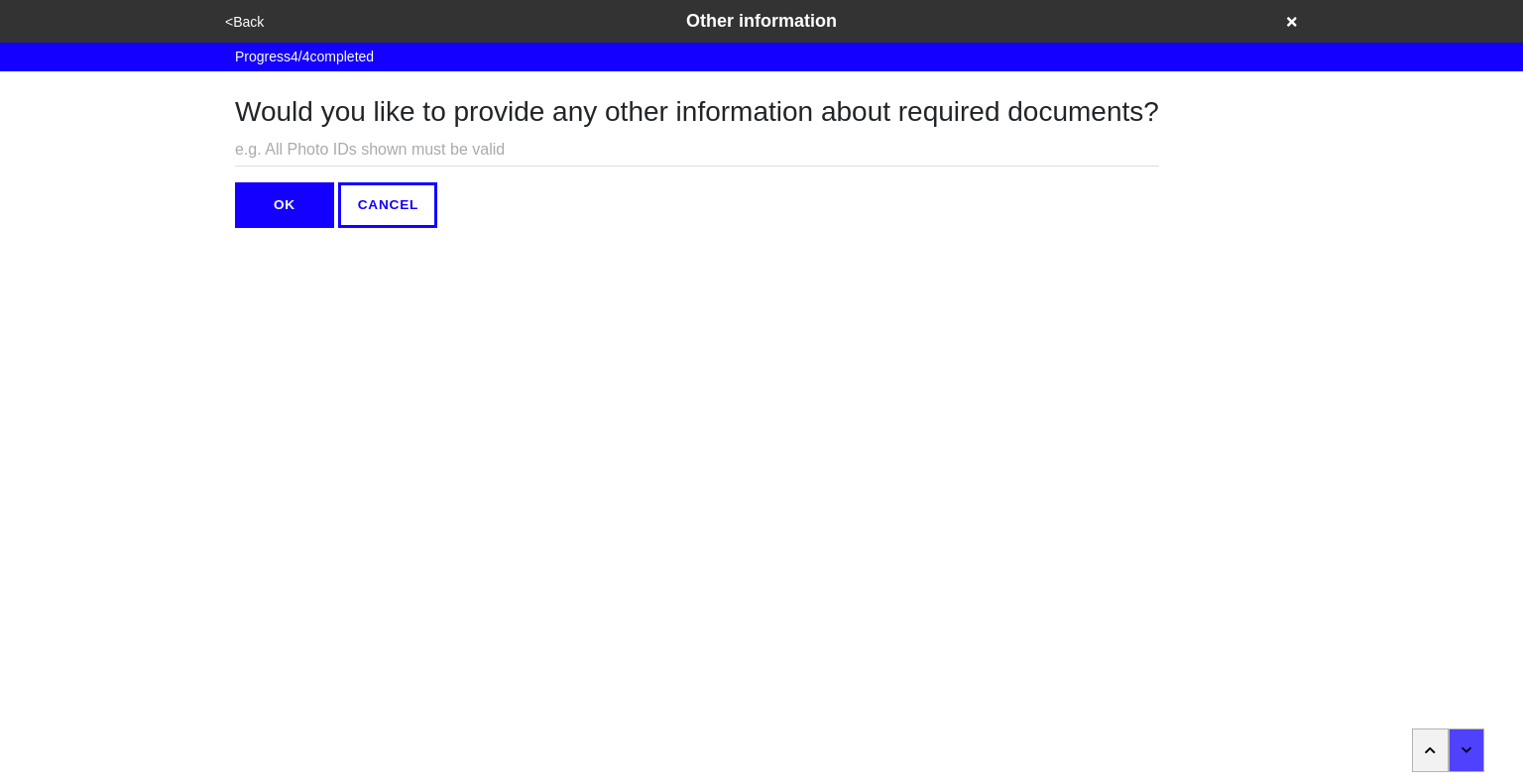 click on "OK" at bounding box center (285, 205) 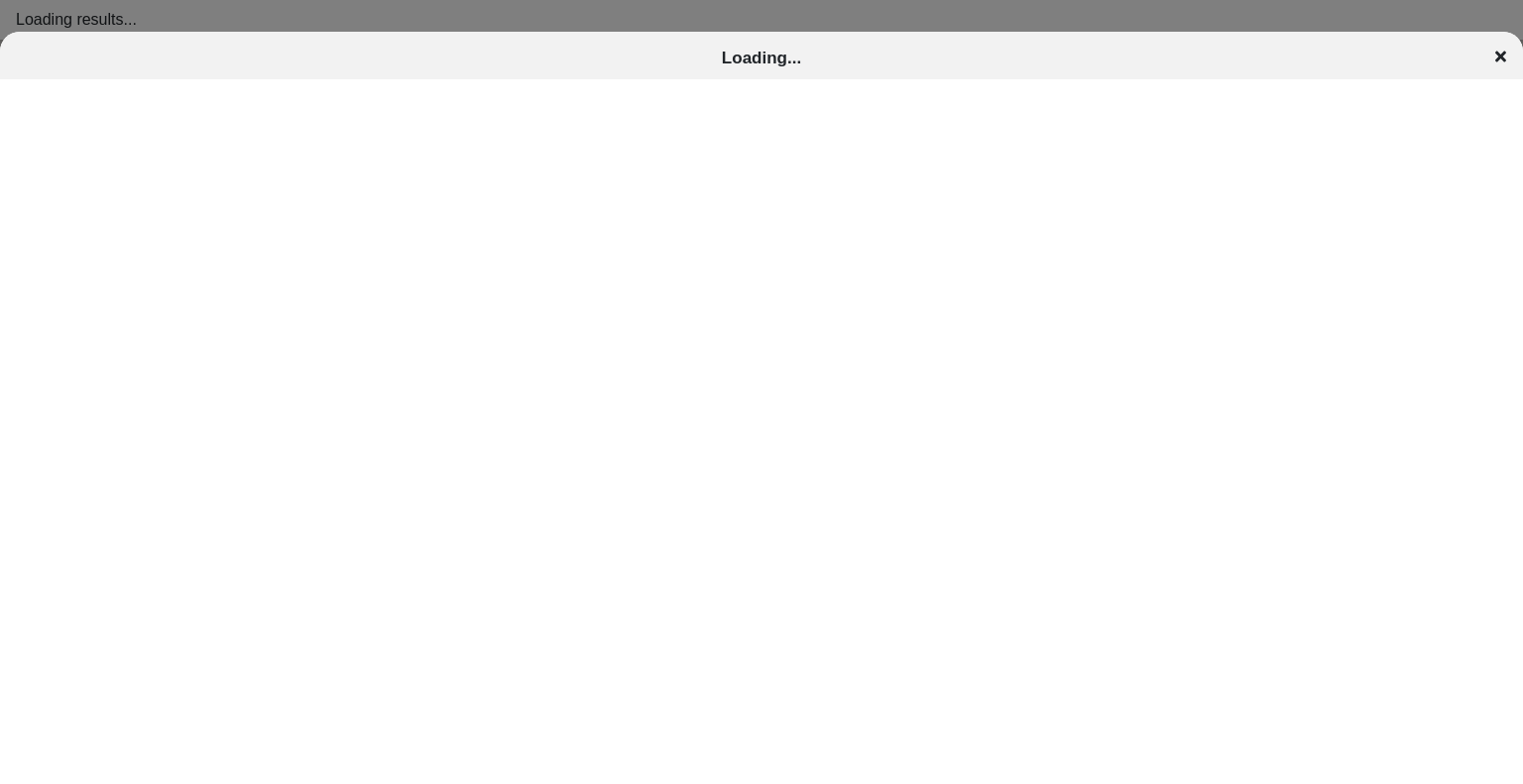 scroll, scrollTop: 0, scrollLeft: 0, axis: both 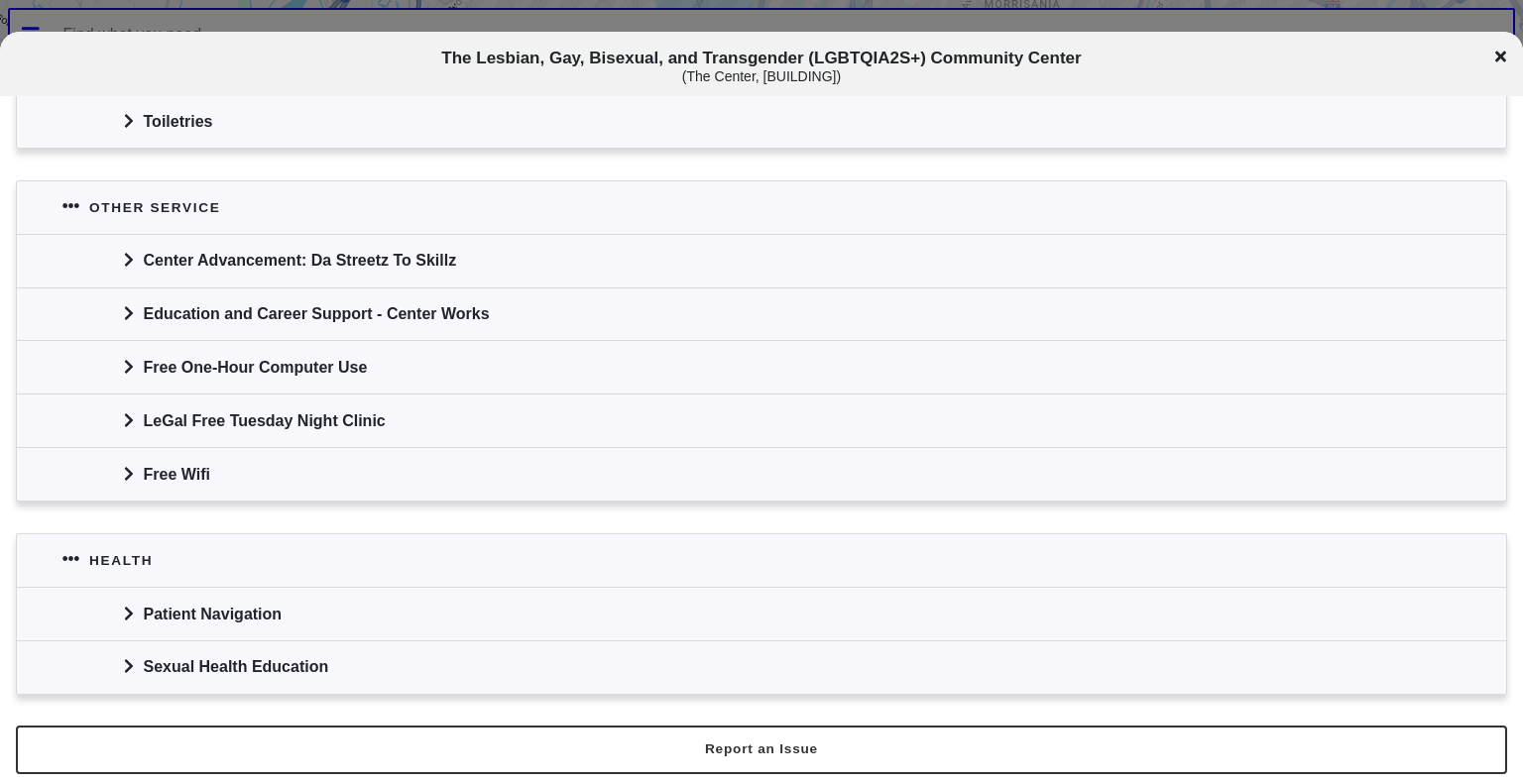 click 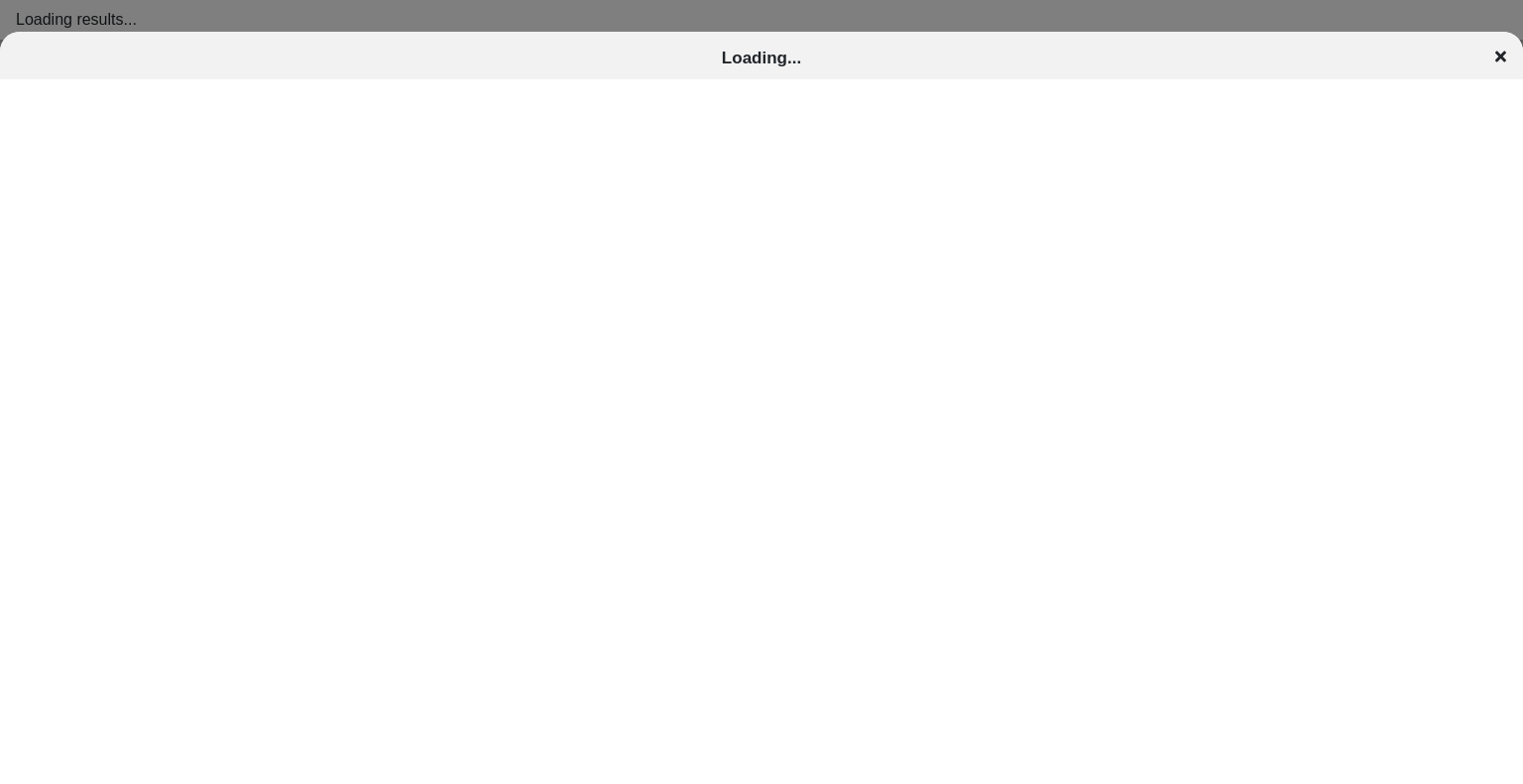 scroll, scrollTop: 0, scrollLeft: 0, axis: both 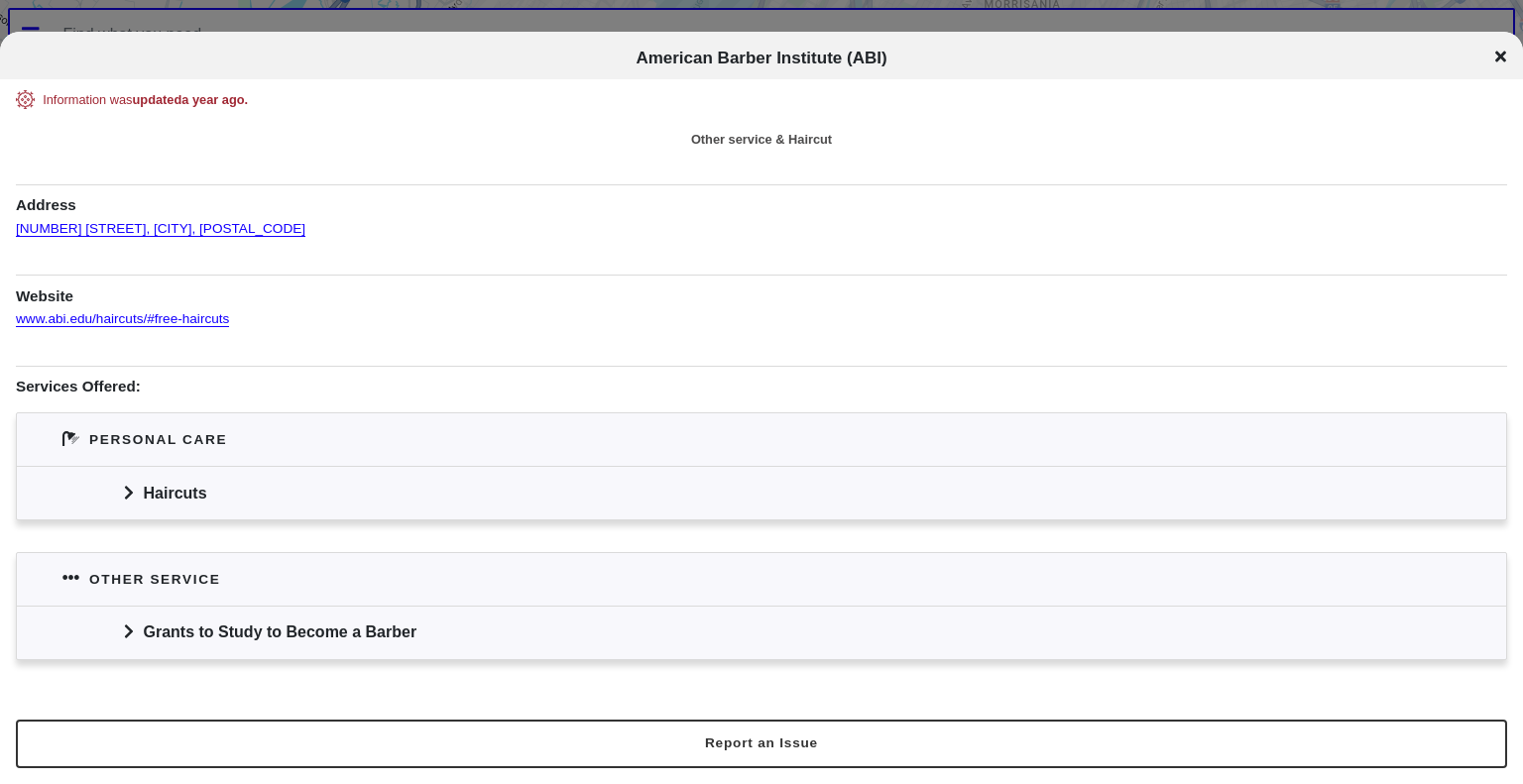 click 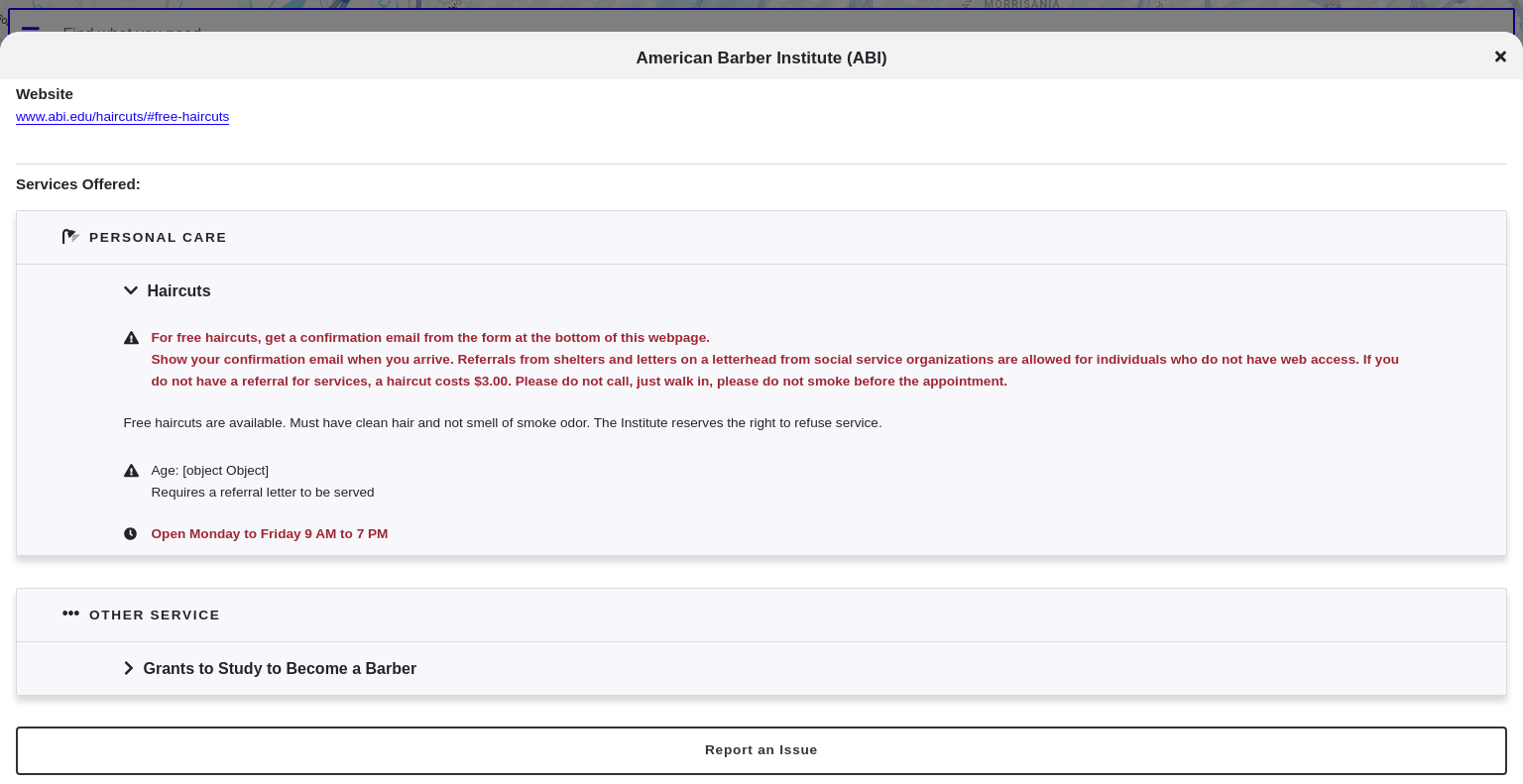scroll, scrollTop: 206, scrollLeft: 0, axis: vertical 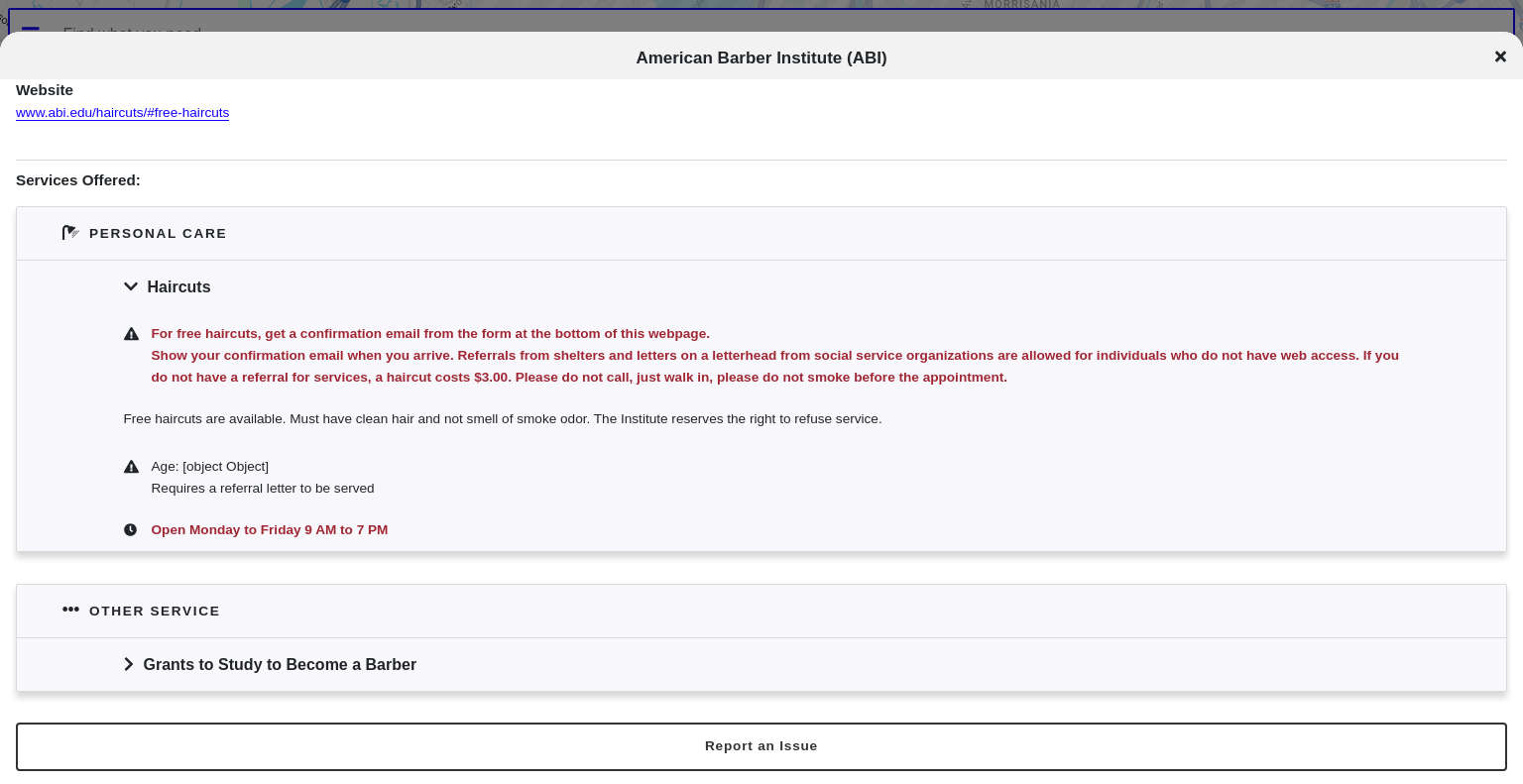 click on "Grants to Study to Become a Barber" at bounding box center (762, 664) 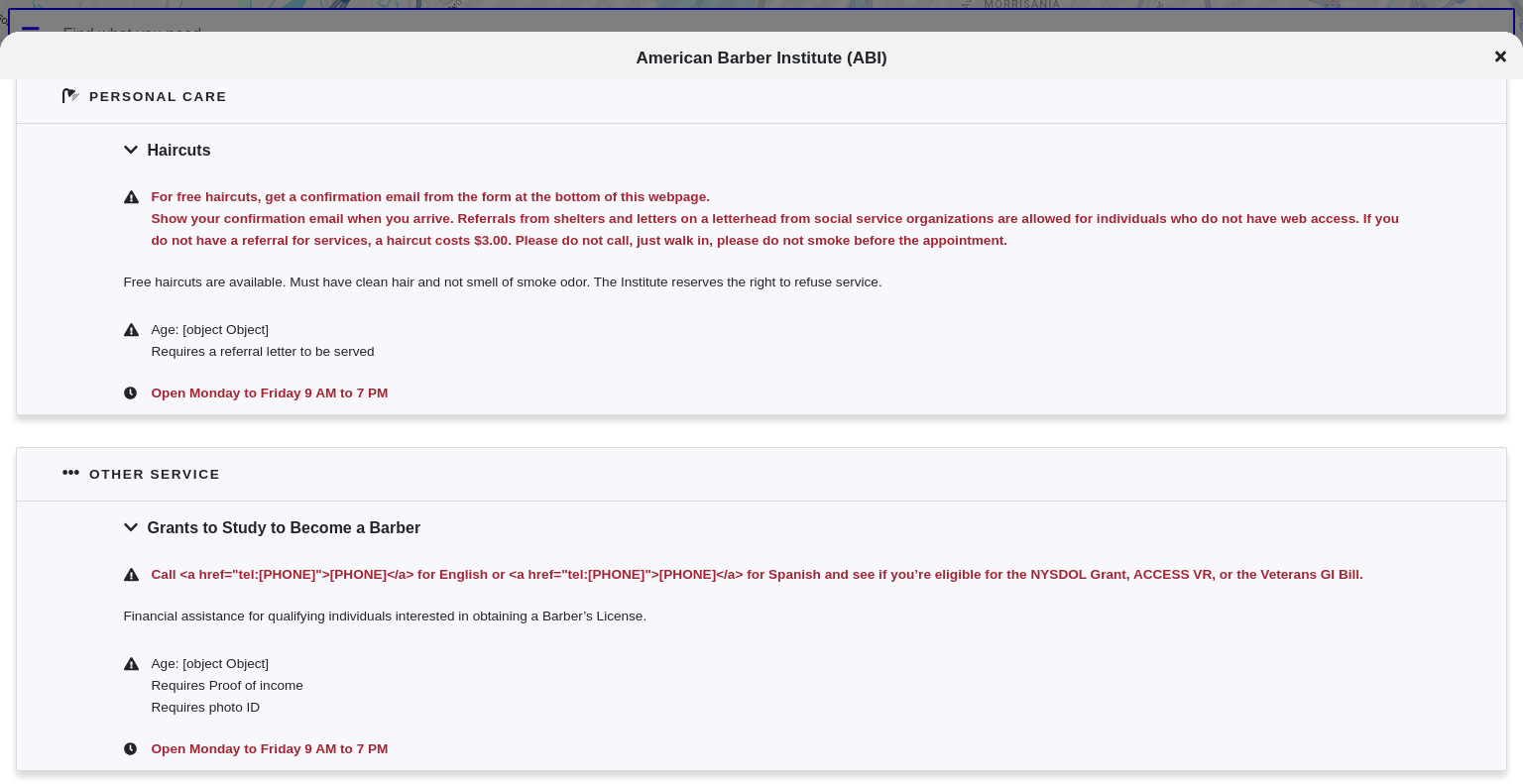 scroll, scrollTop: 444, scrollLeft: 0, axis: vertical 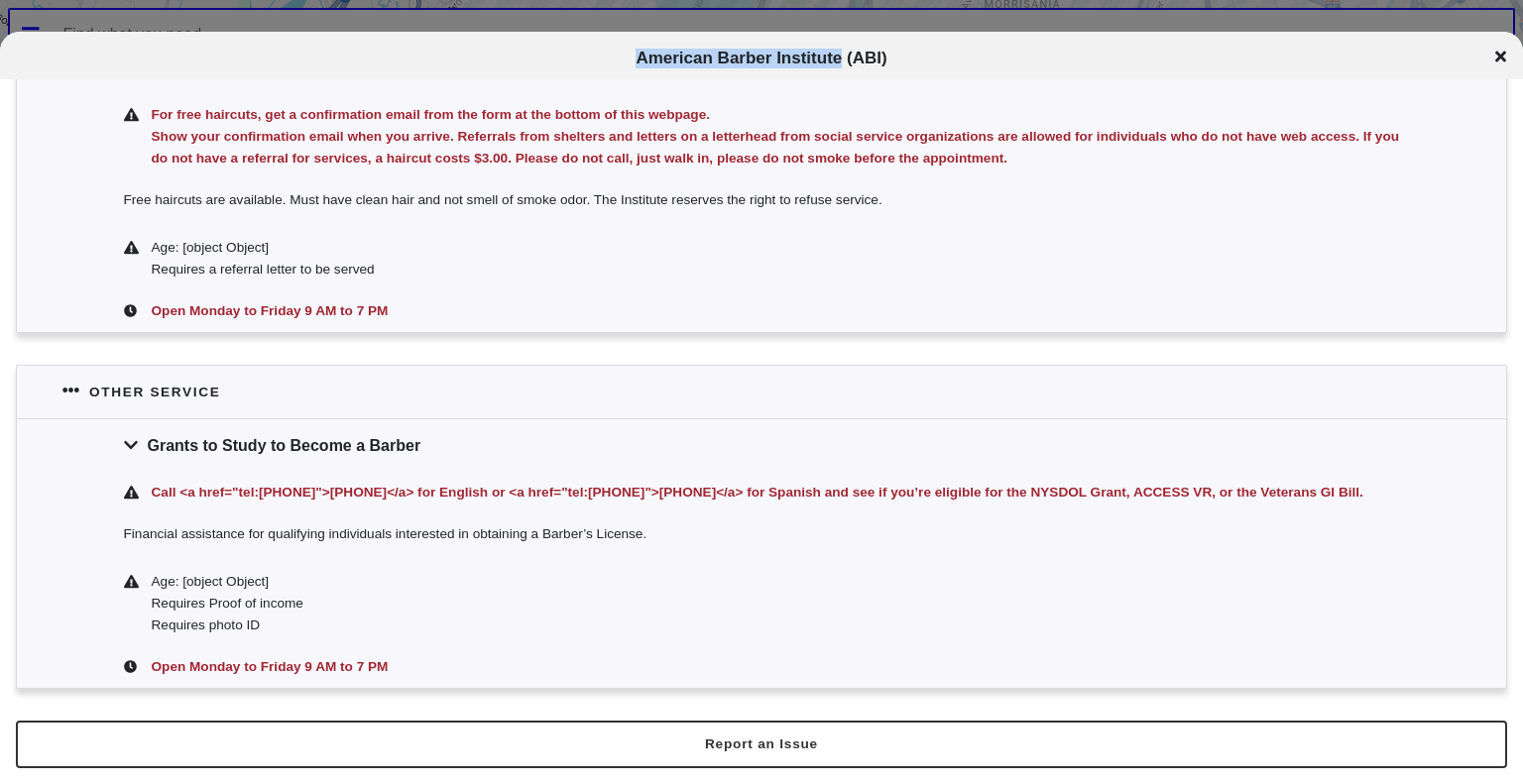 drag, startPoint x: 636, startPoint y: 58, endPoint x: 838, endPoint y: 57, distance: 202.00248 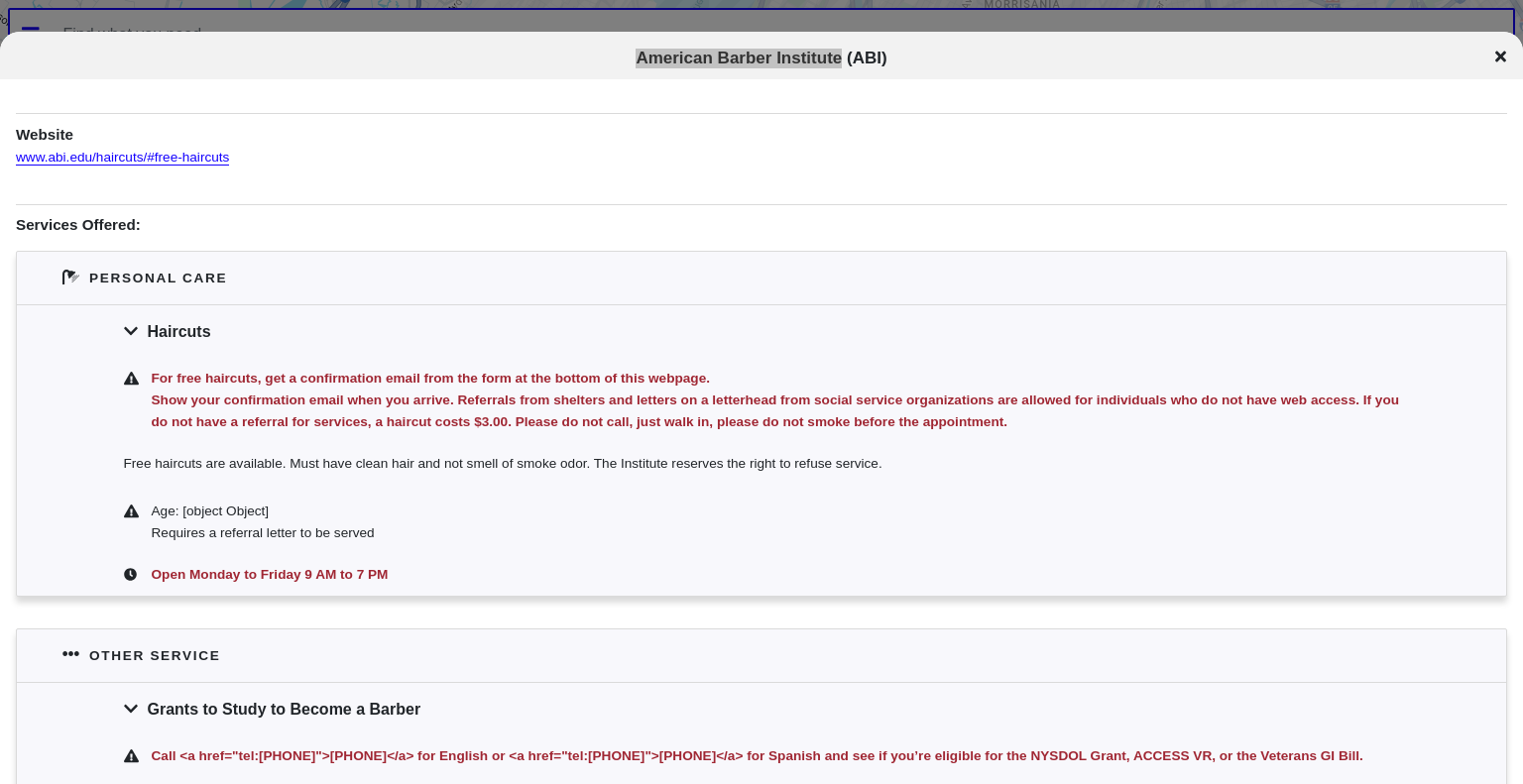 scroll, scrollTop: 0, scrollLeft: 0, axis: both 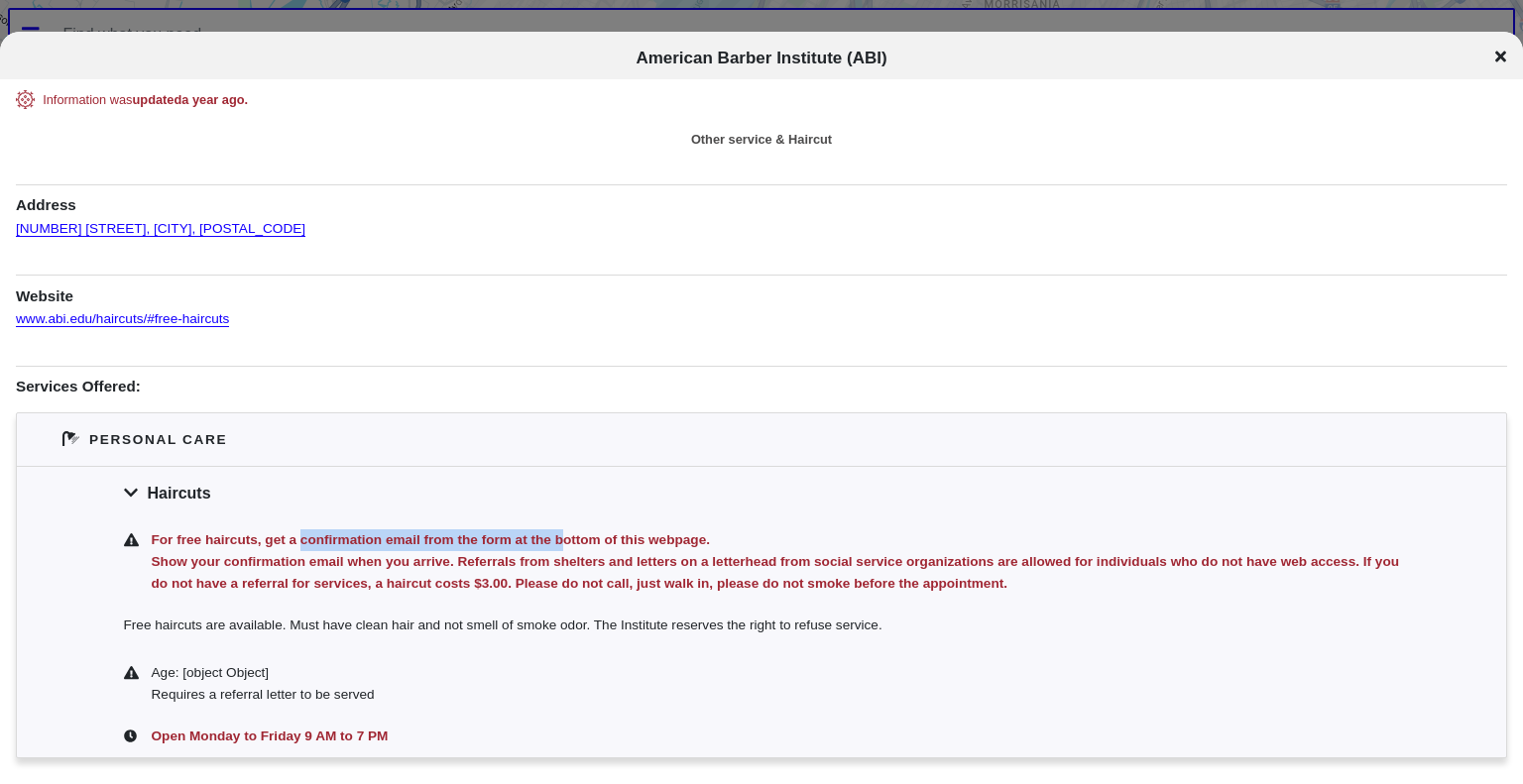 drag, startPoint x: 300, startPoint y: 539, endPoint x: 560, endPoint y: 539, distance: 260 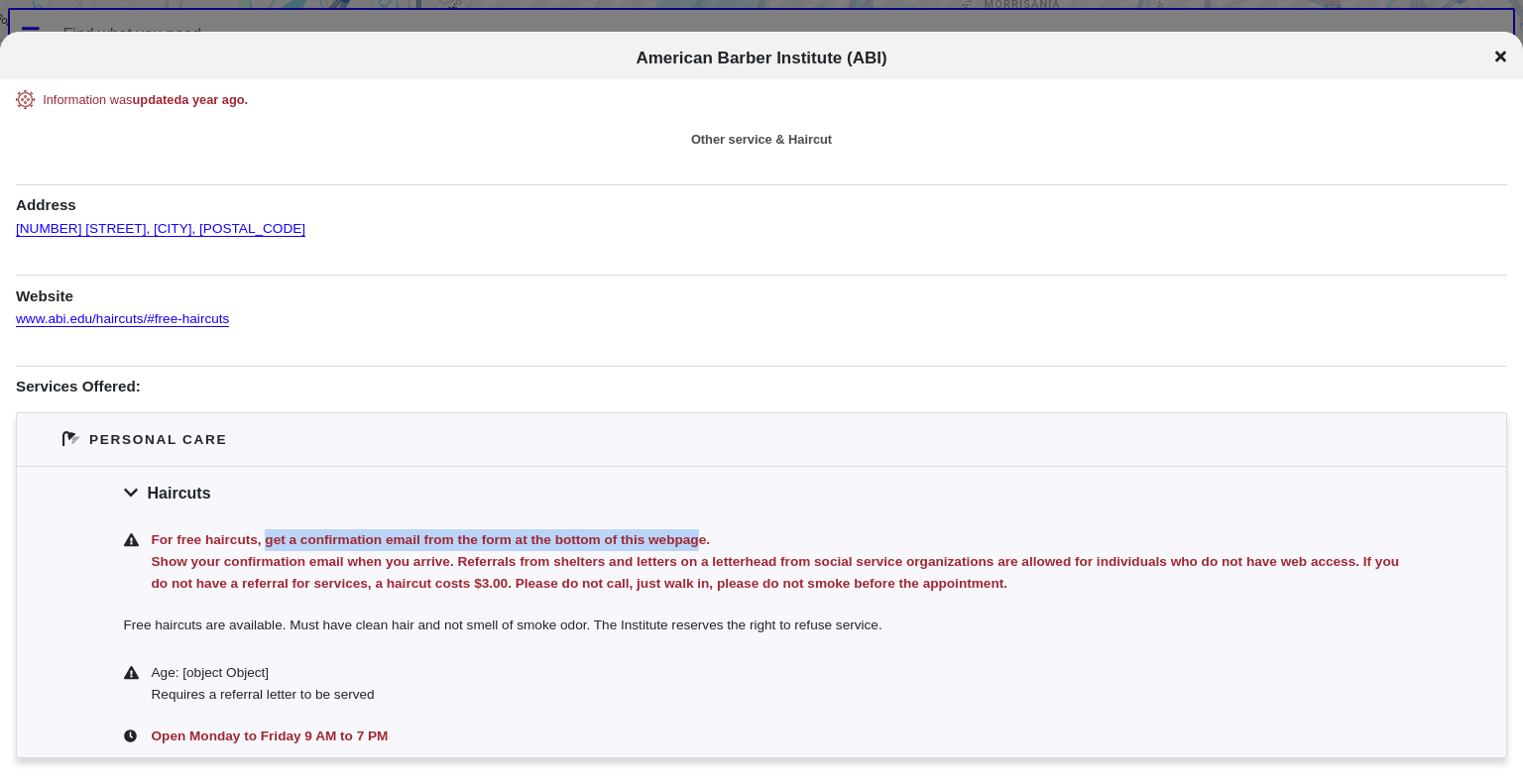 drag, startPoint x: 265, startPoint y: 538, endPoint x: 702, endPoint y: 543, distance: 437.0286 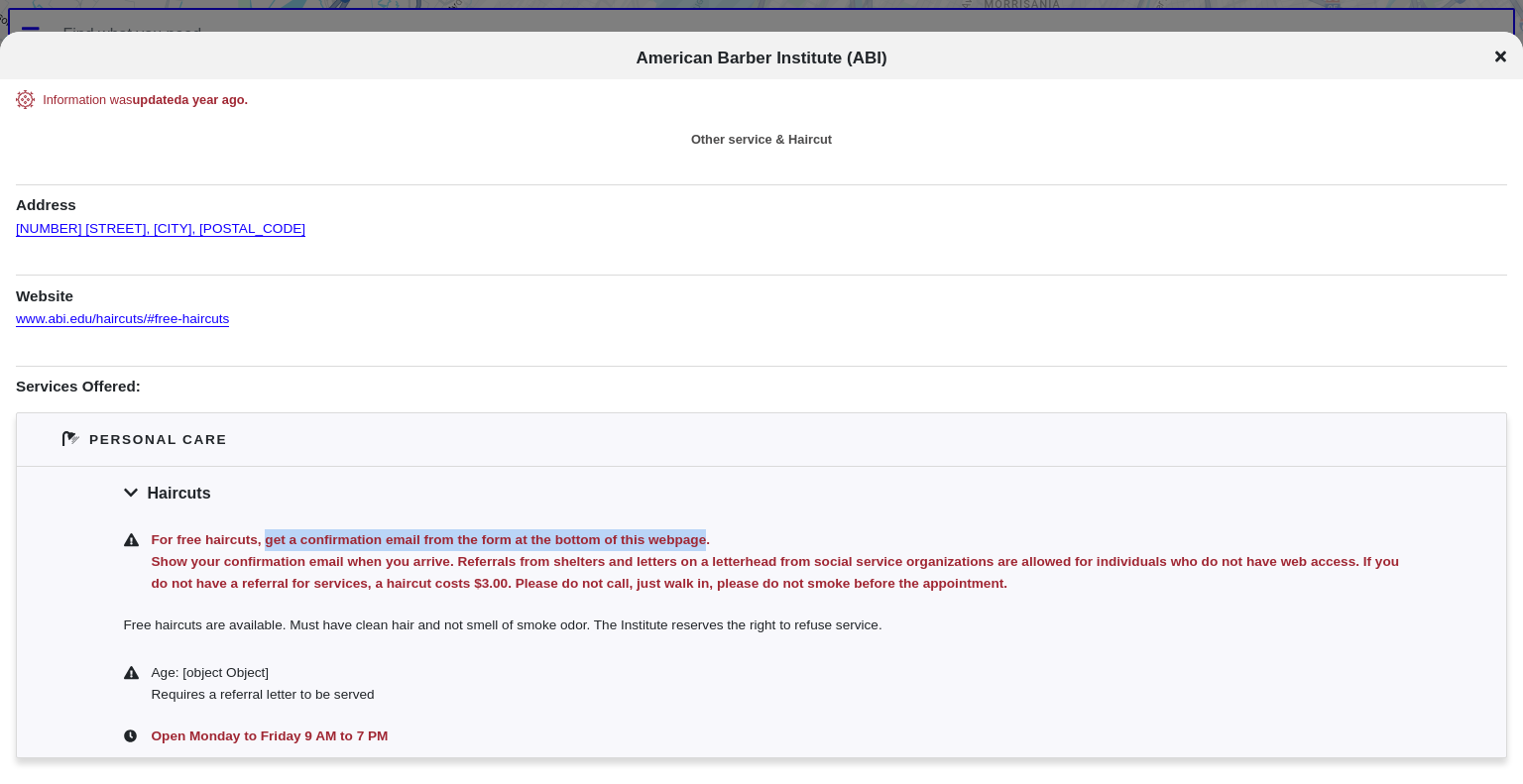 copy on "get a confirmation email from the form at the bottom of this webpage" 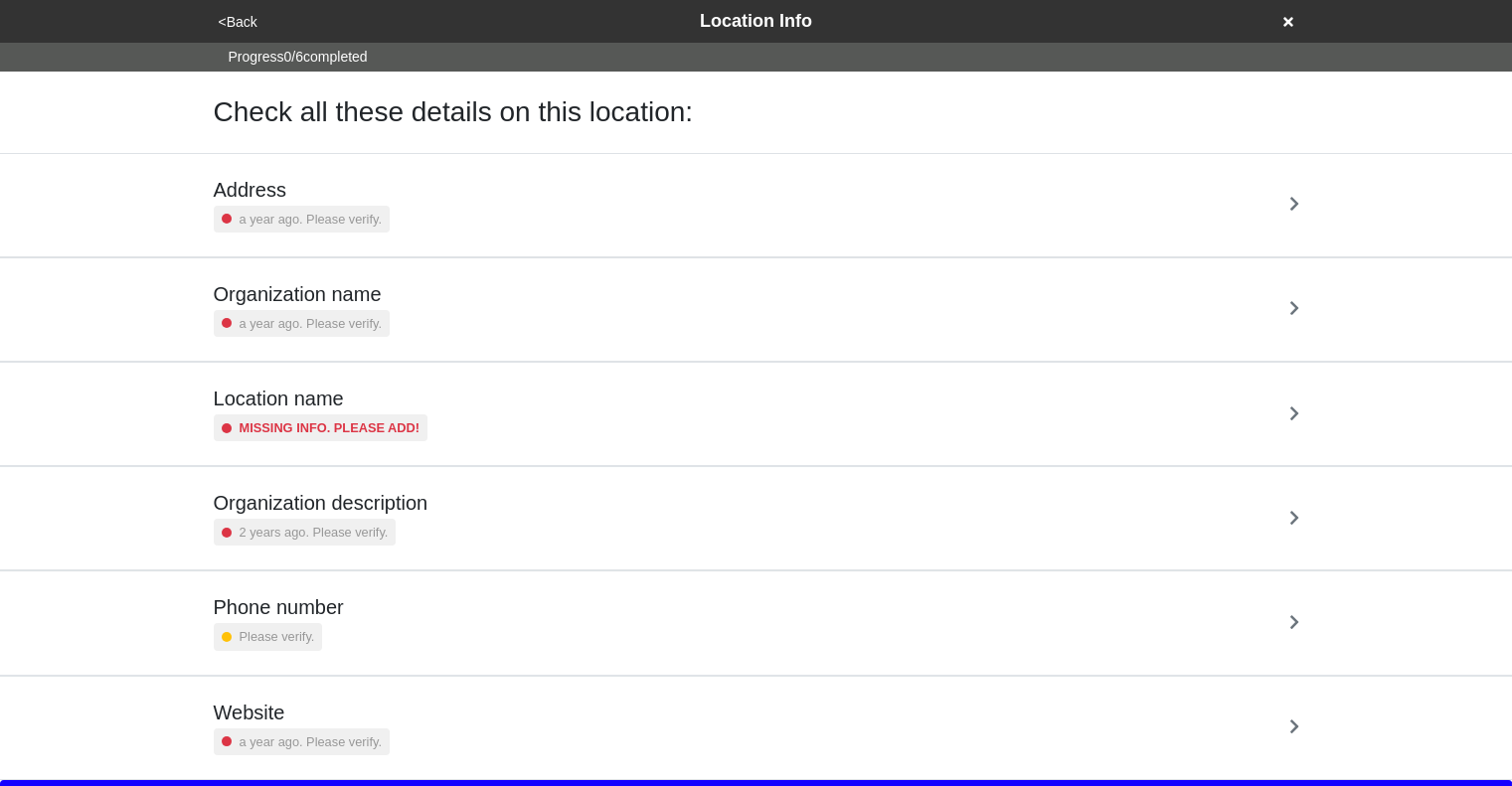 scroll, scrollTop: 37, scrollLeft: 0, axis: vertical 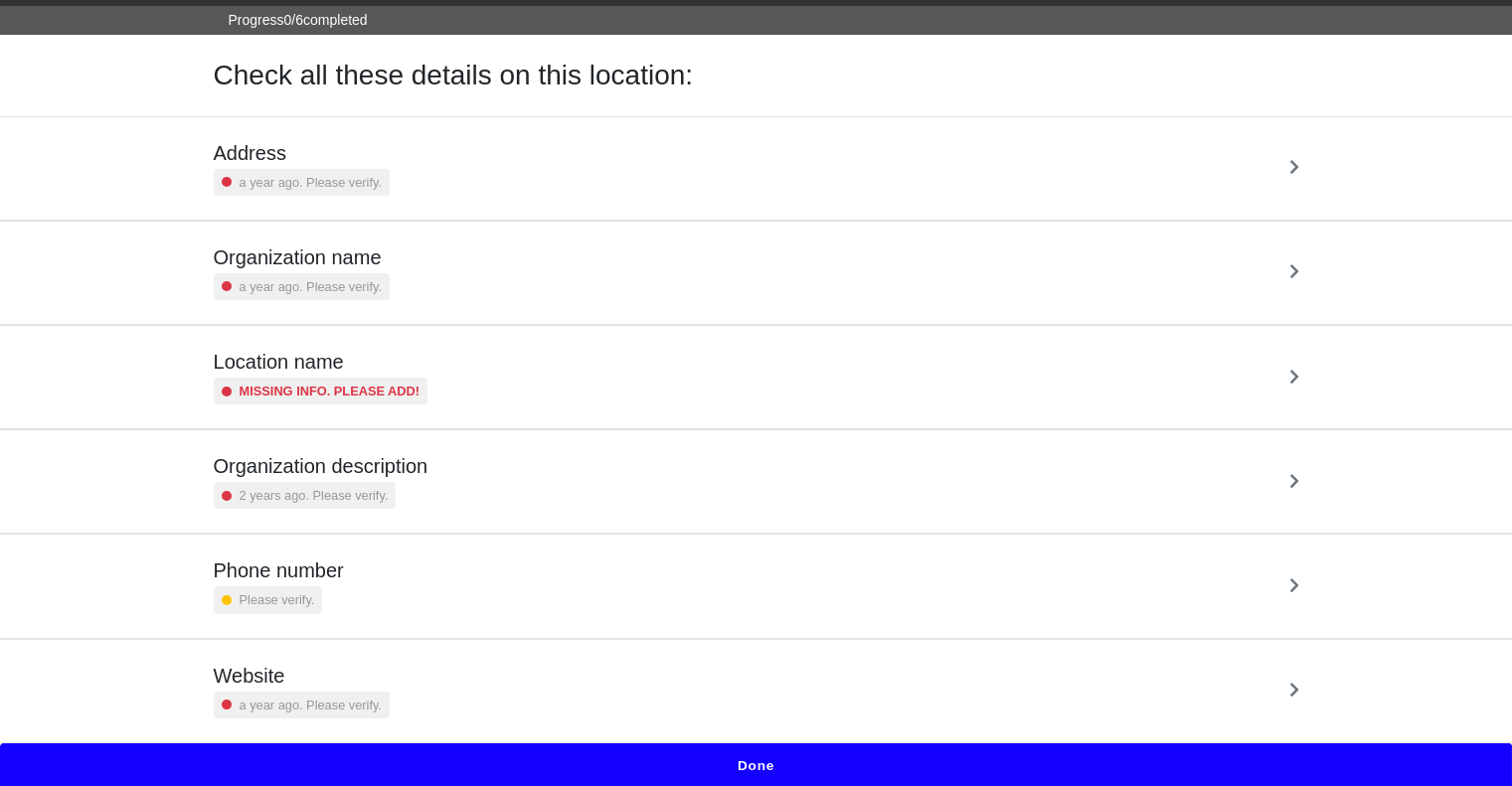 click on "Done" at bounding box center (756, 766) 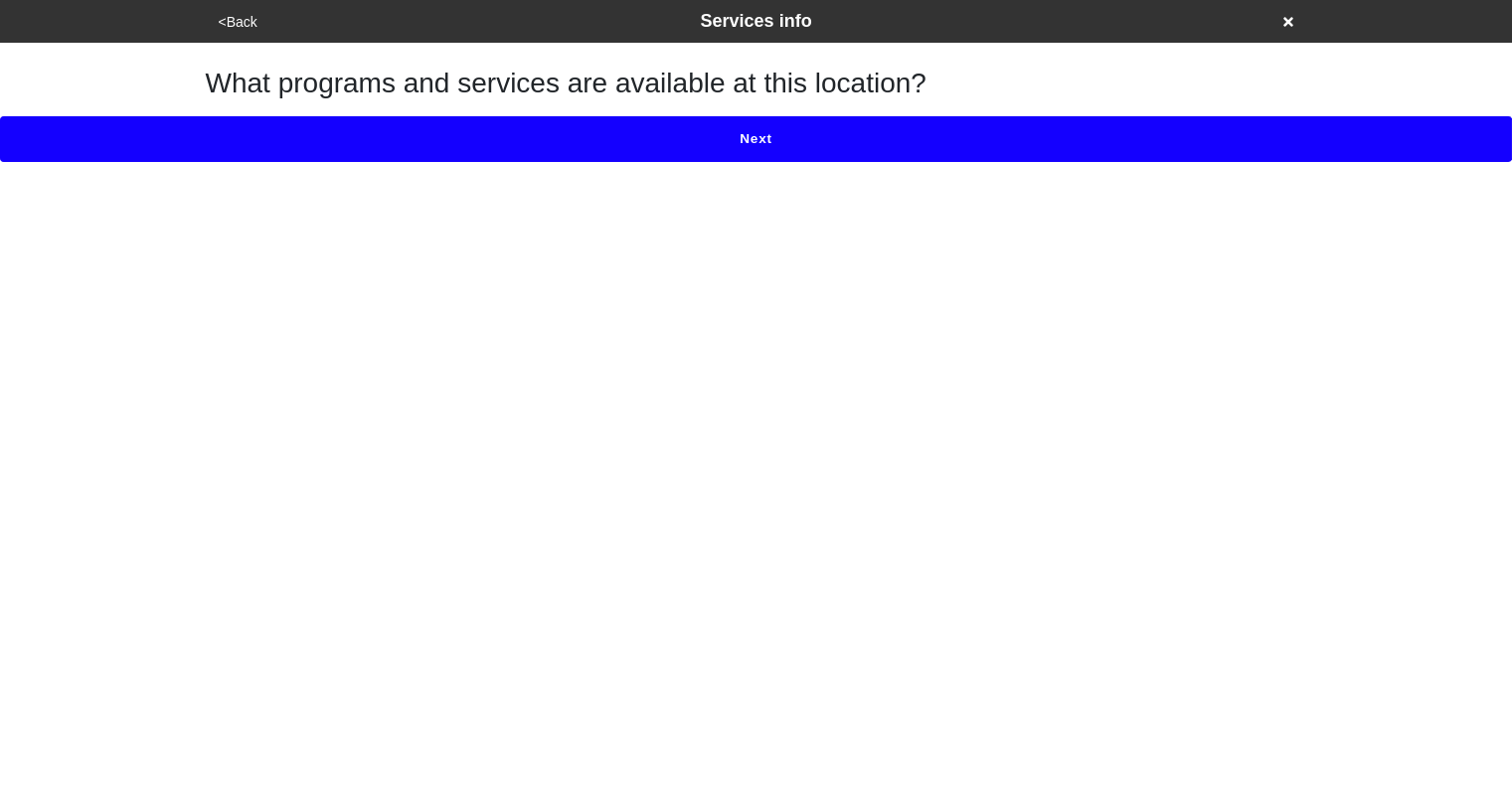 scroll, scrollTop: 0, scrollLeft: 0, axis: both 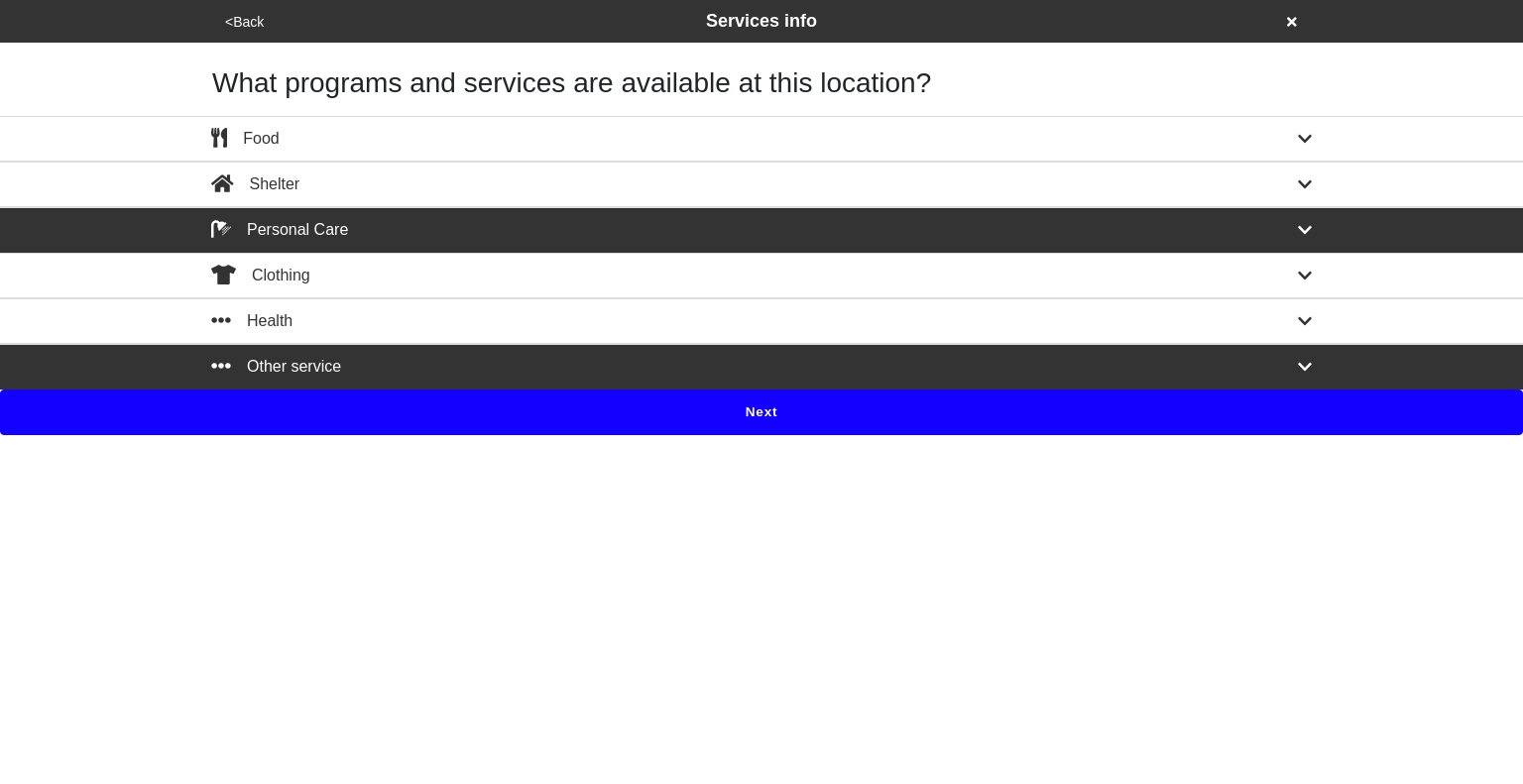click on "Next" at bounding box center [762, 412] 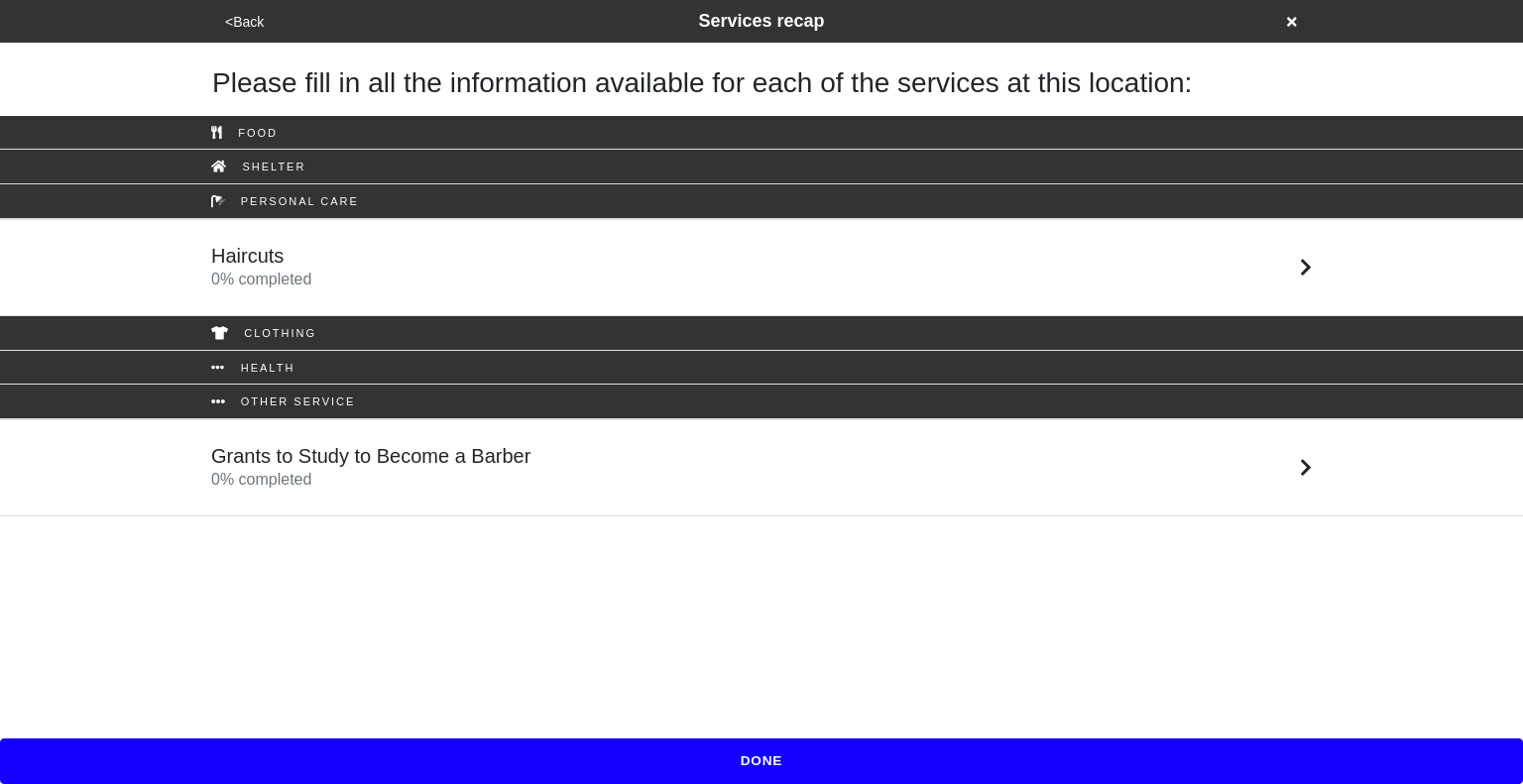 click on "Haircuts 0 % completed" at bounding box center (762, 268) 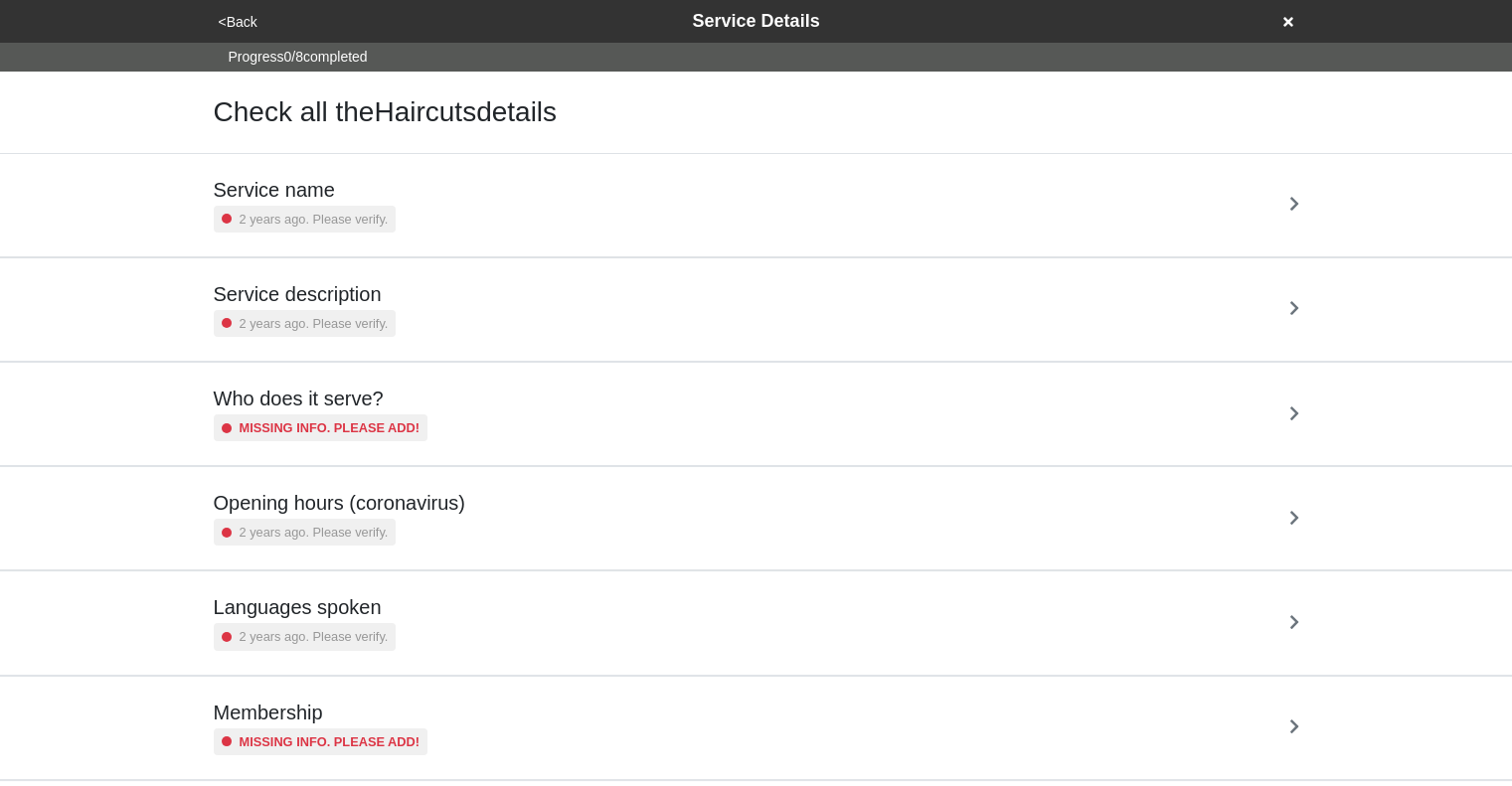 scroll, scrollTop: 245, scrollLeft: 0, axis: vertical 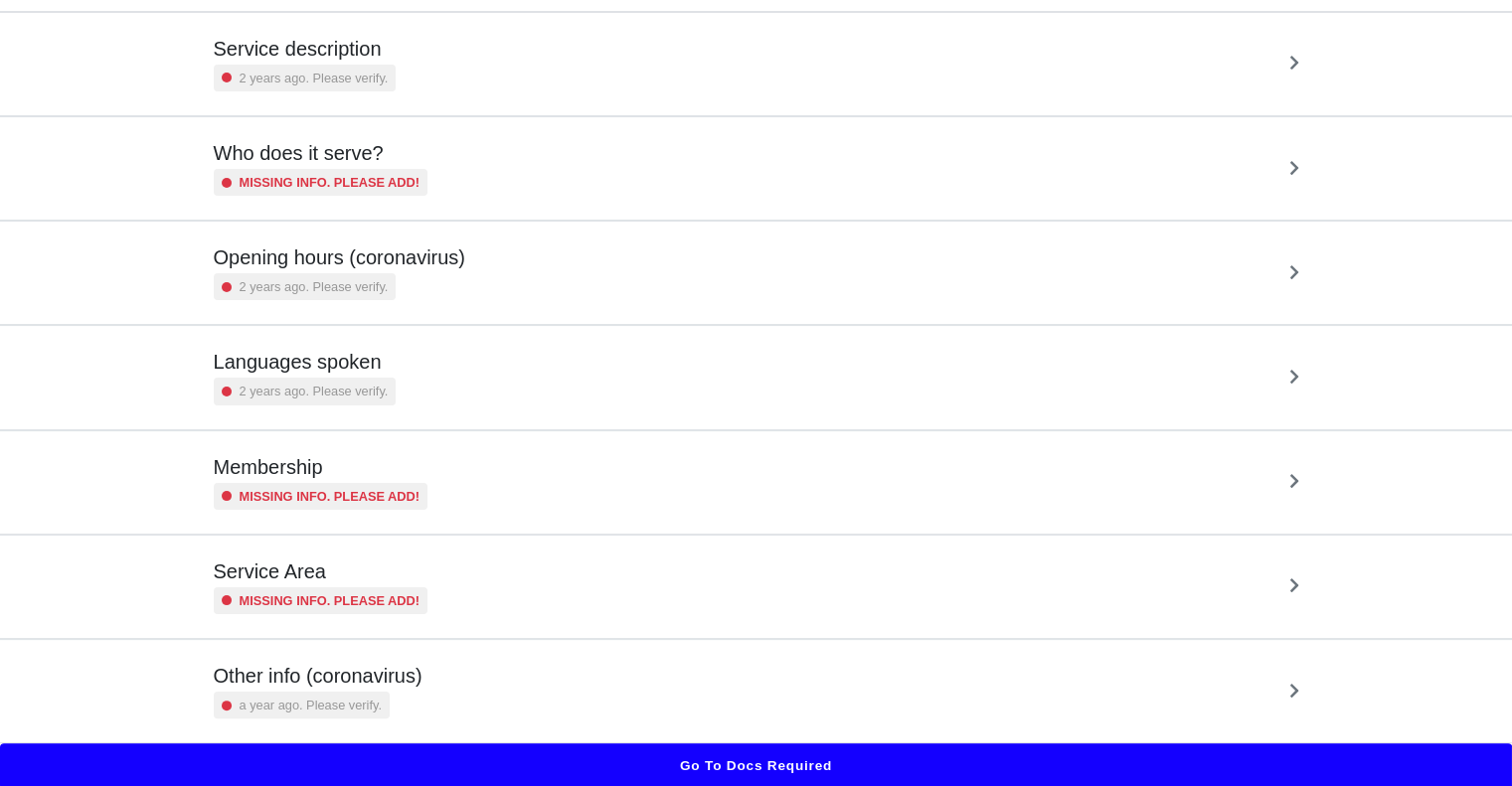 click on "Other info (coronavirus) a year ago. Please verify." at bounding box center (756, 691) 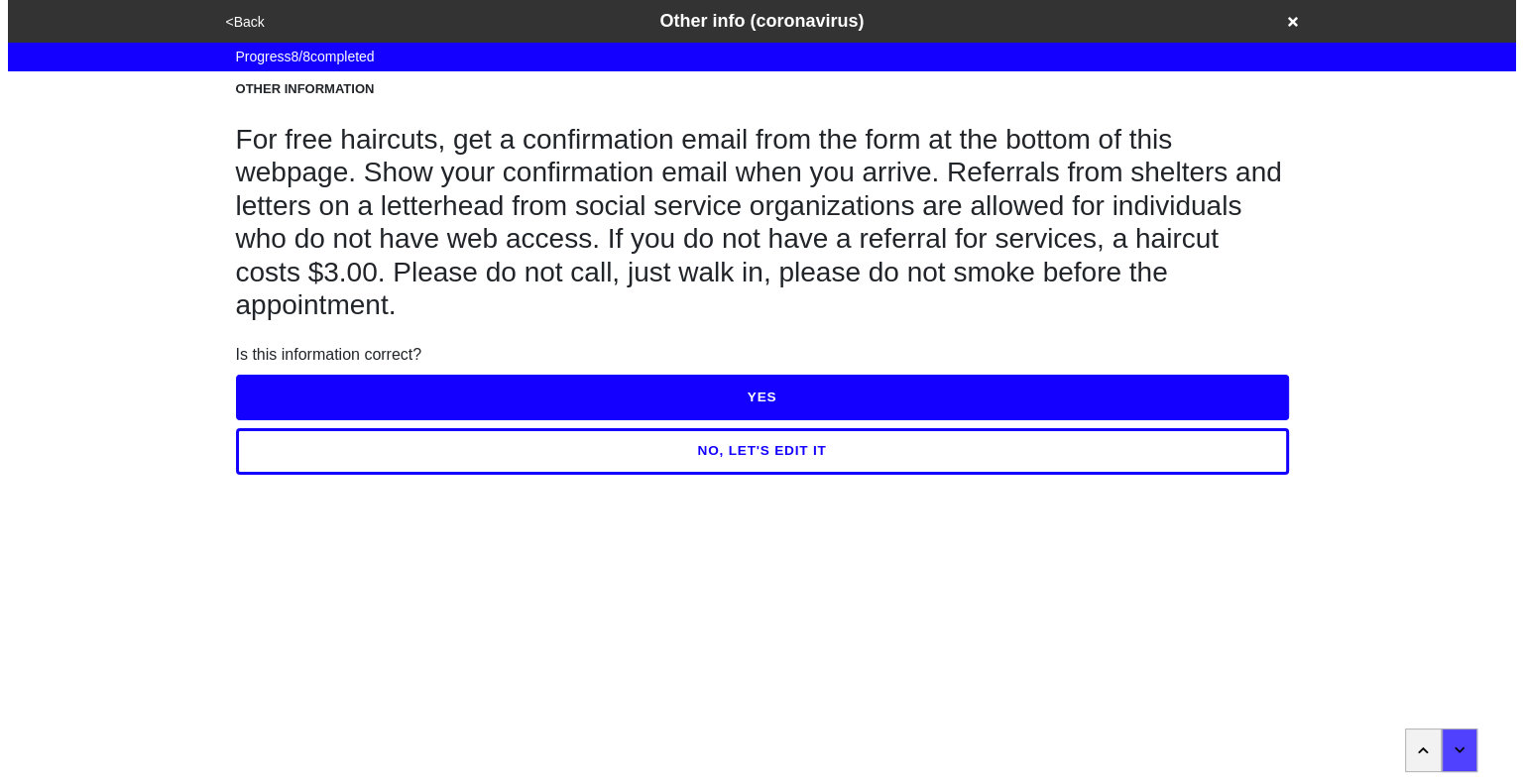 scroll, scrollTop: 0, scrollLeft: 0, axis: both 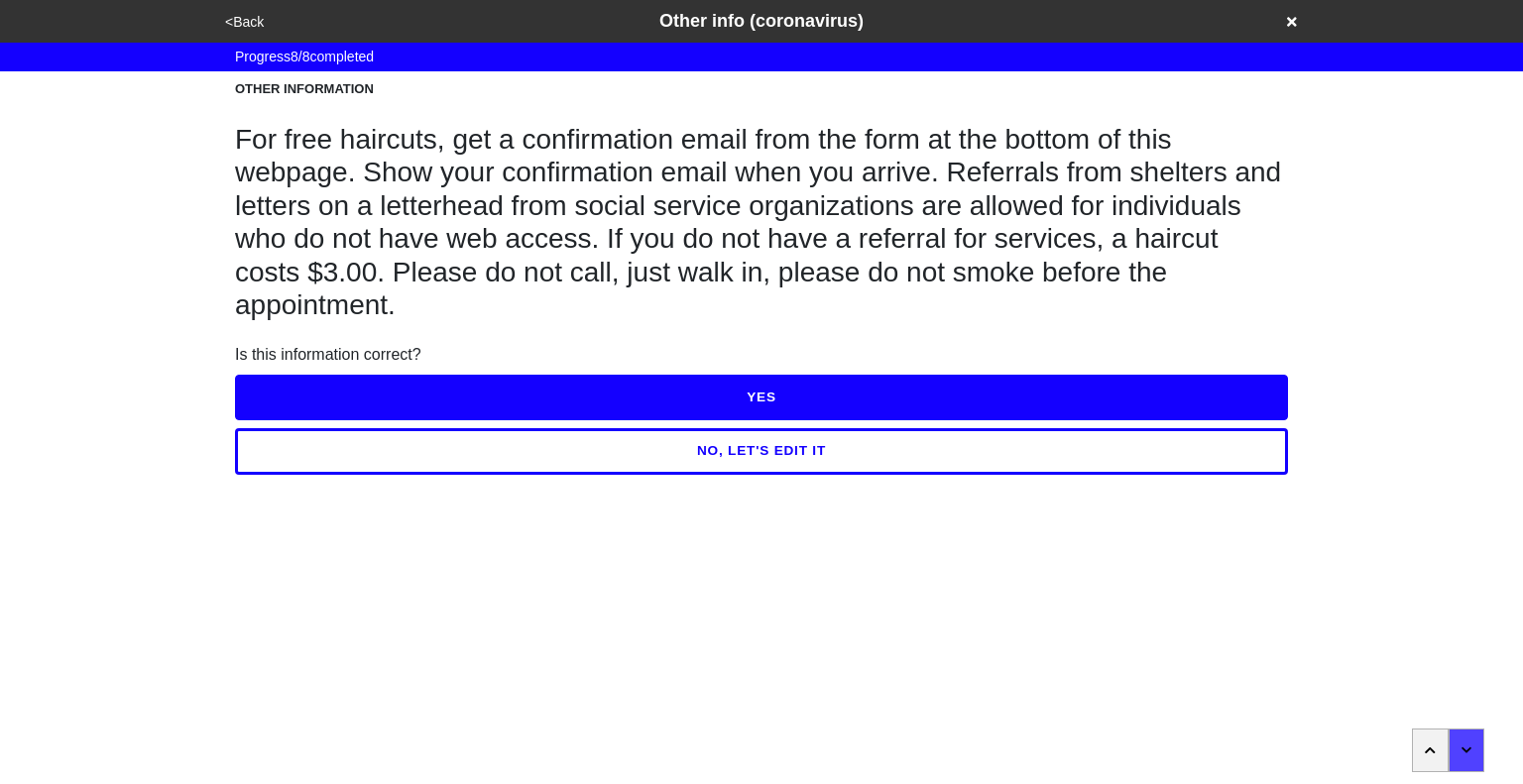 click on "YES" at bounding box center [762, 397] 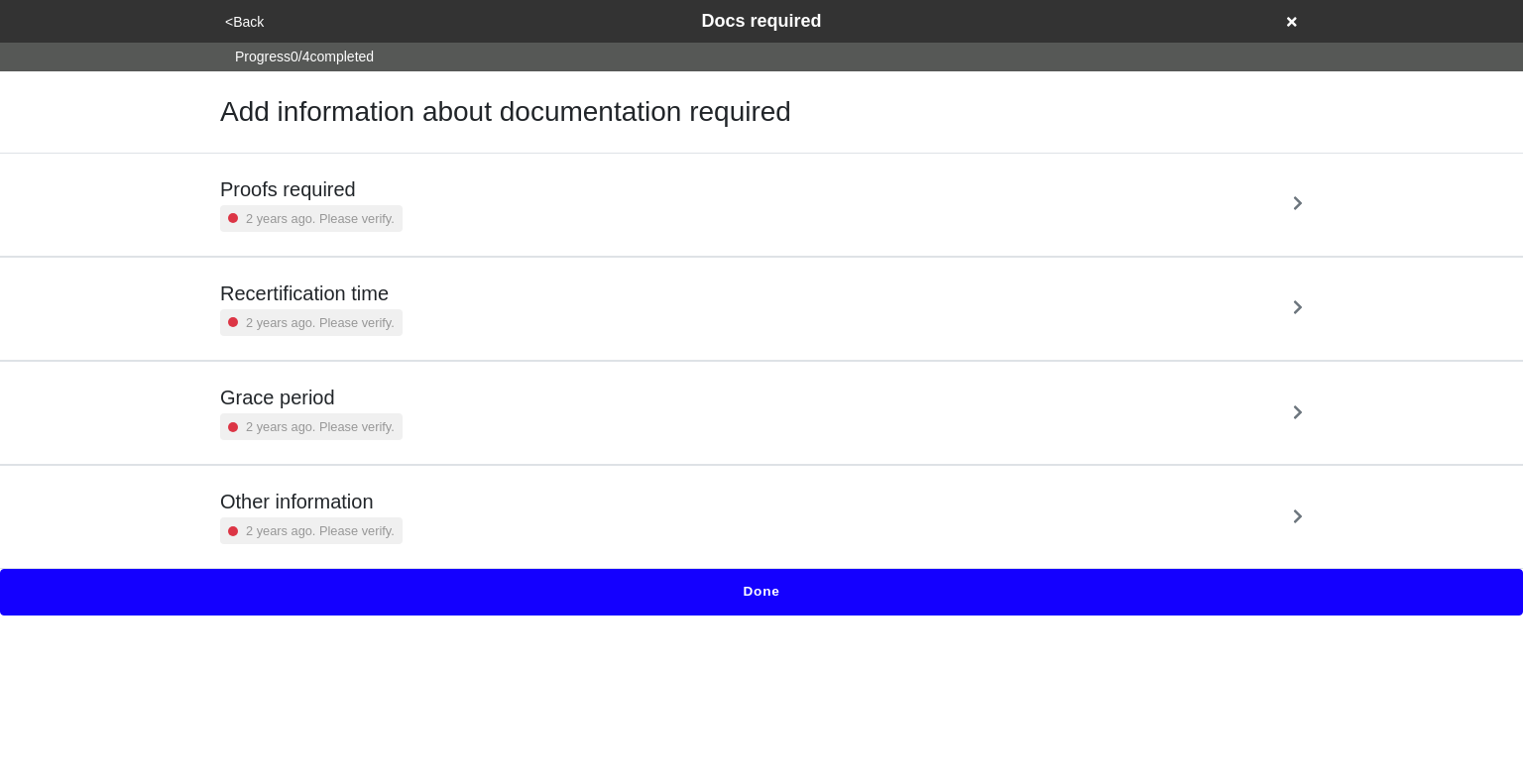click on "Proofs required 2 years ago. Please verify." at bounding box center (762, 204) 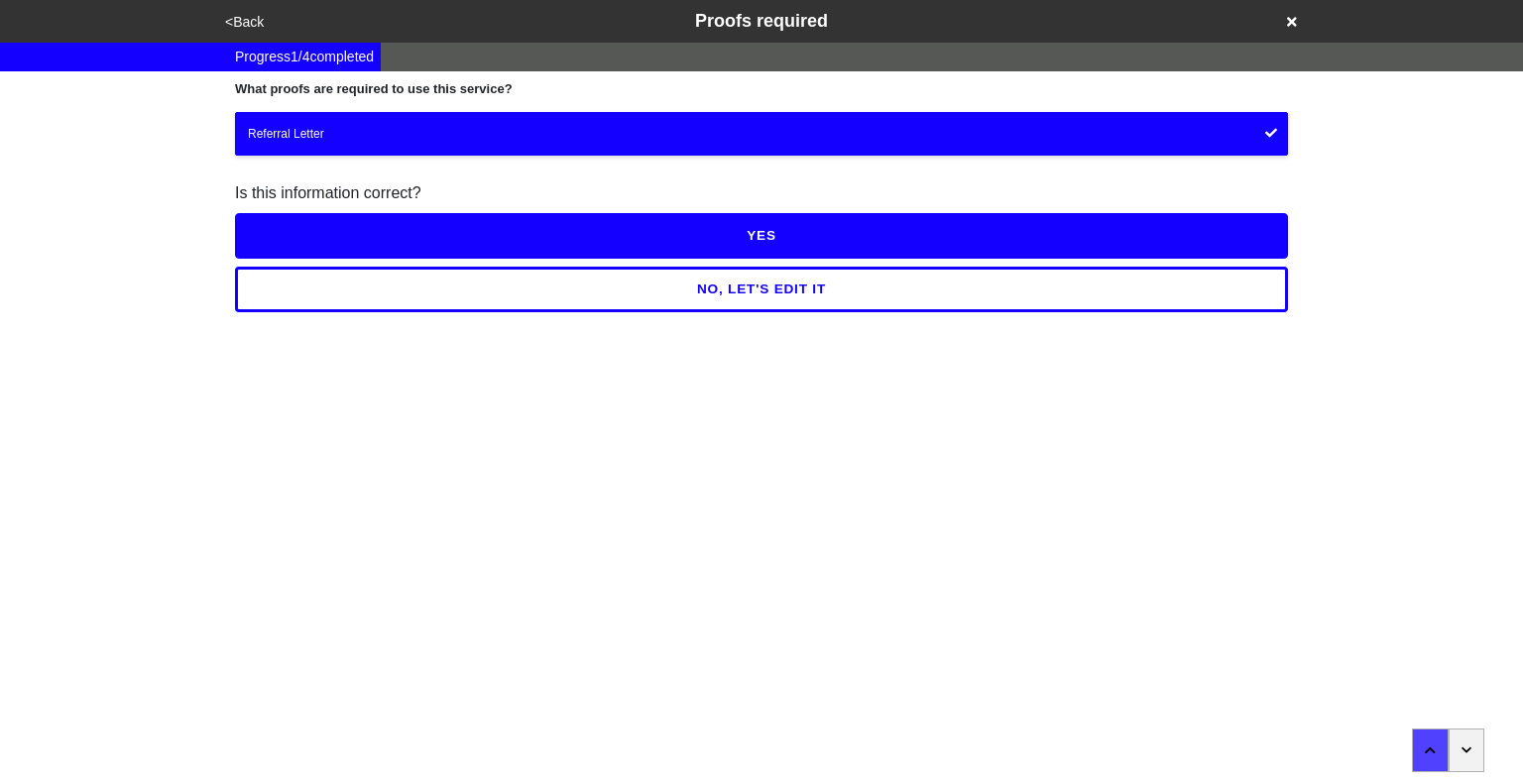 click at bounding box center (1466, 750) 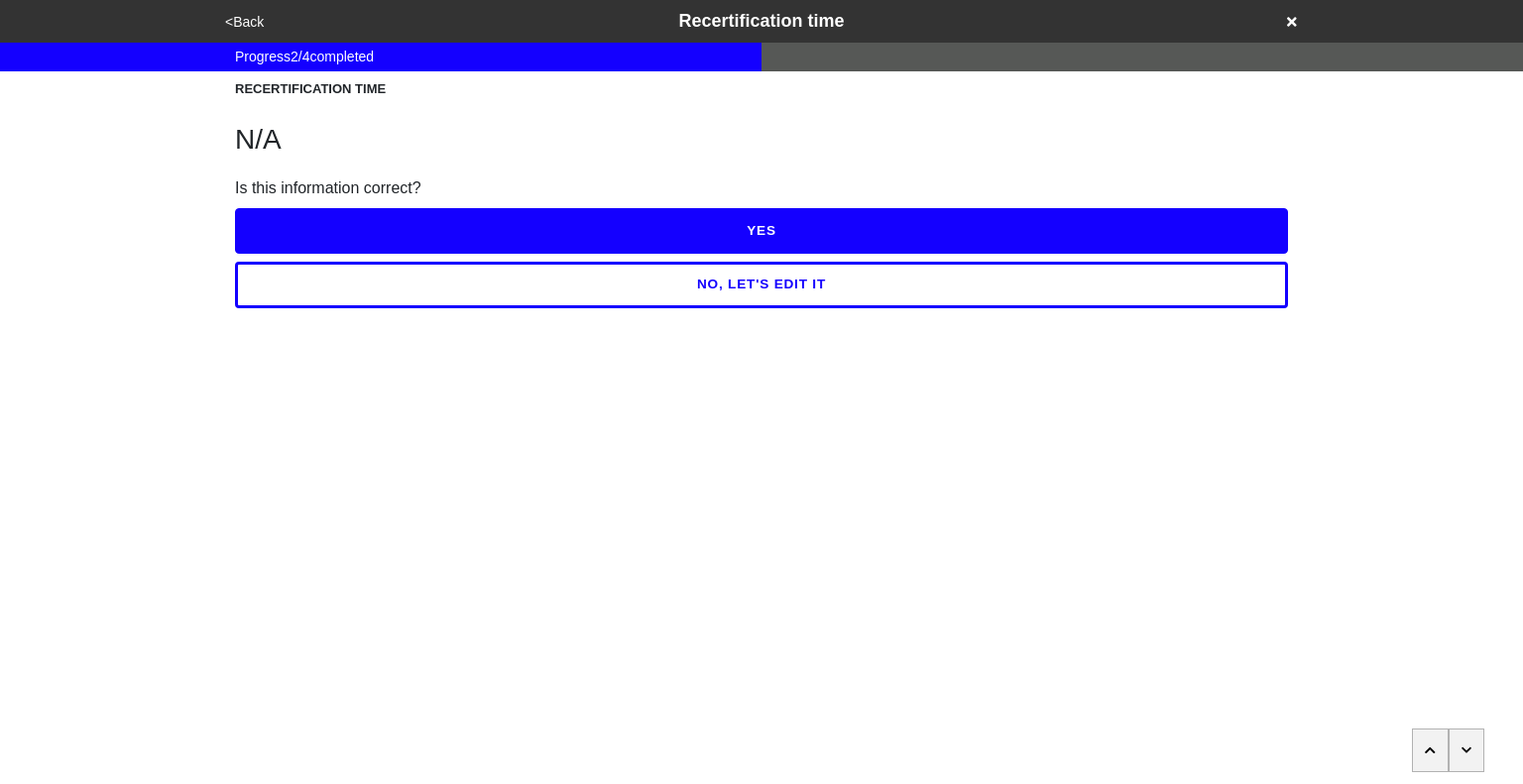 click at bounding box center (1466, 750) 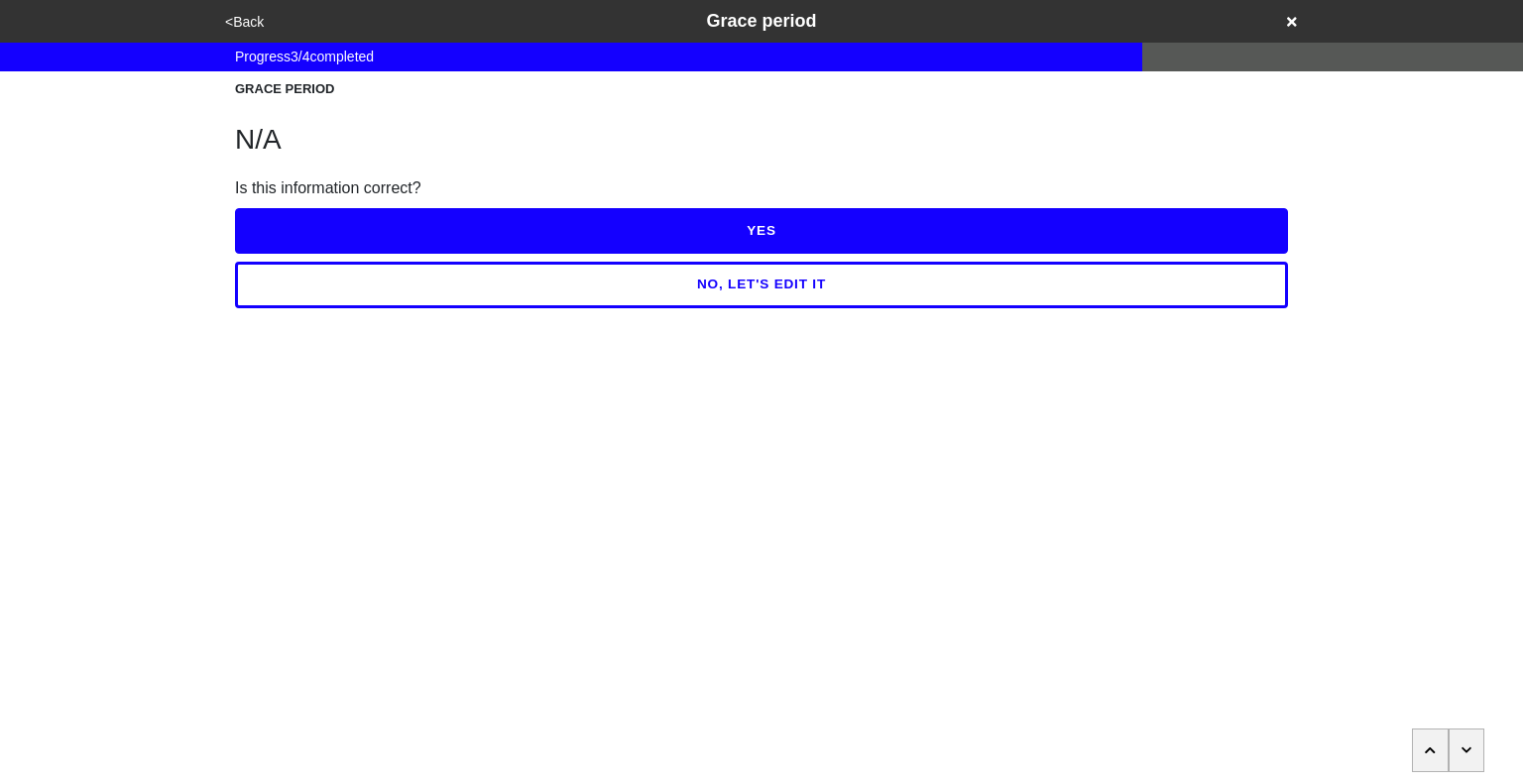 click at bounding box center (1466, 750) 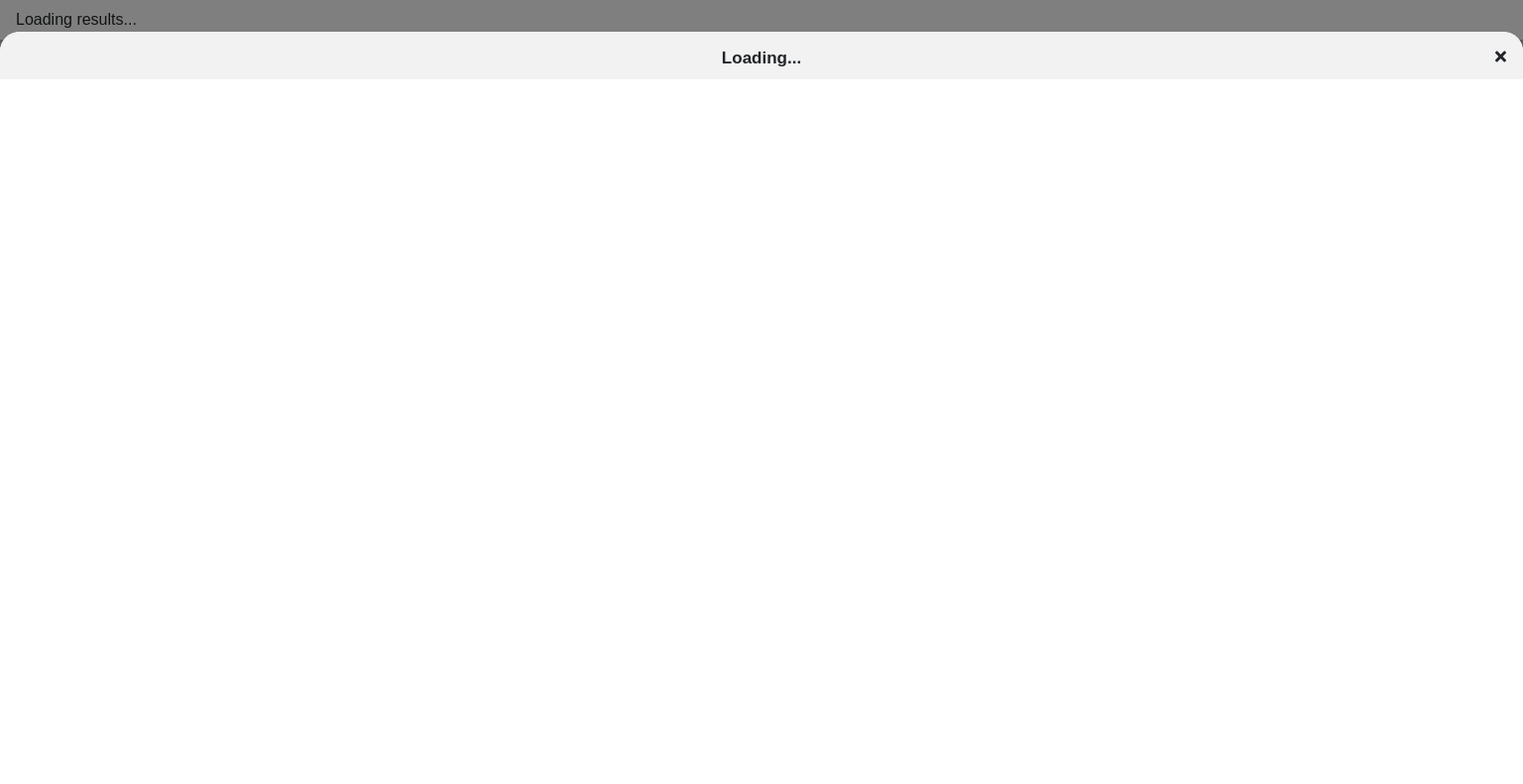 scroll, scrollTop: 0, scrollLeft: 0, axis: both 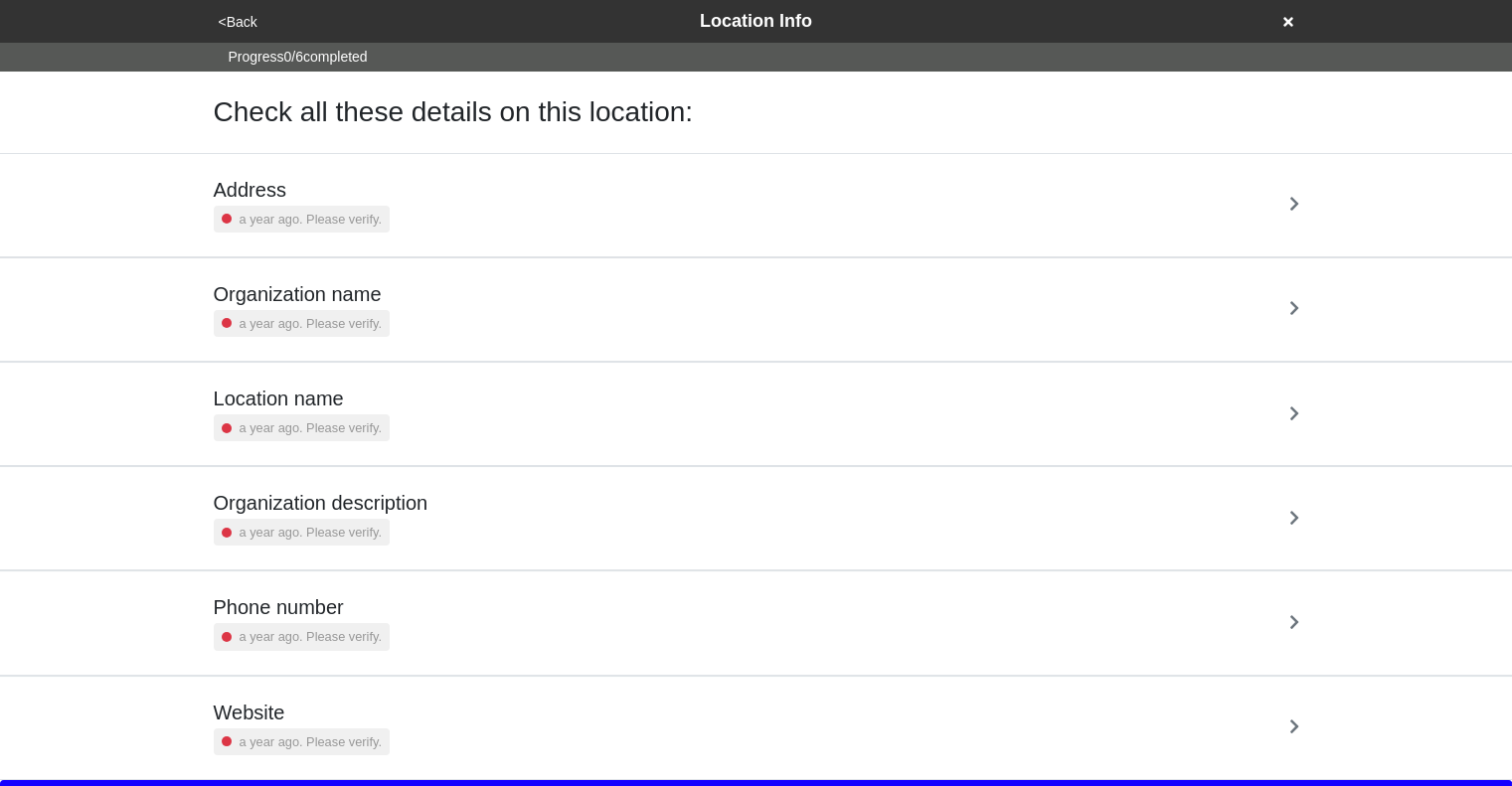 click on "Address a year ago. Please verify." at bounding box center [756, 205] 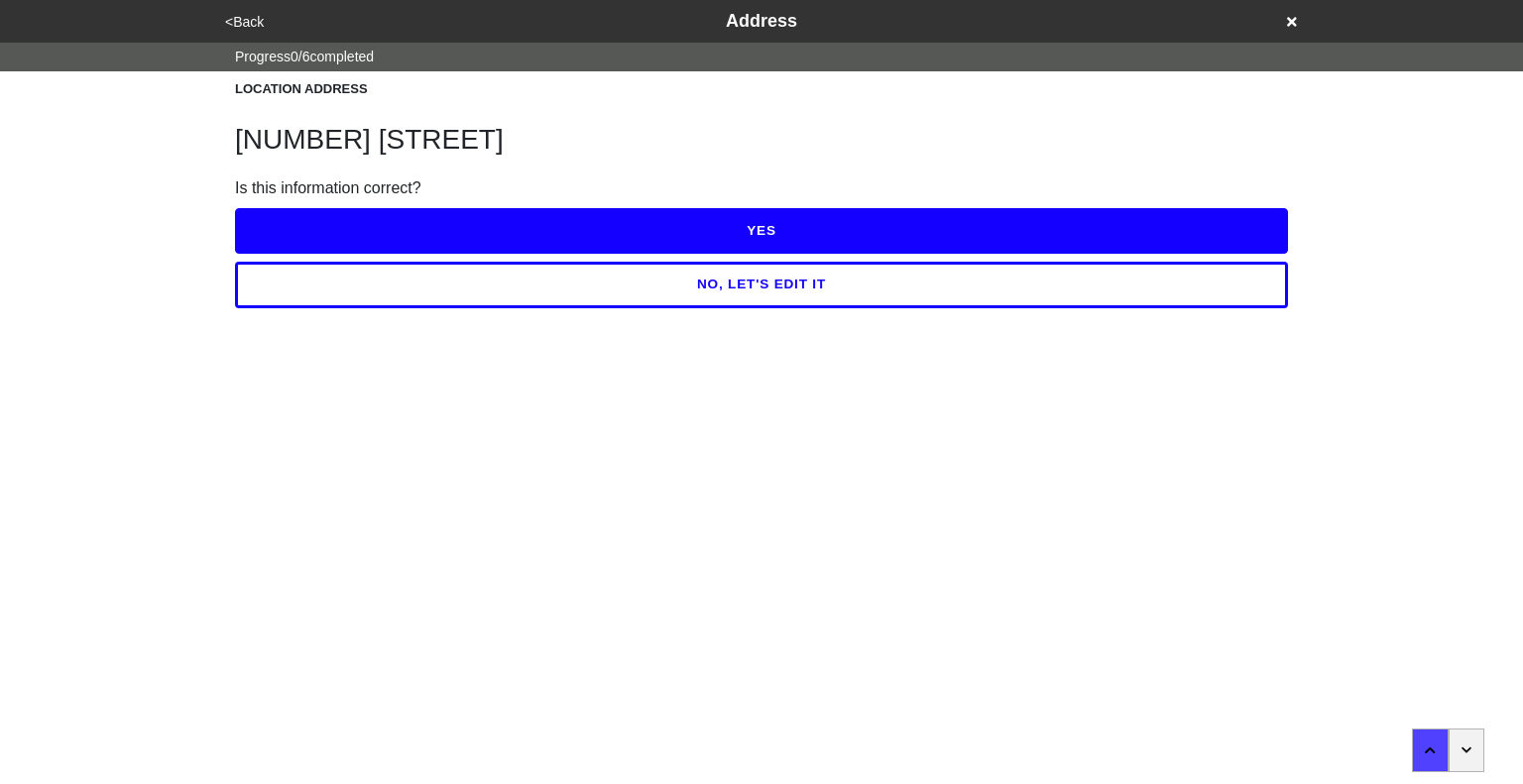 click on "YES" at bounding box center [762, 231] 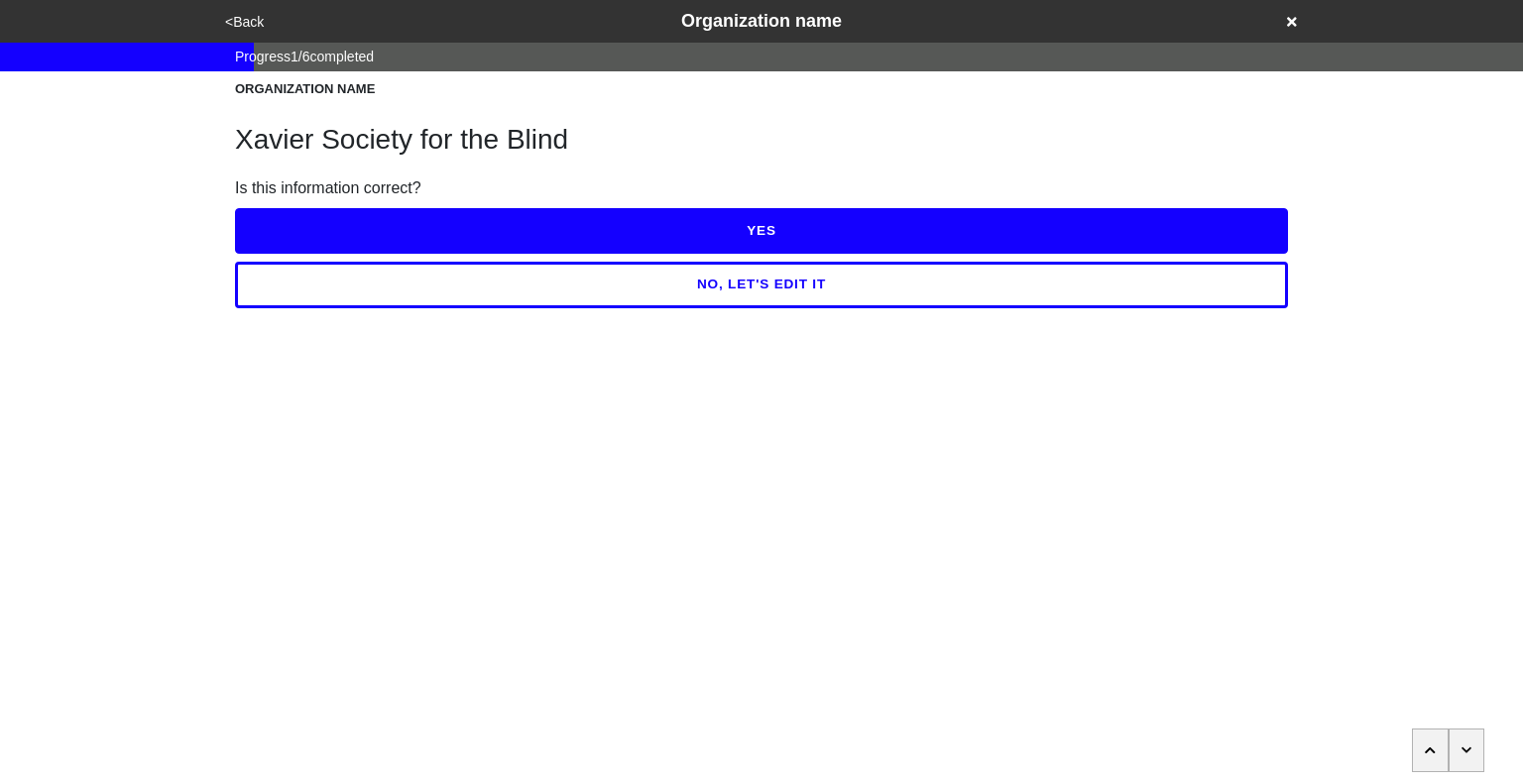 click on "YES" at bounding box center (762, 231) 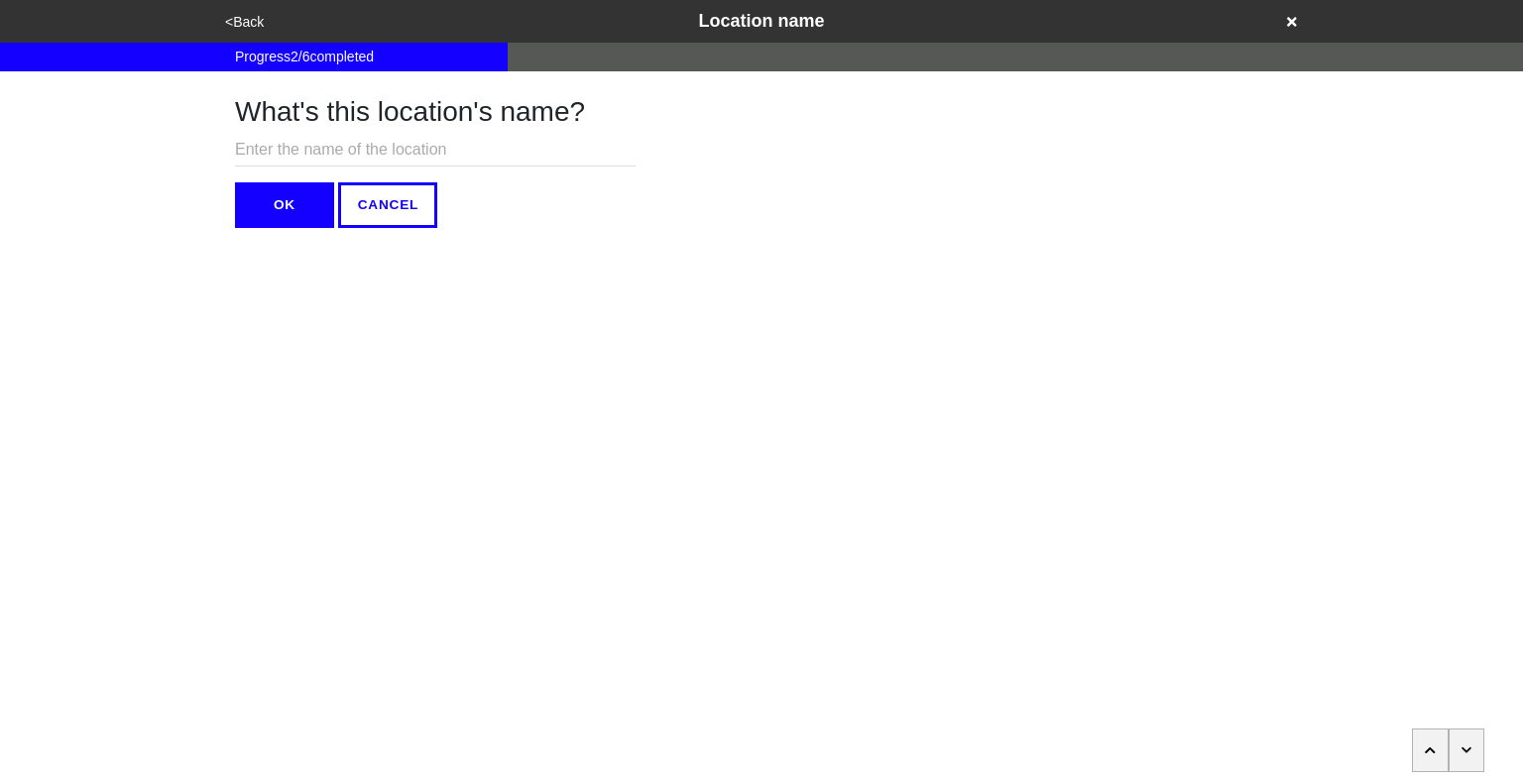 click 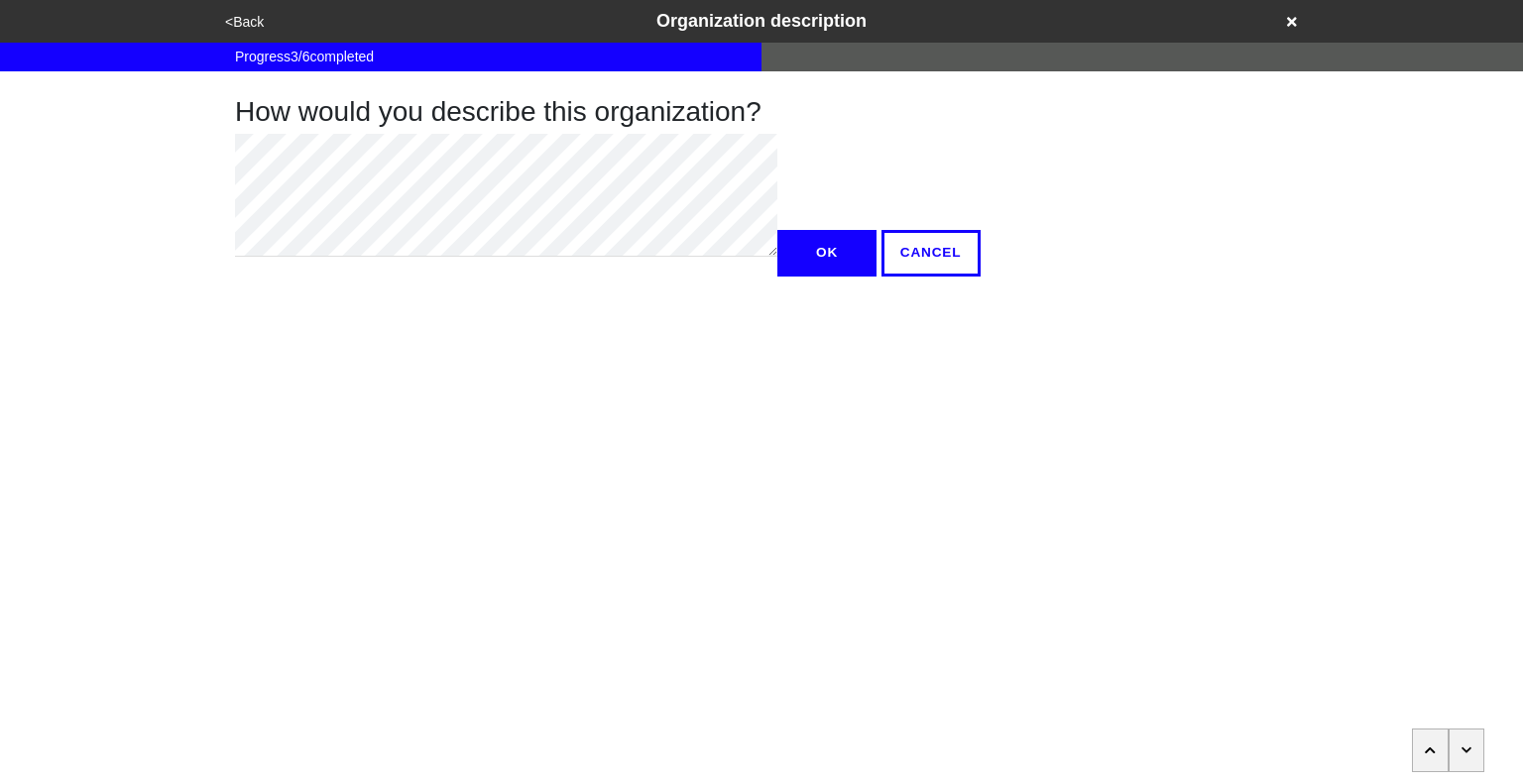 click 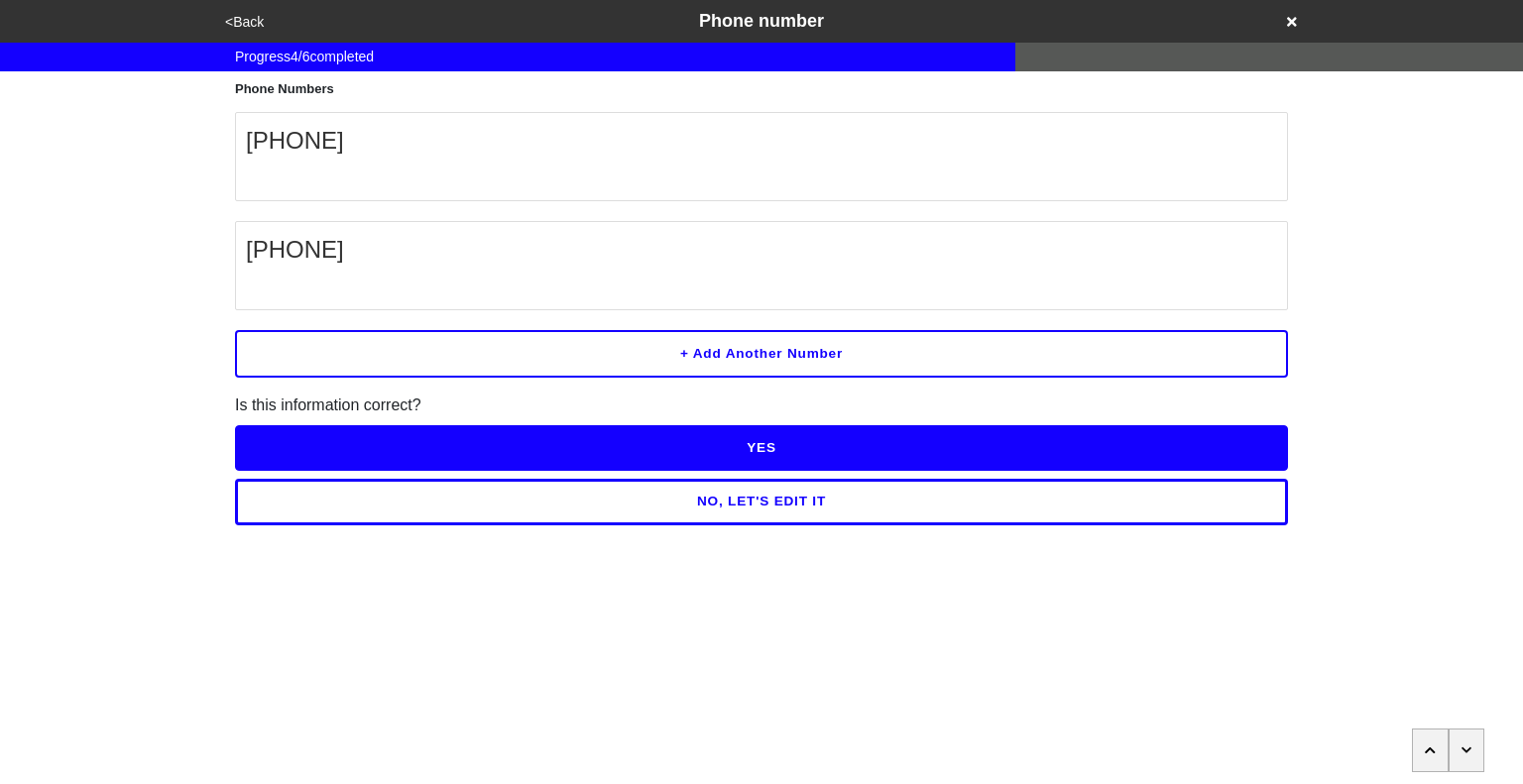 click on "YES" at bounding box center [762, 448] 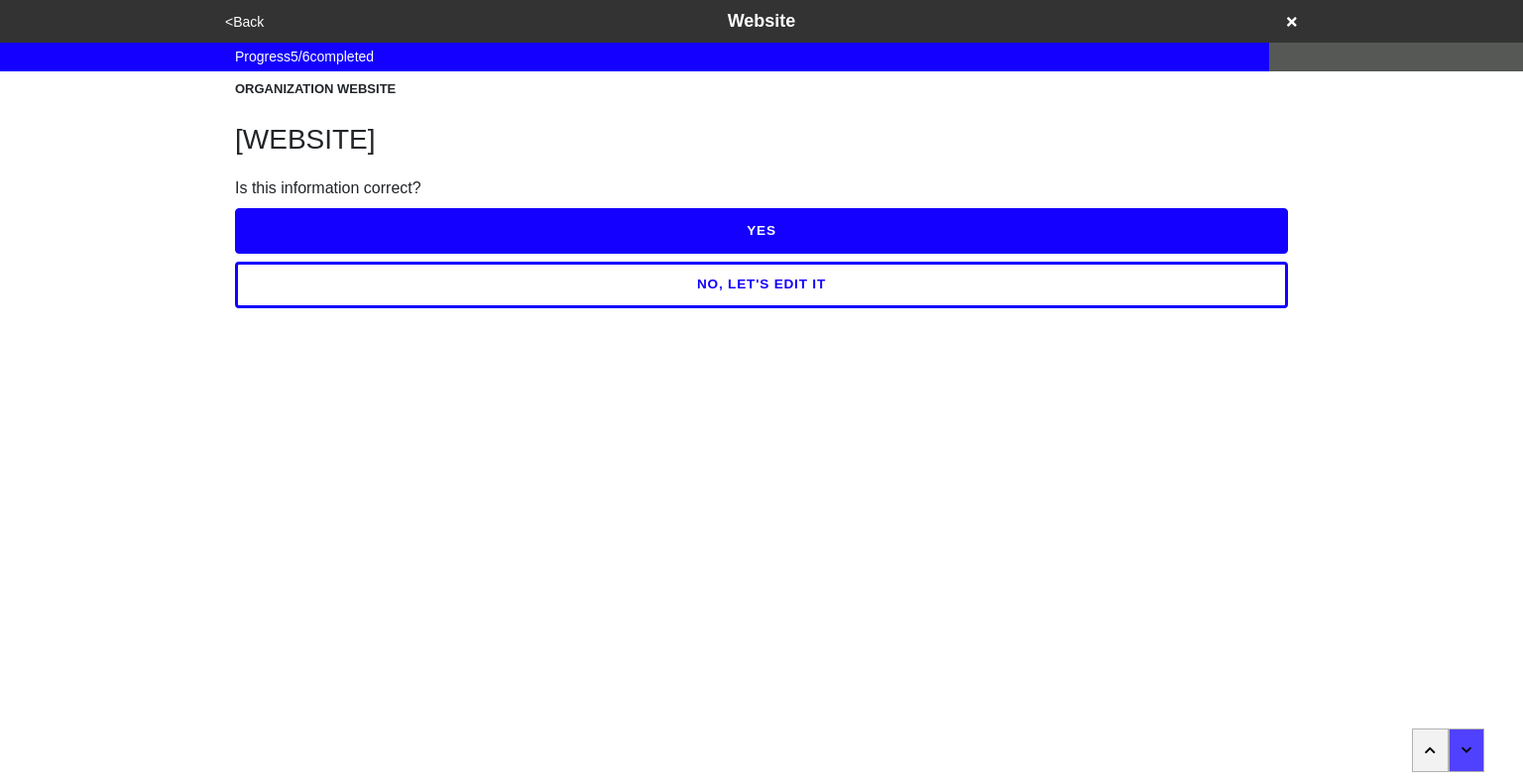 click on "YES" at bounding box center [762, 231] 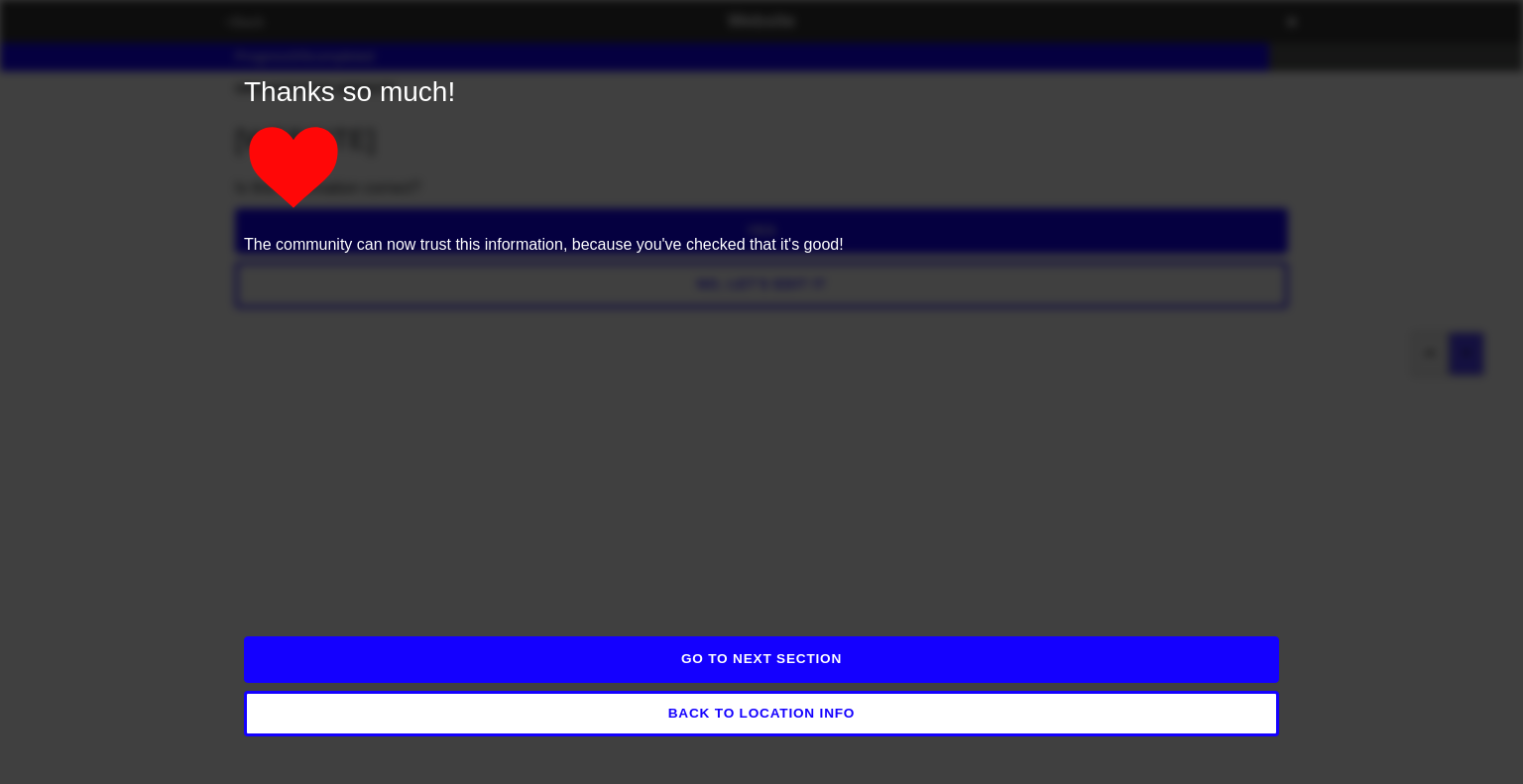 click on "GO TO NEXT SECTION" at bounding box center (762, 659) 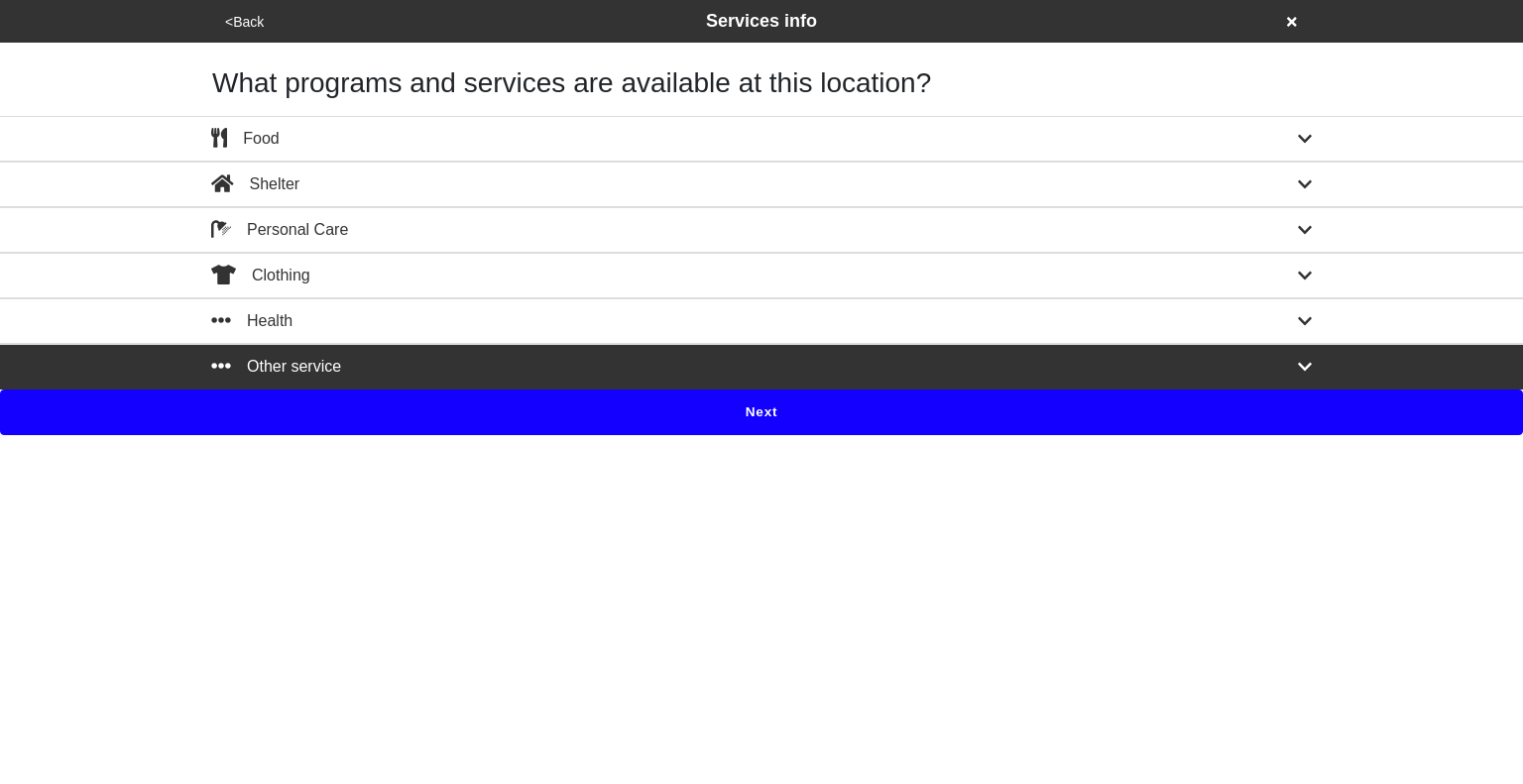 click on "Next" at bounding box center [762, 412] 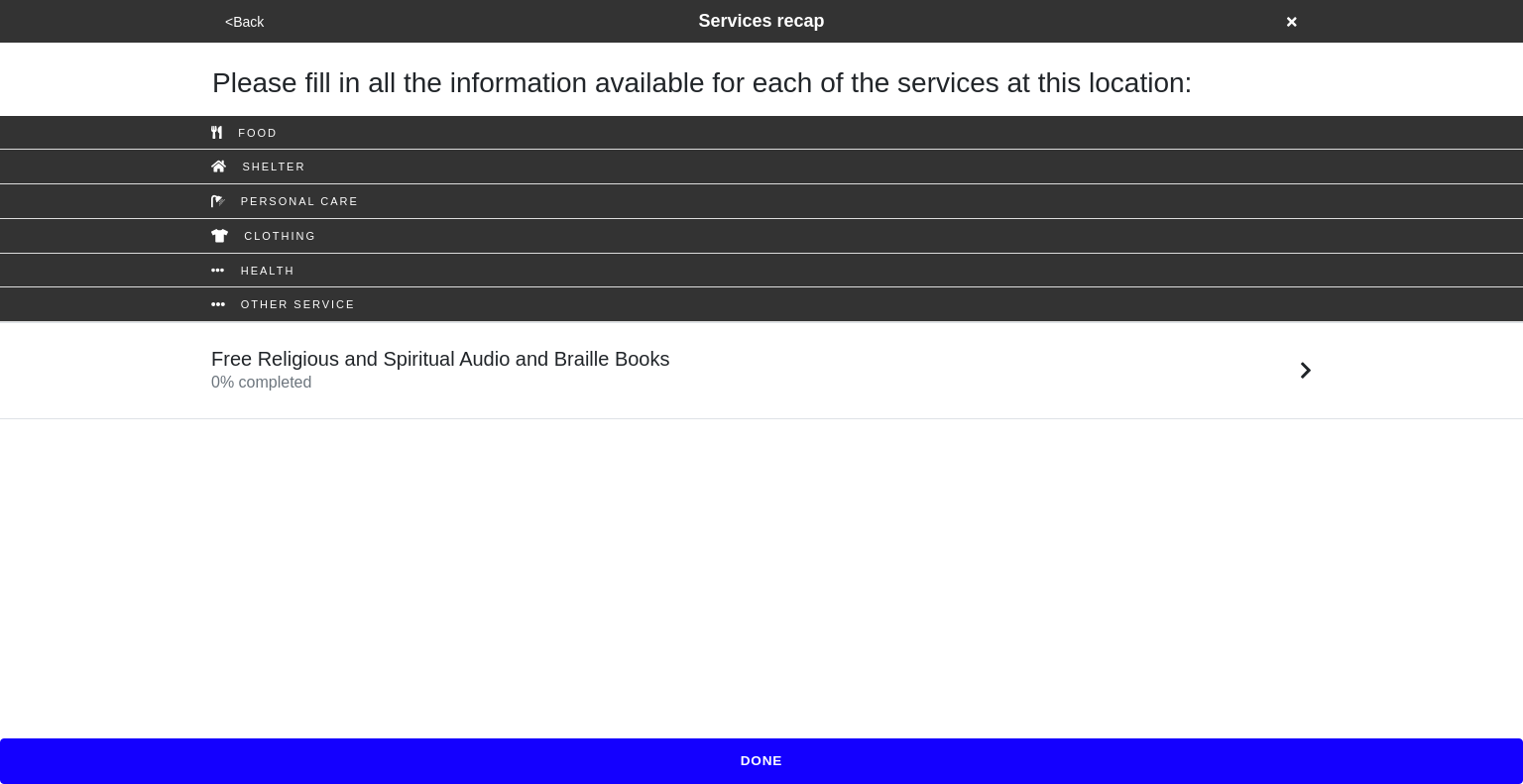 click on "Free Religious and Spiritual Audio and Braille Books" at bounding box center (440, 359) 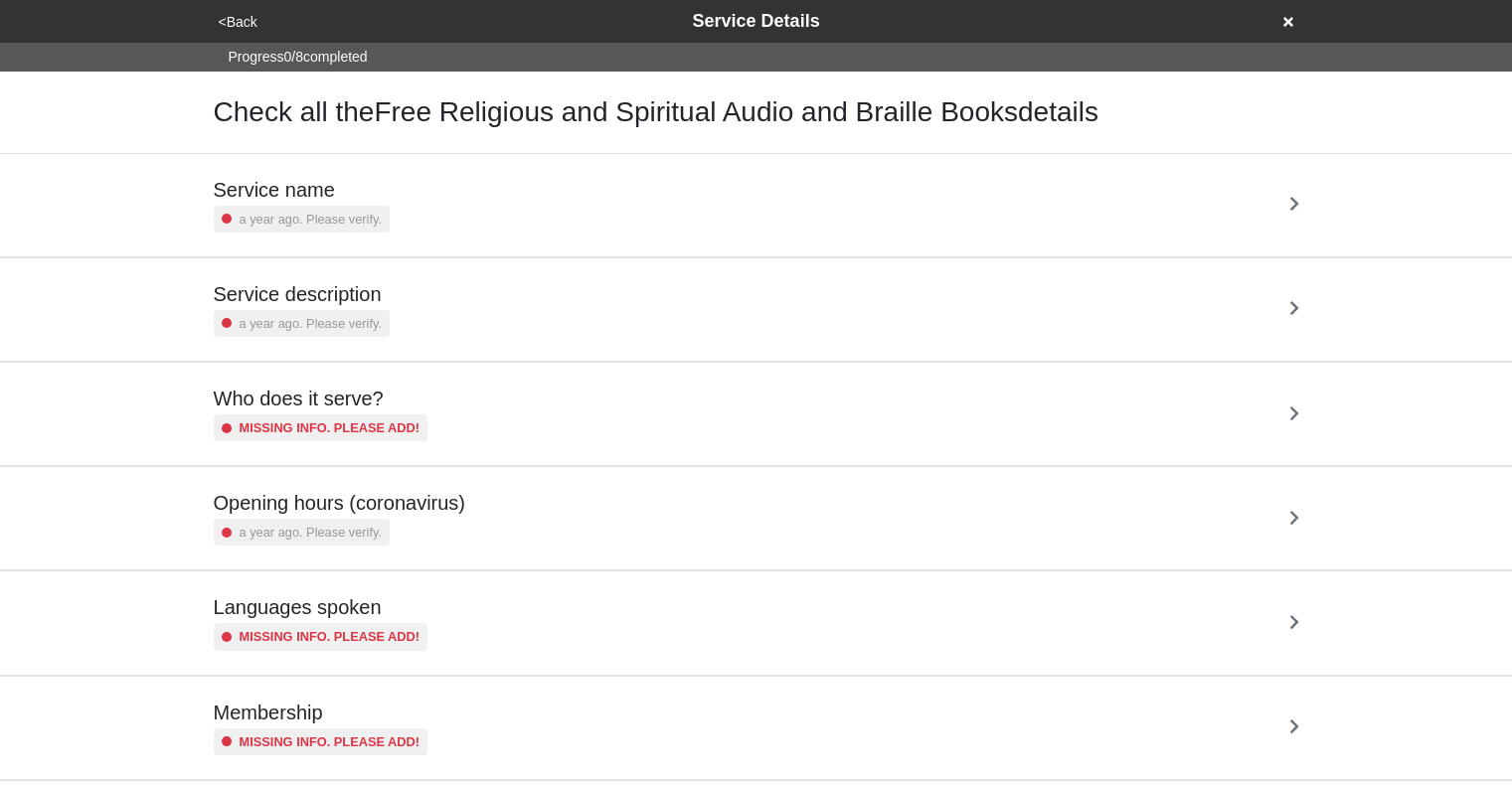 click on "Service name a year ago. Please verify." at bounding box center (756, 205) 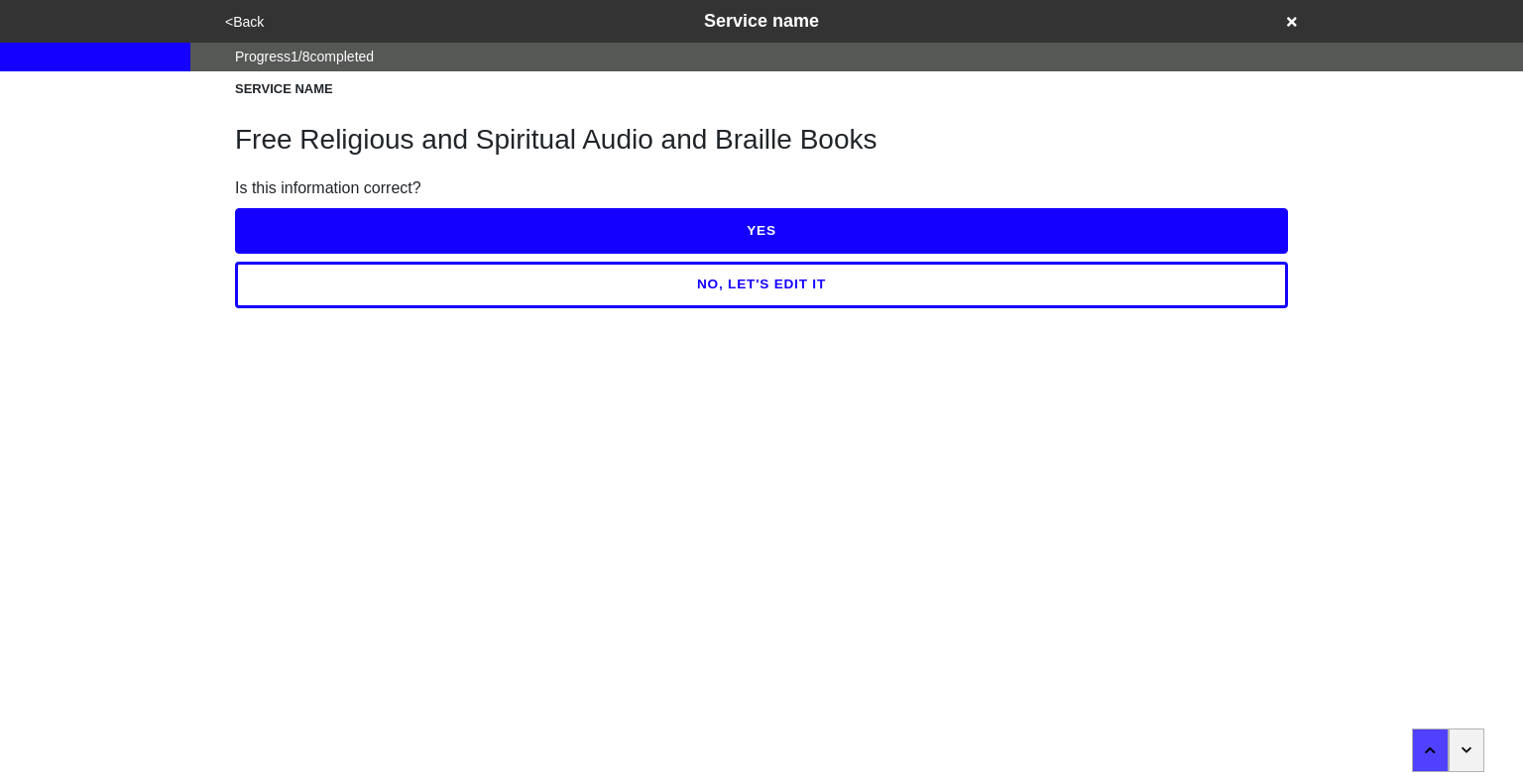 click on "YES" at bounding box center (762, 231) 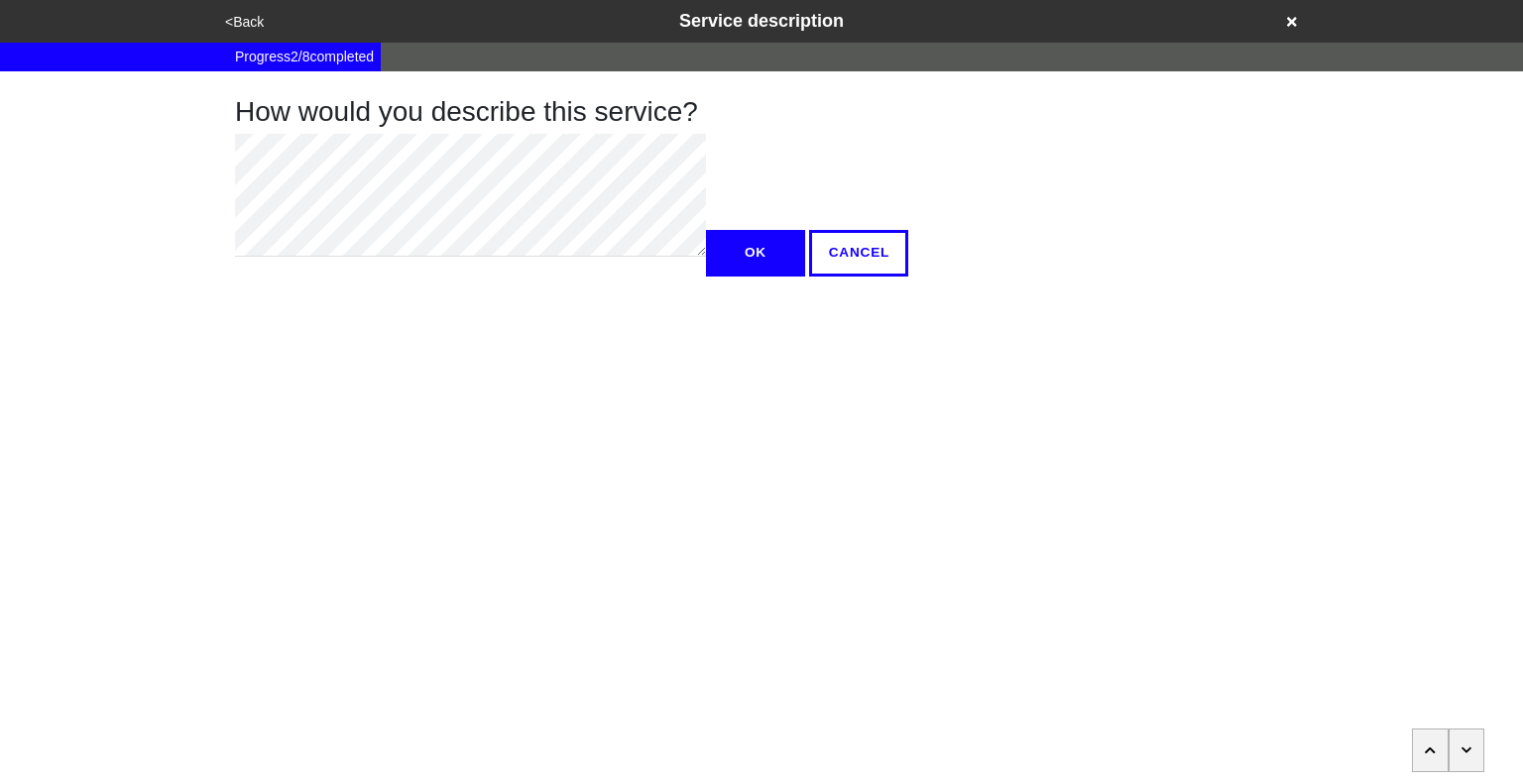 click 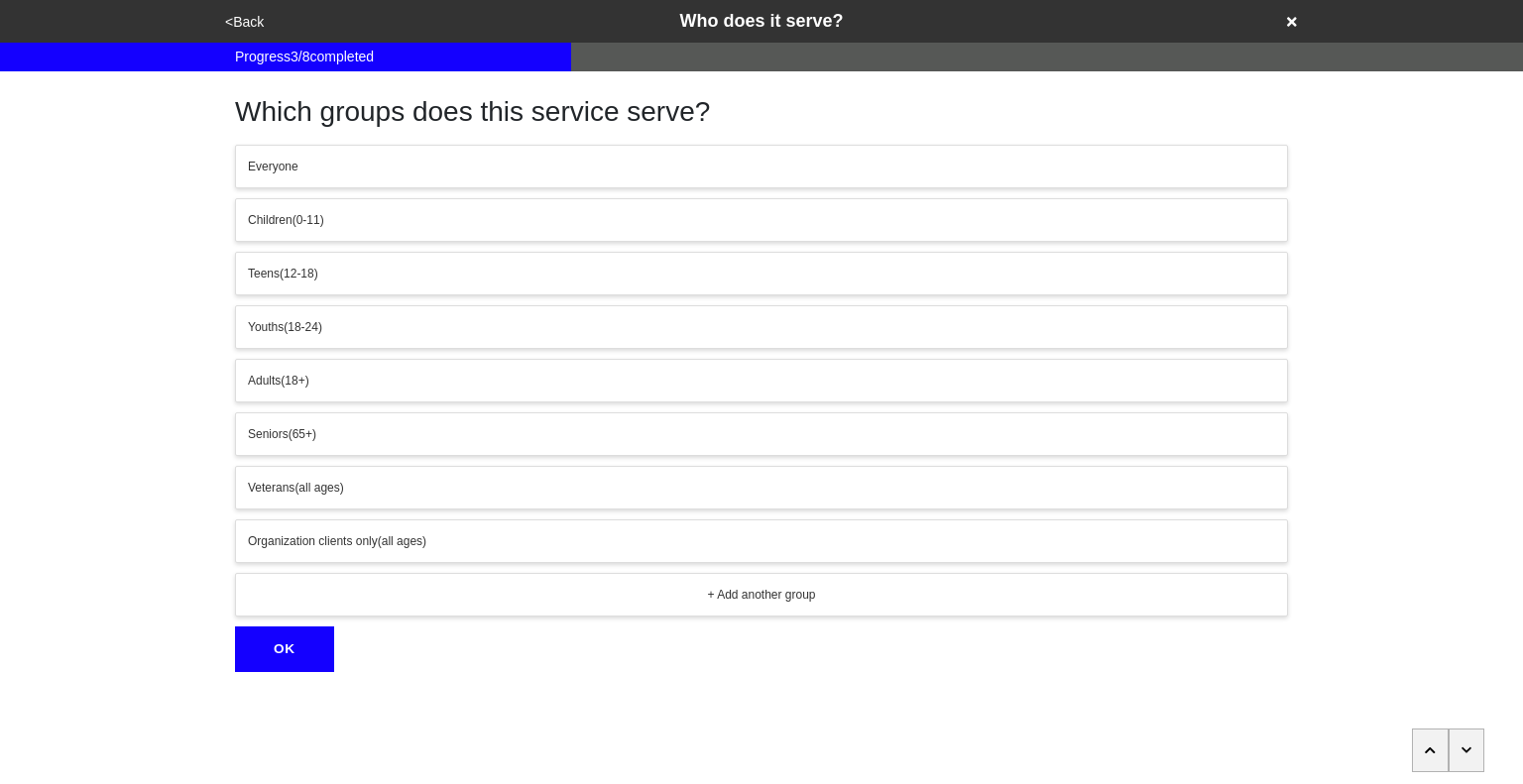 click 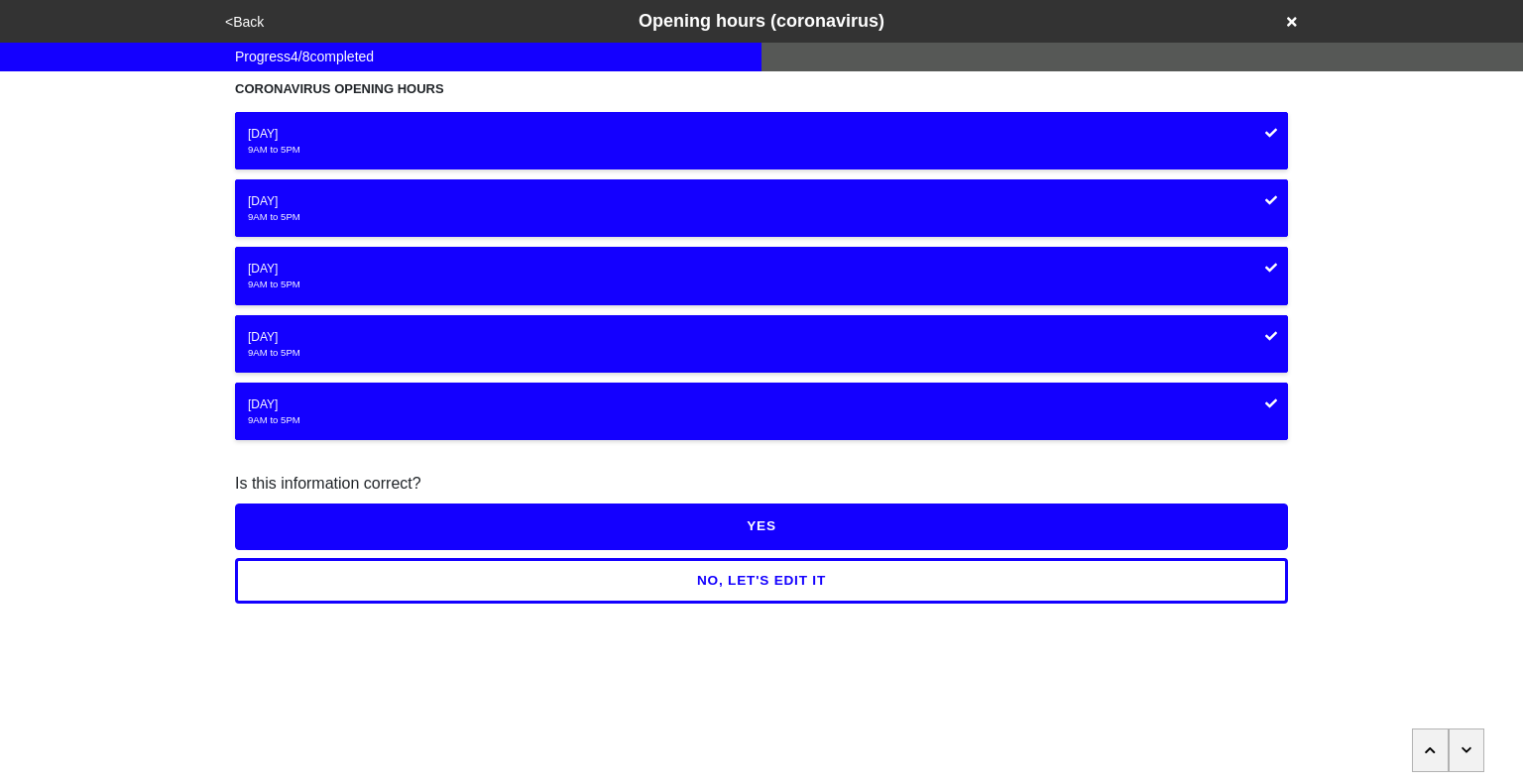 click on "NO, LET'S EDIT IT" at bounding box center (762, 581) 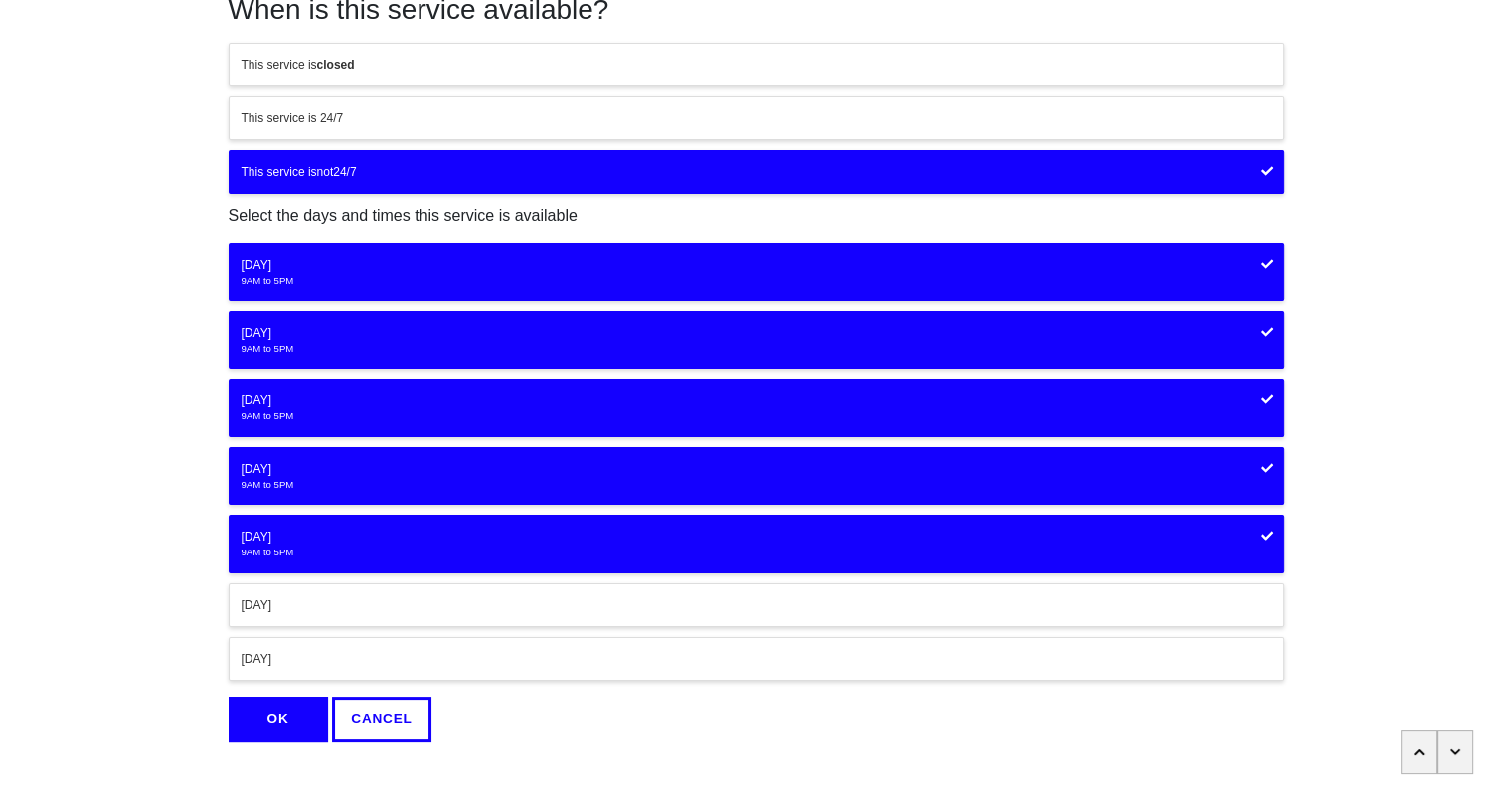 scroll, scrollTop: 103, scrollLeft: 0, axis: vertical 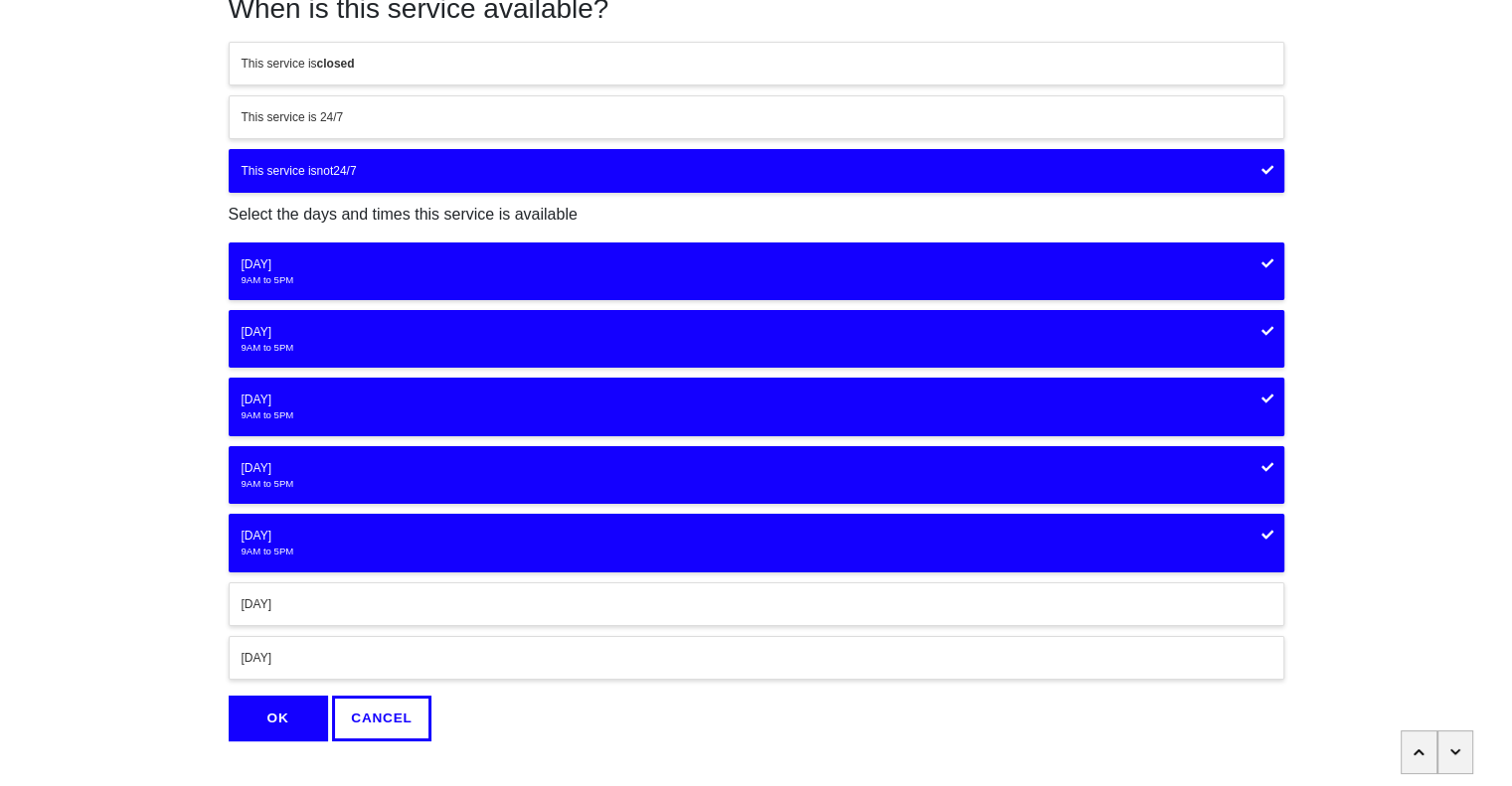 click on "[DAY]" at bounding box center [756, 536] 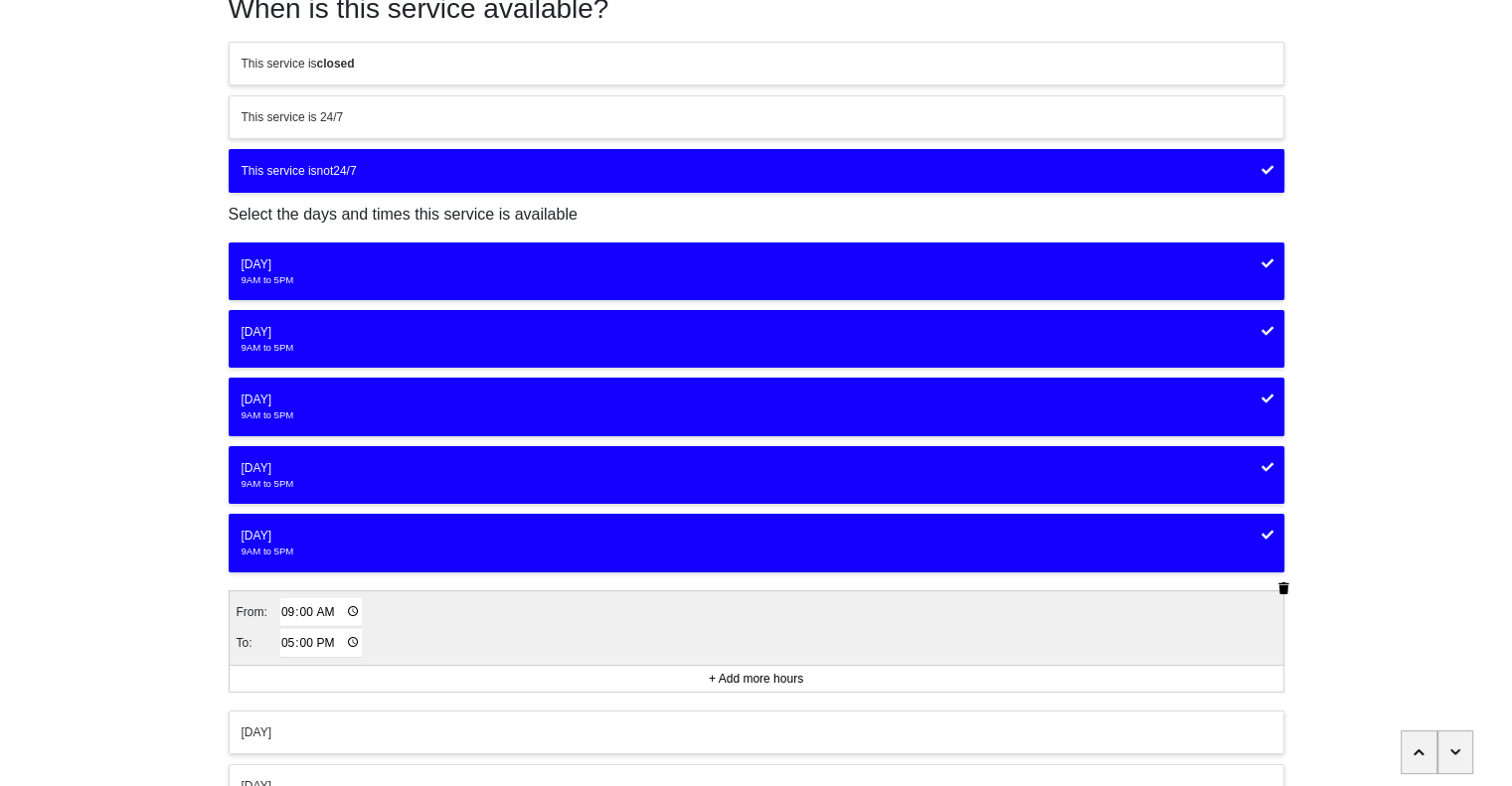 click 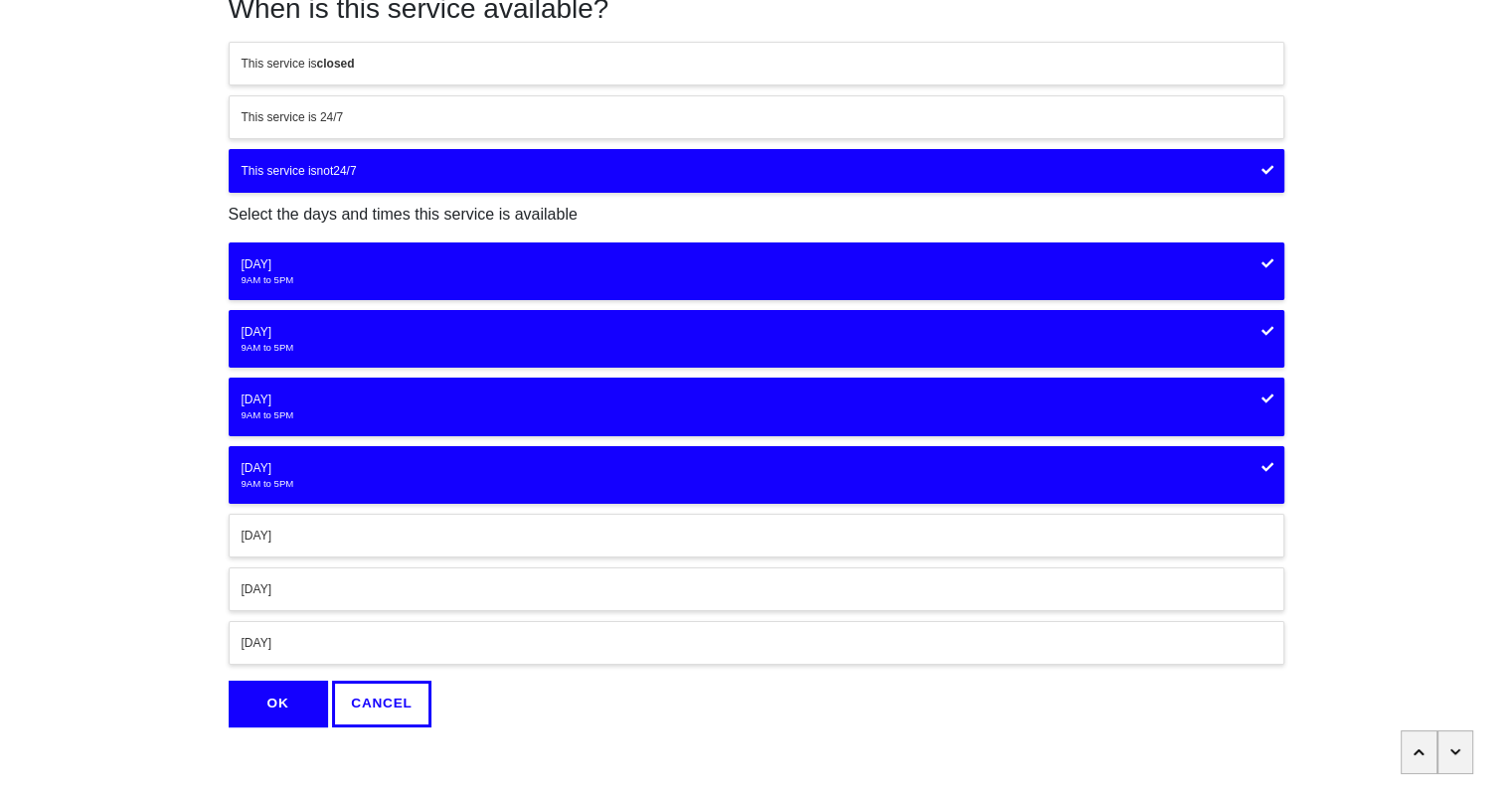 click 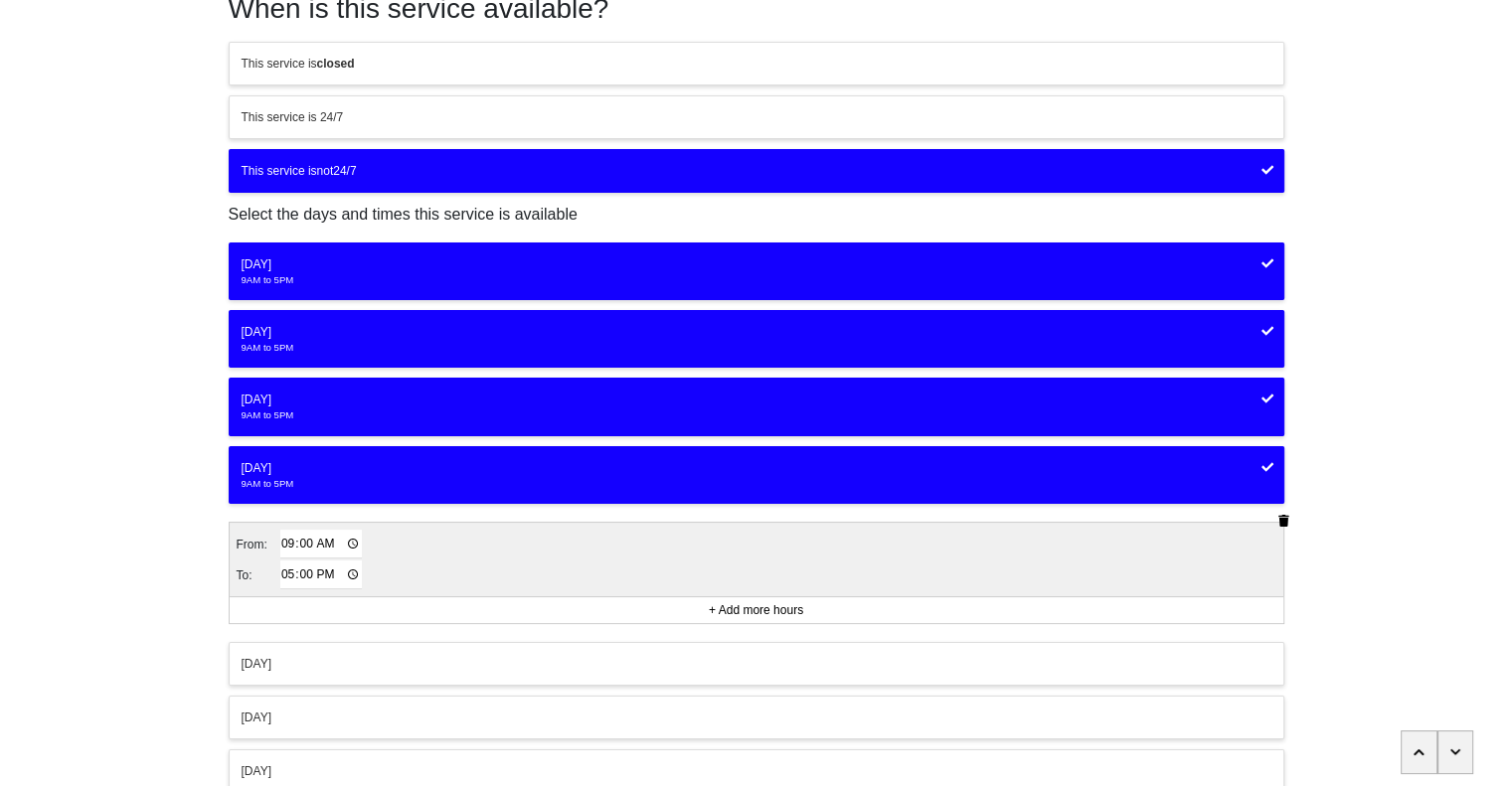 click at bounding box center [1283, 521] 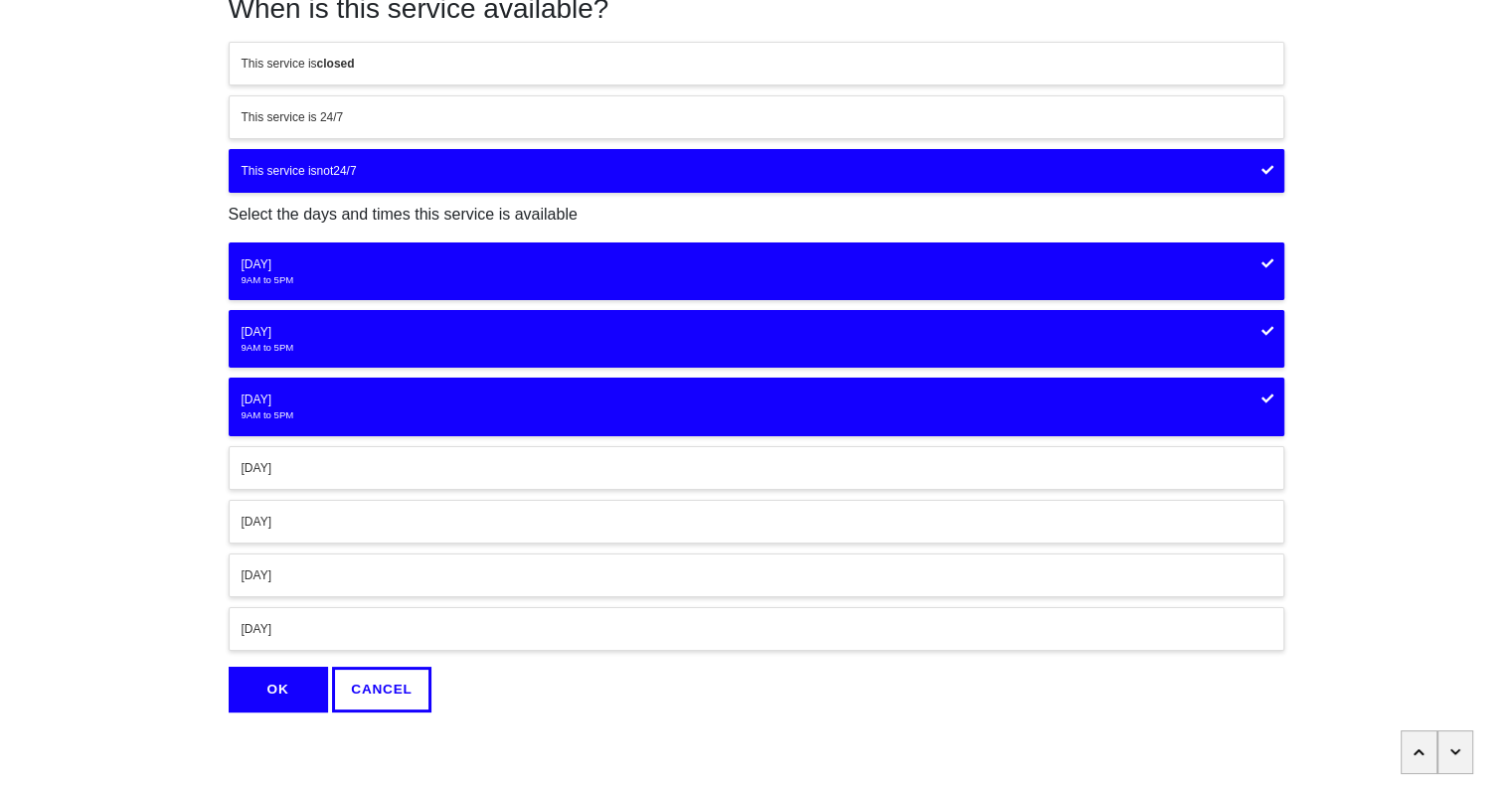 click on "[DAY]" at bounding box center [756, 399] 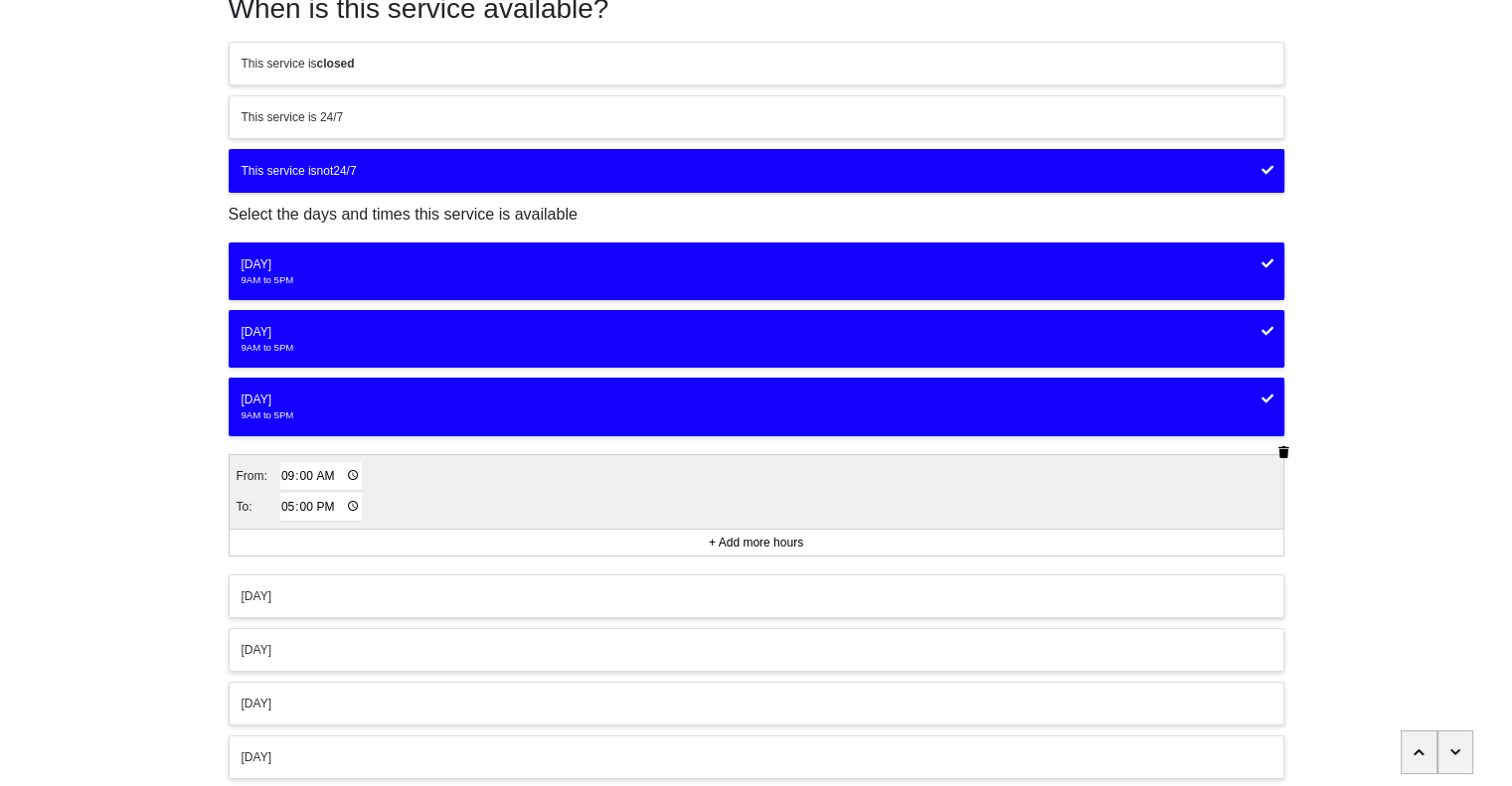 click 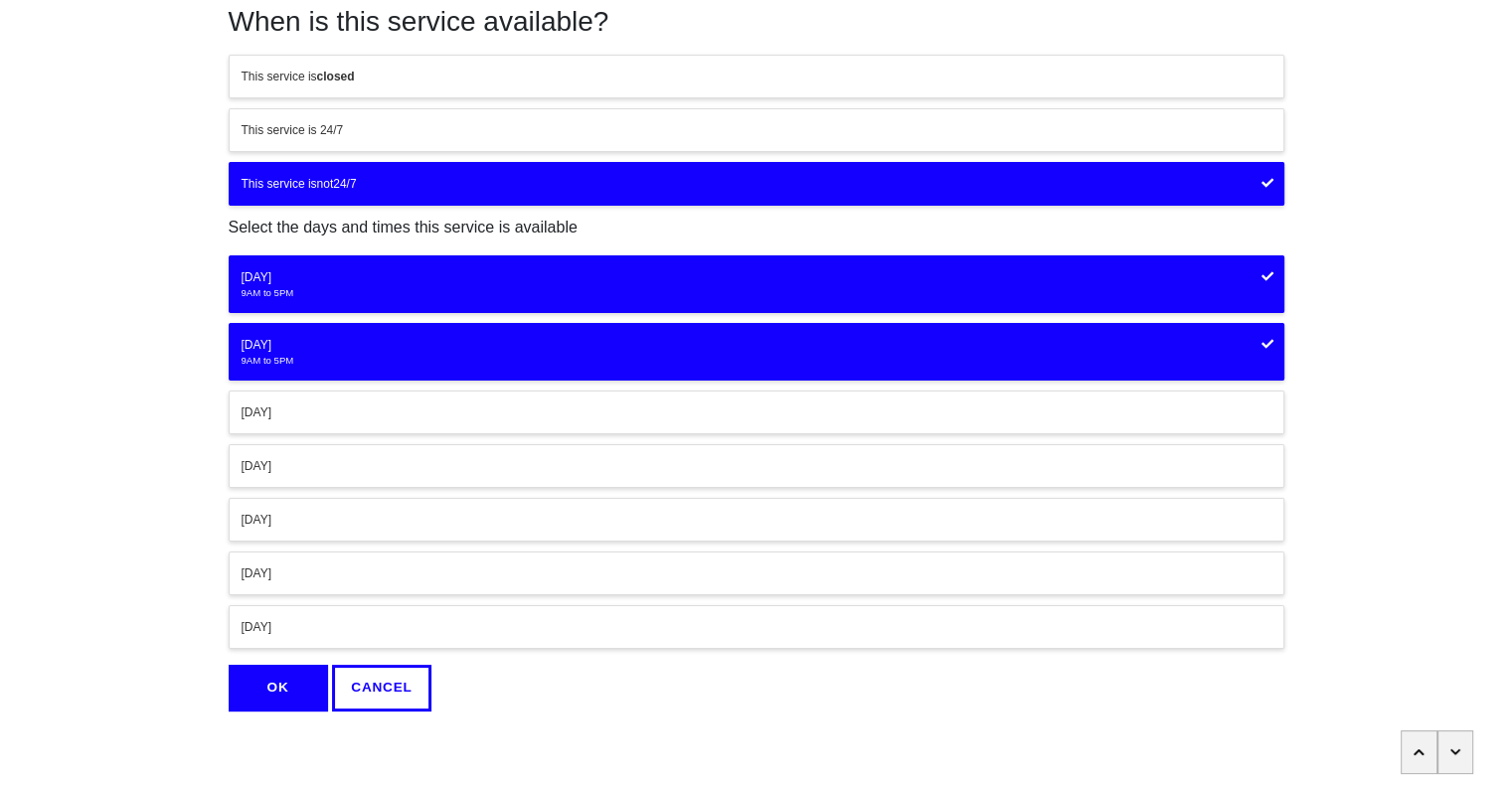 click on "[DAY]" at bounding box center [756, 345] 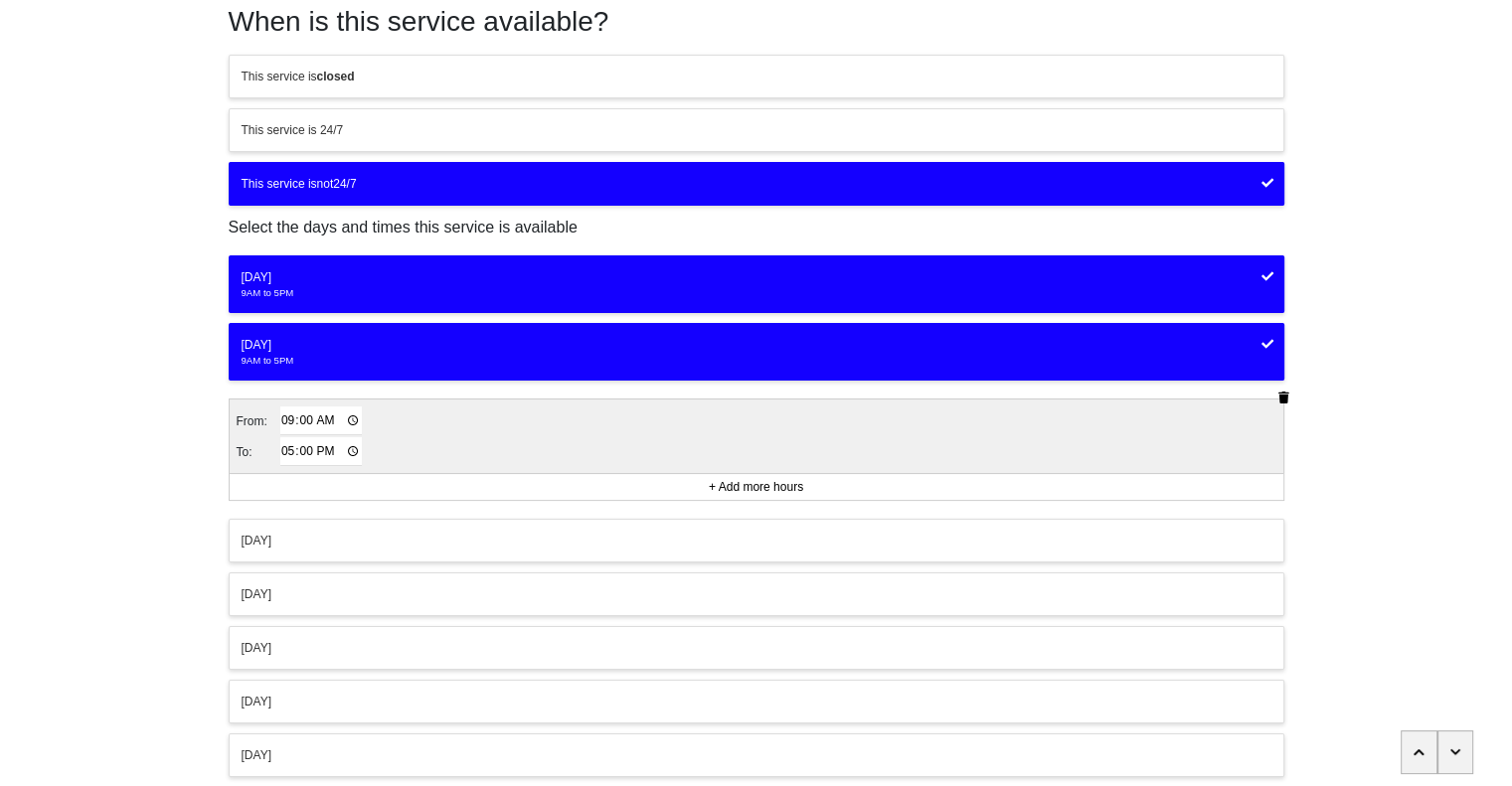 click at bounding box center [1283, 397] 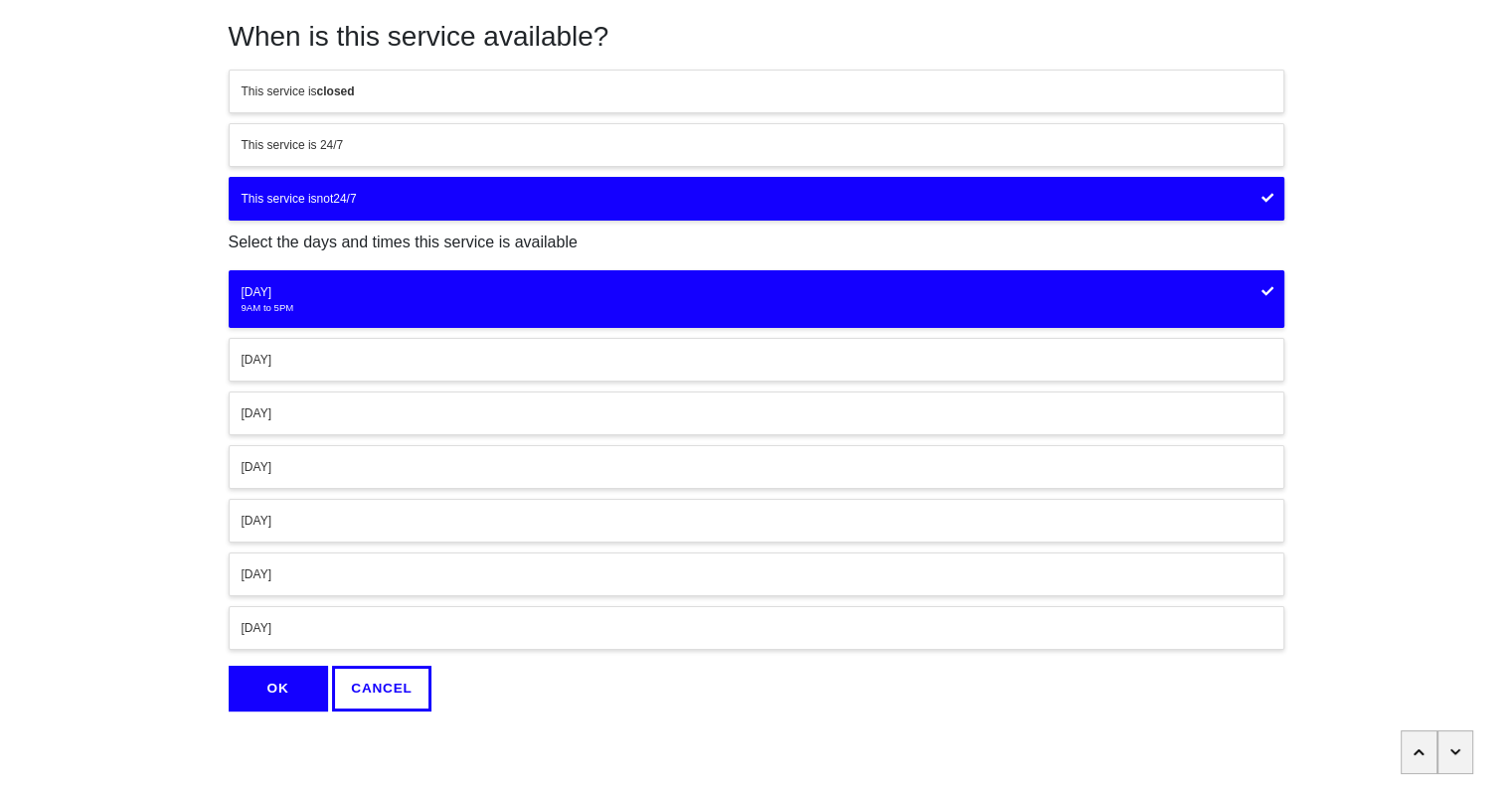 click on "[DAY] [TIME] to [TIME]" at bounding box center [756, 299] 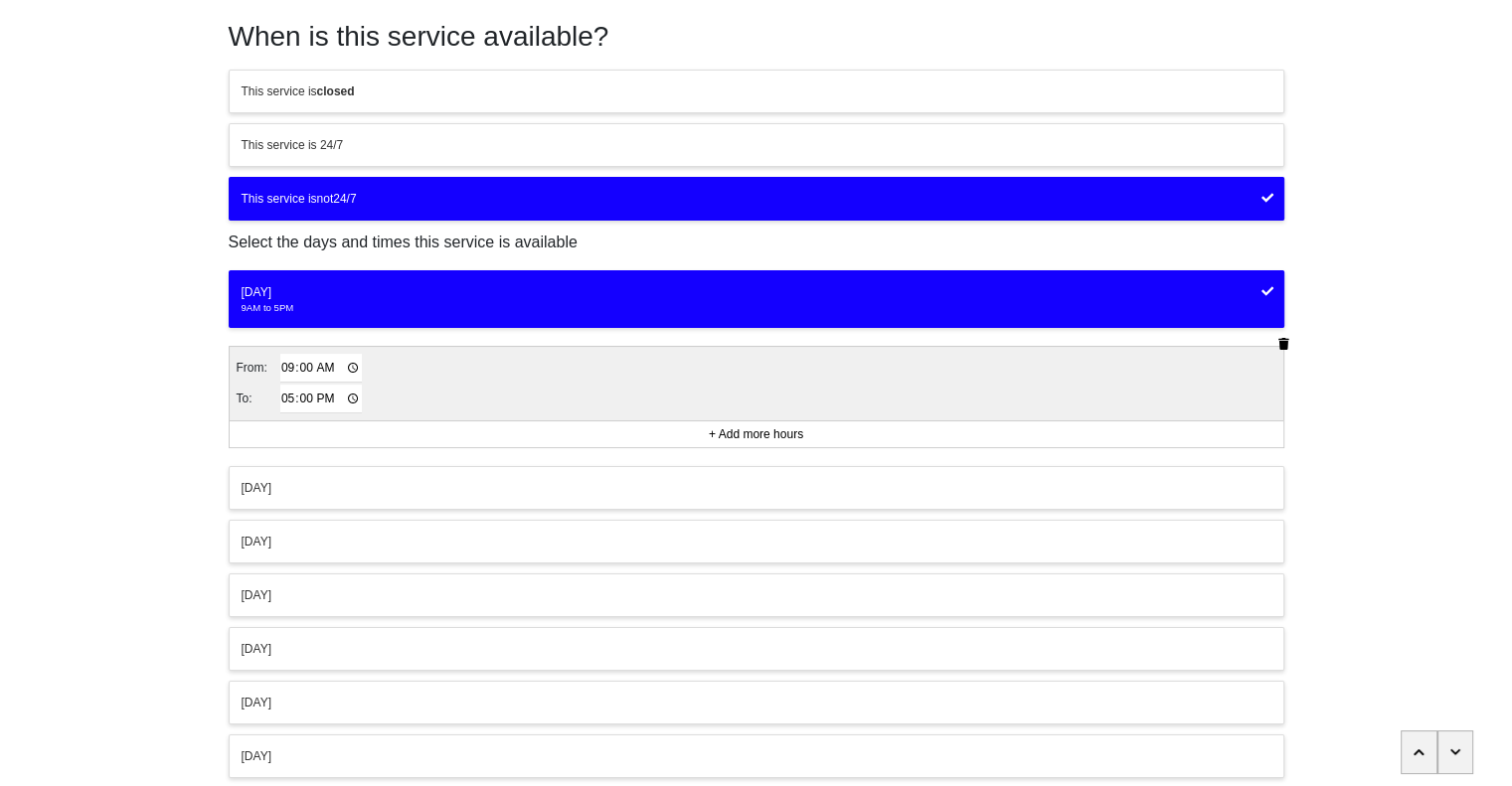 click on "09:00" at bounding box center [321, 368] 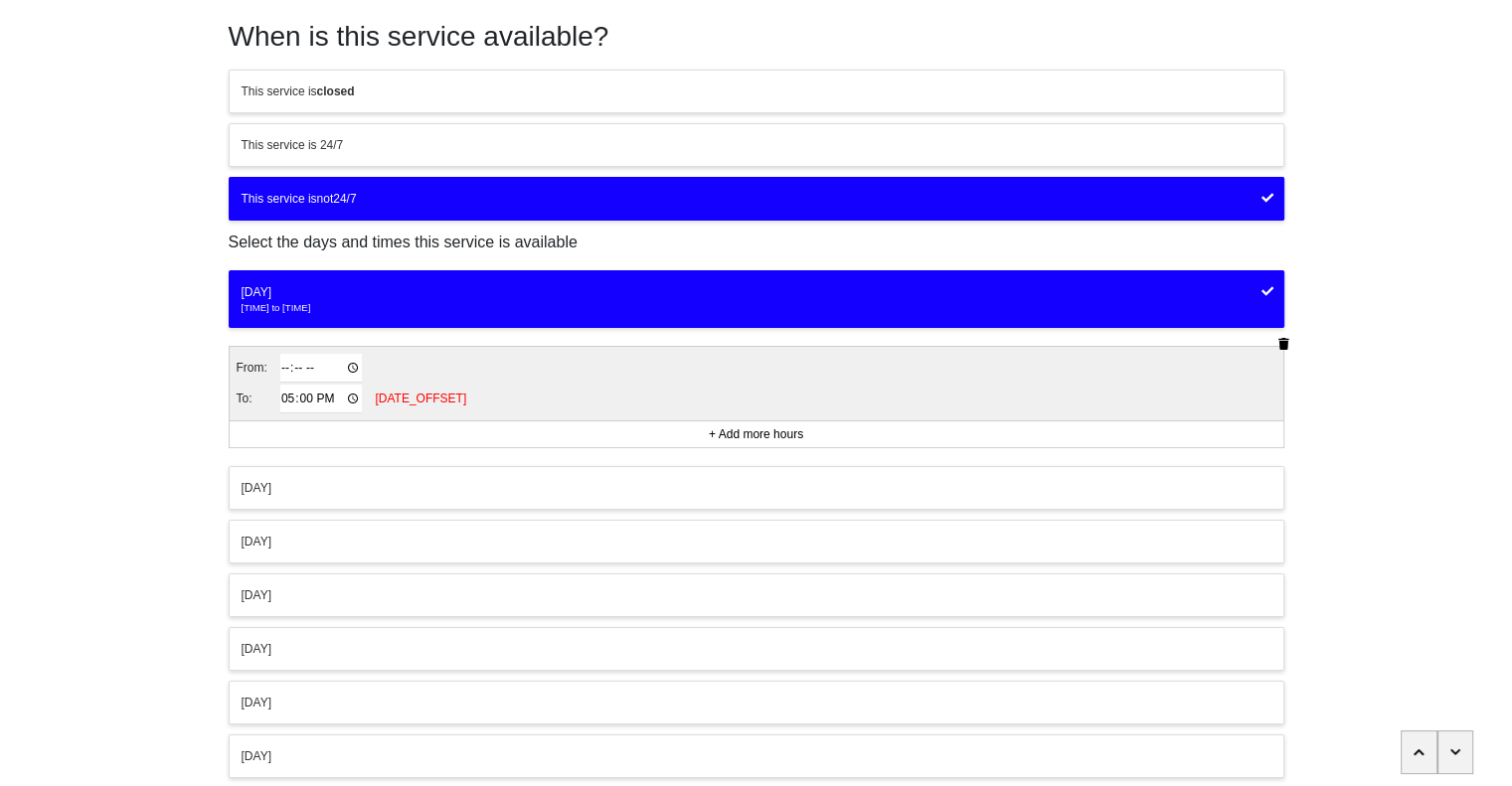 type on "[TIME]" 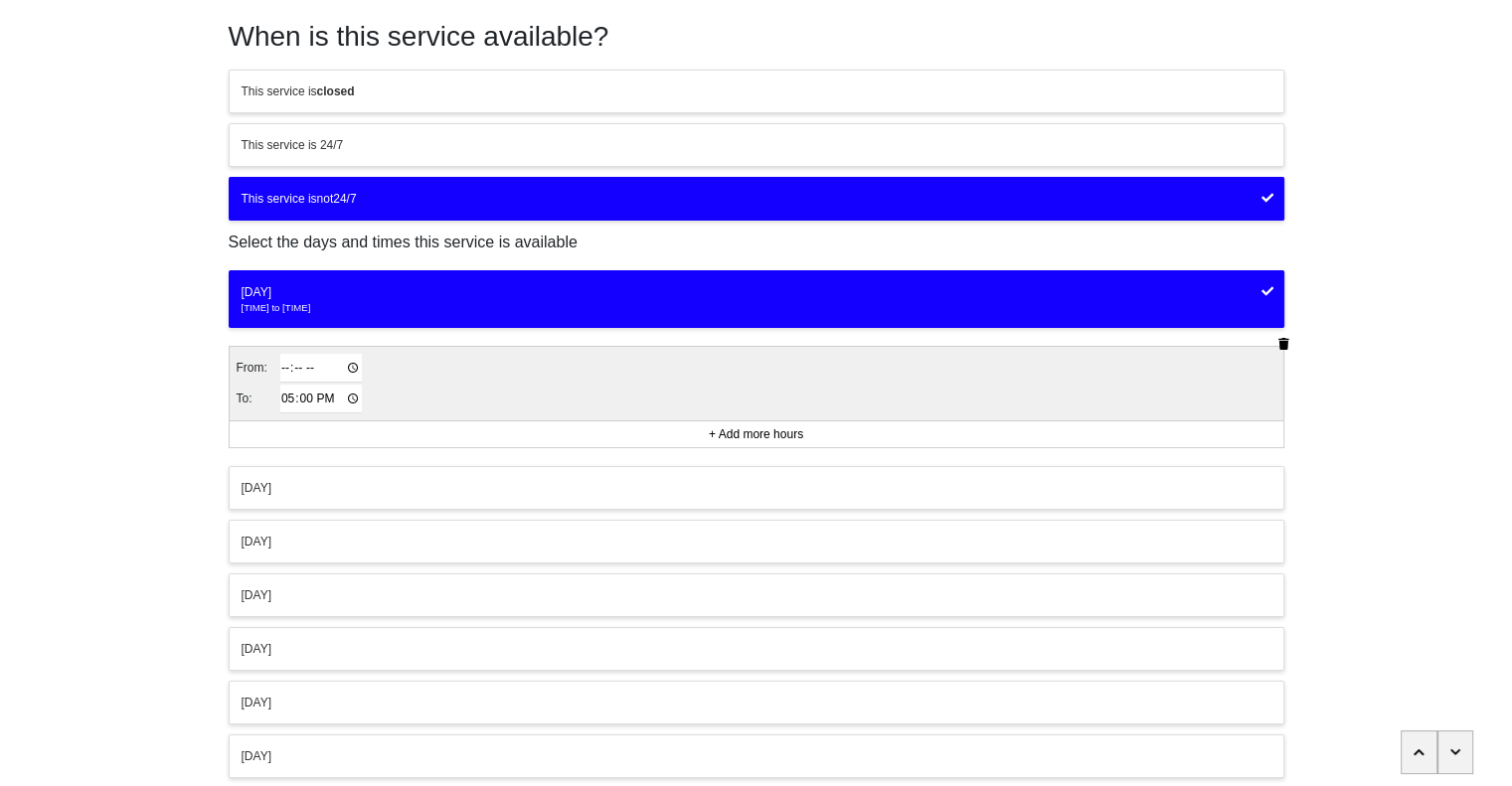 click on "17:00" at bounding box center (321, 398) 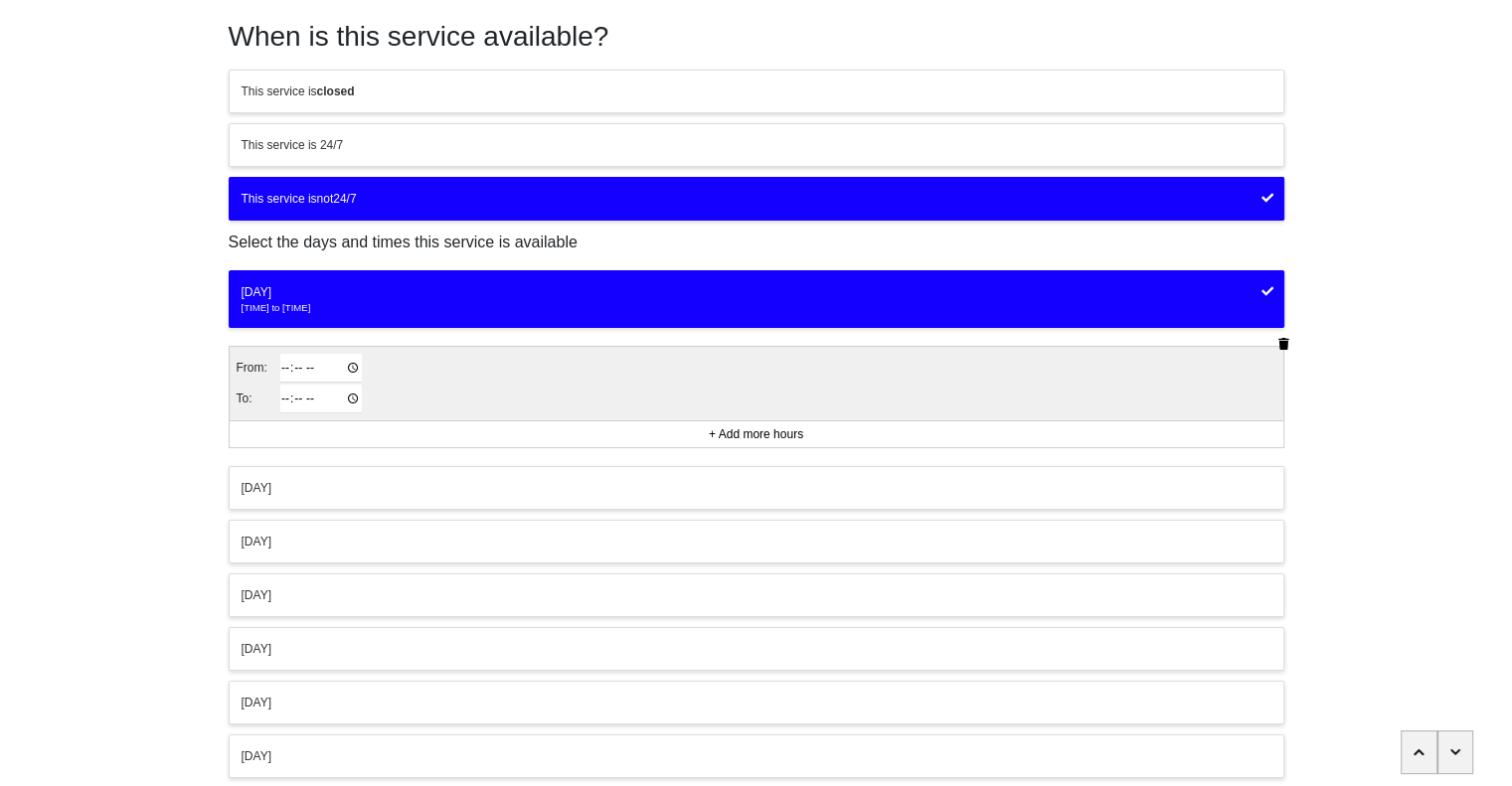 type on "[TIME]" 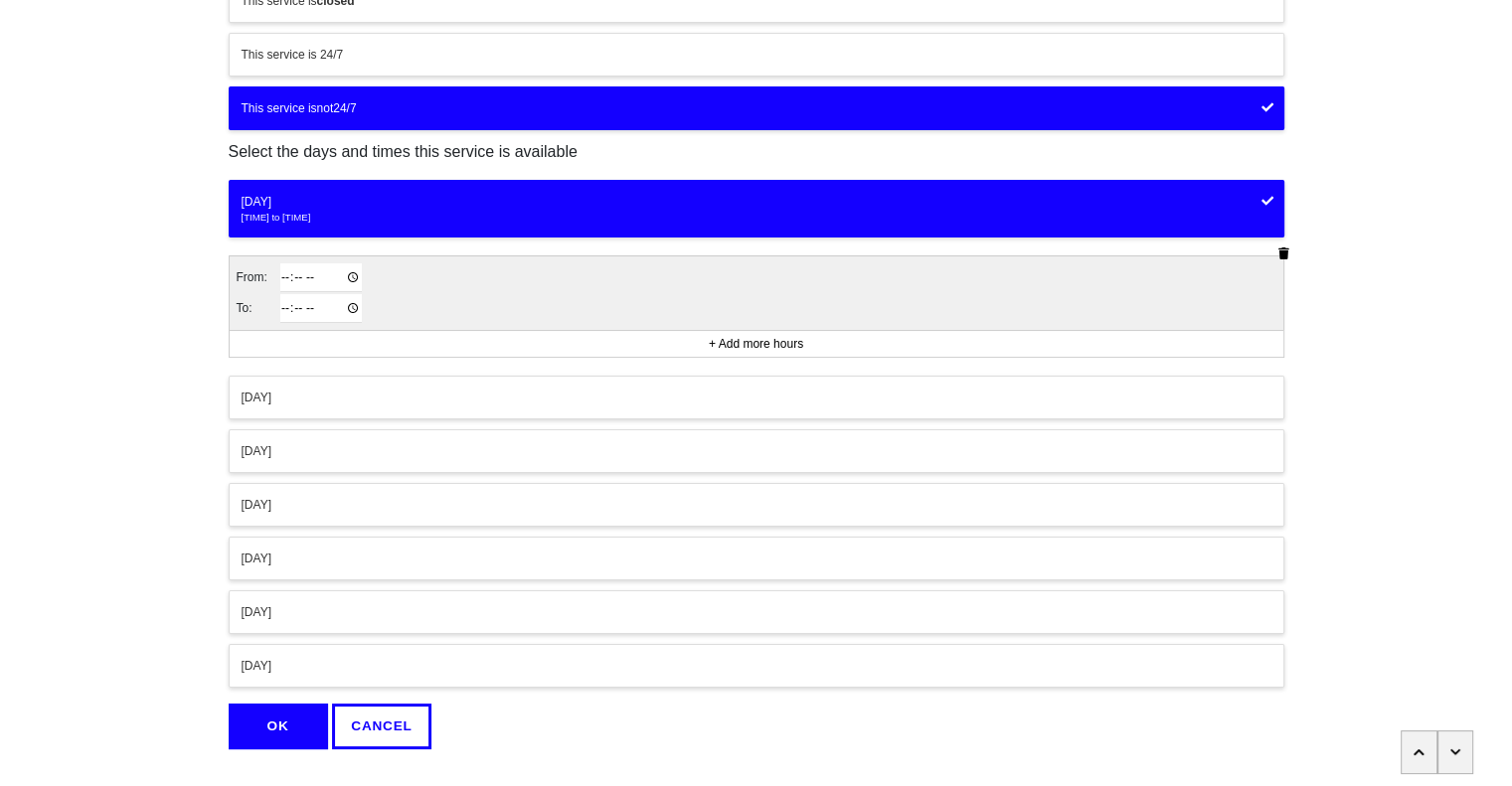 scroll, scrollTop: 203, scrollLeft: 0, axis: vertical 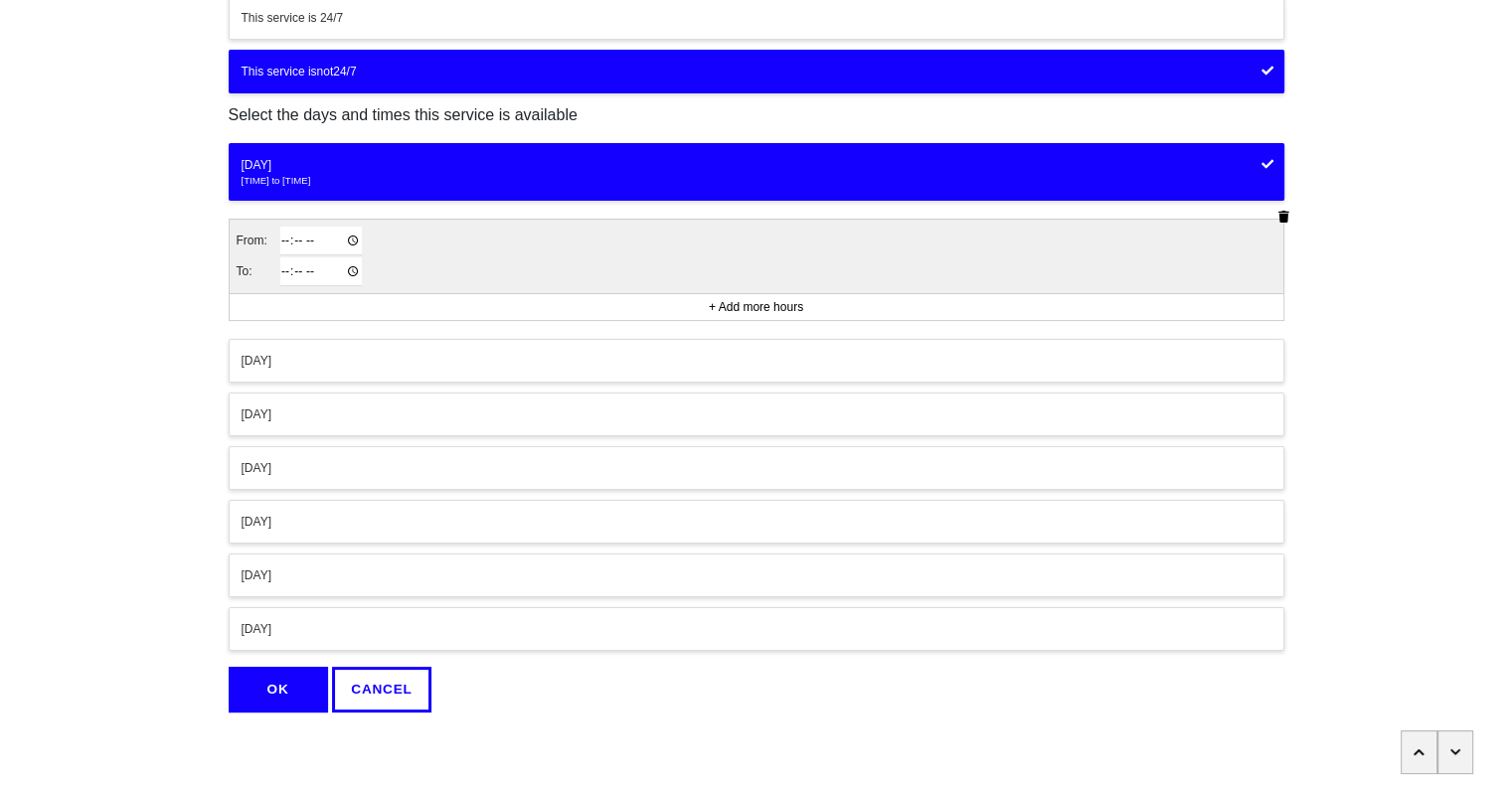 click on "When is this service available? This service is closed This service is 24/7 This service is not 24/7 Select the days and times this service is available [DAY] [TIME] to [TIME] From: [TIME] To: [TIME] + Add more hours [DAY] [DAY] [DAY] [DAY] [DAY] [DAY] OK CANCEL" at bounding box center (756, 290) 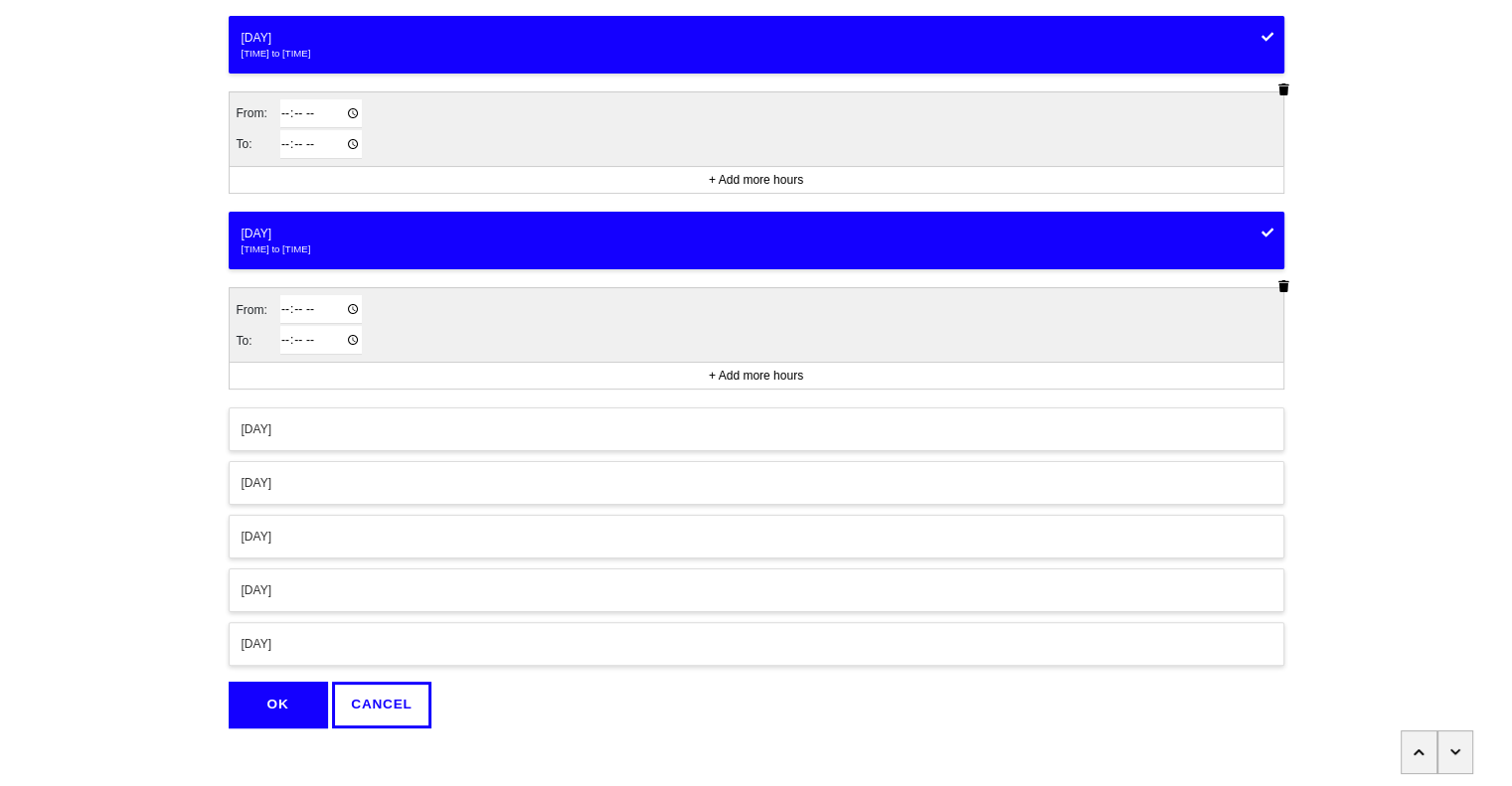 scroll, scrollTop: 330, scrollLeft: 0, axis: vertical 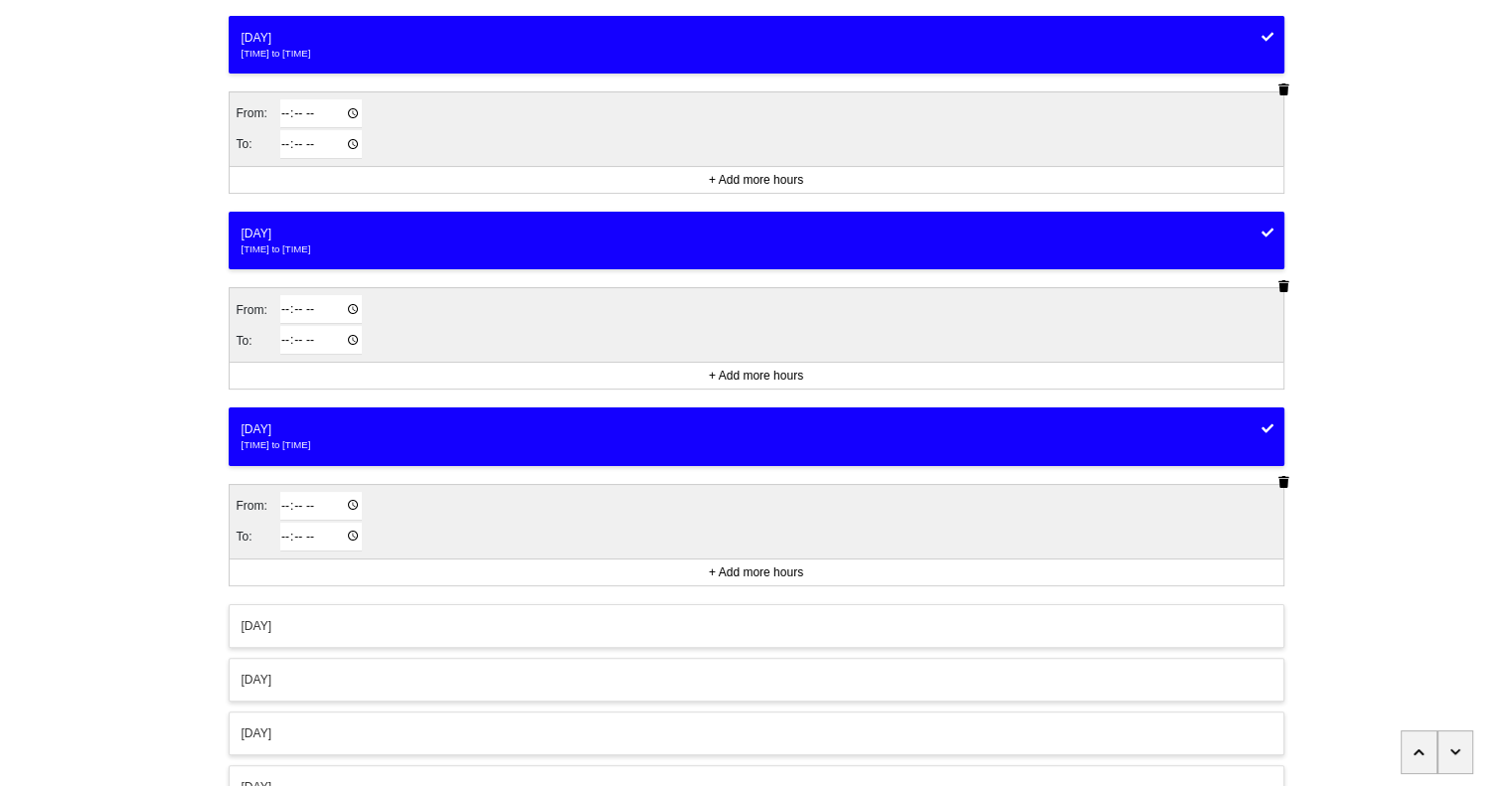click on "[DAY]" at bounding box center [756, 626] 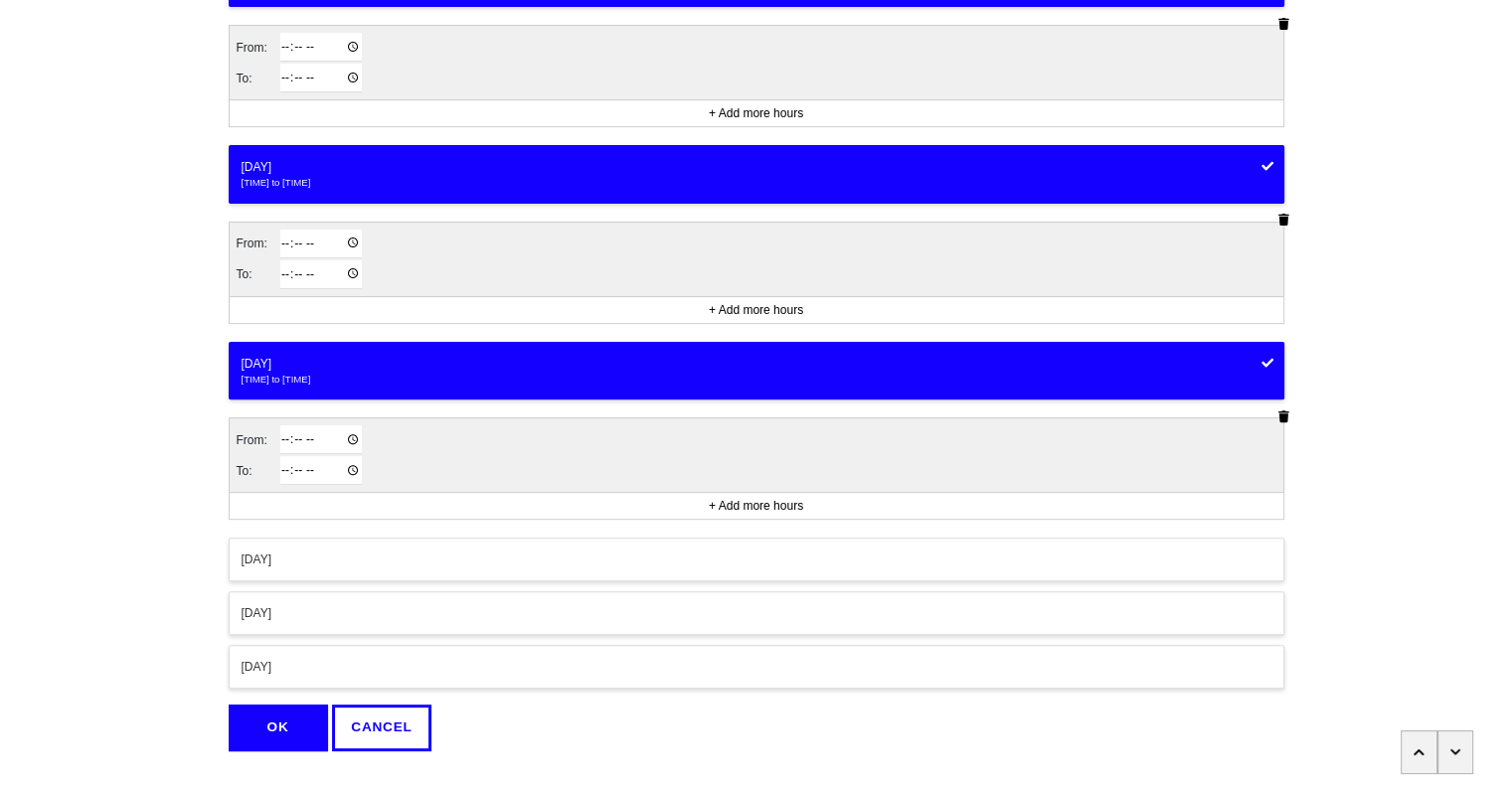 scroll, scrollTop: 595, scrollLeft: 0, axis: vertical 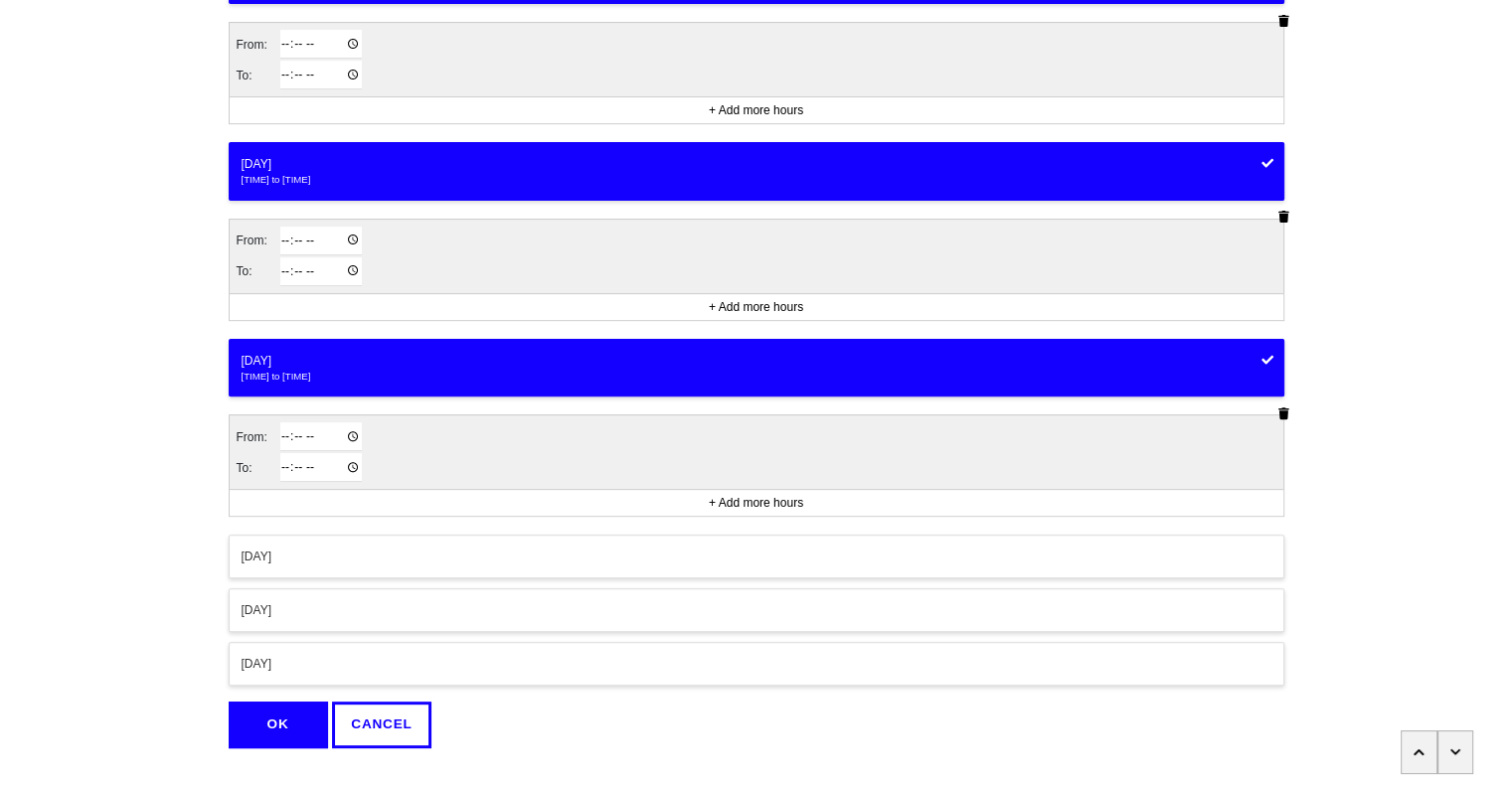 click on "[DAY]" at bounding box center [756, 556] 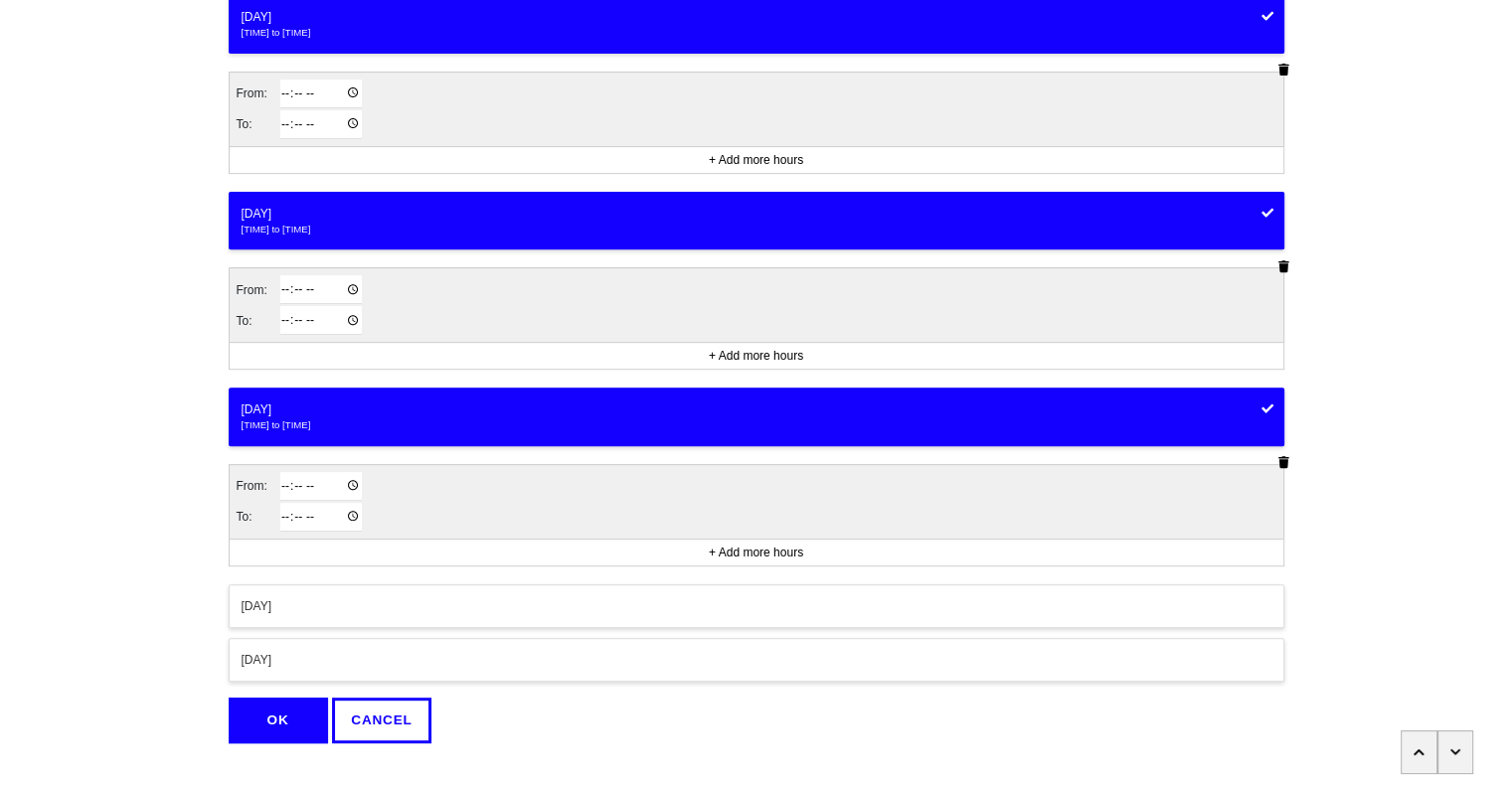 scroll, scrollTop: 769, scrollLeft: 0, axis: vertical 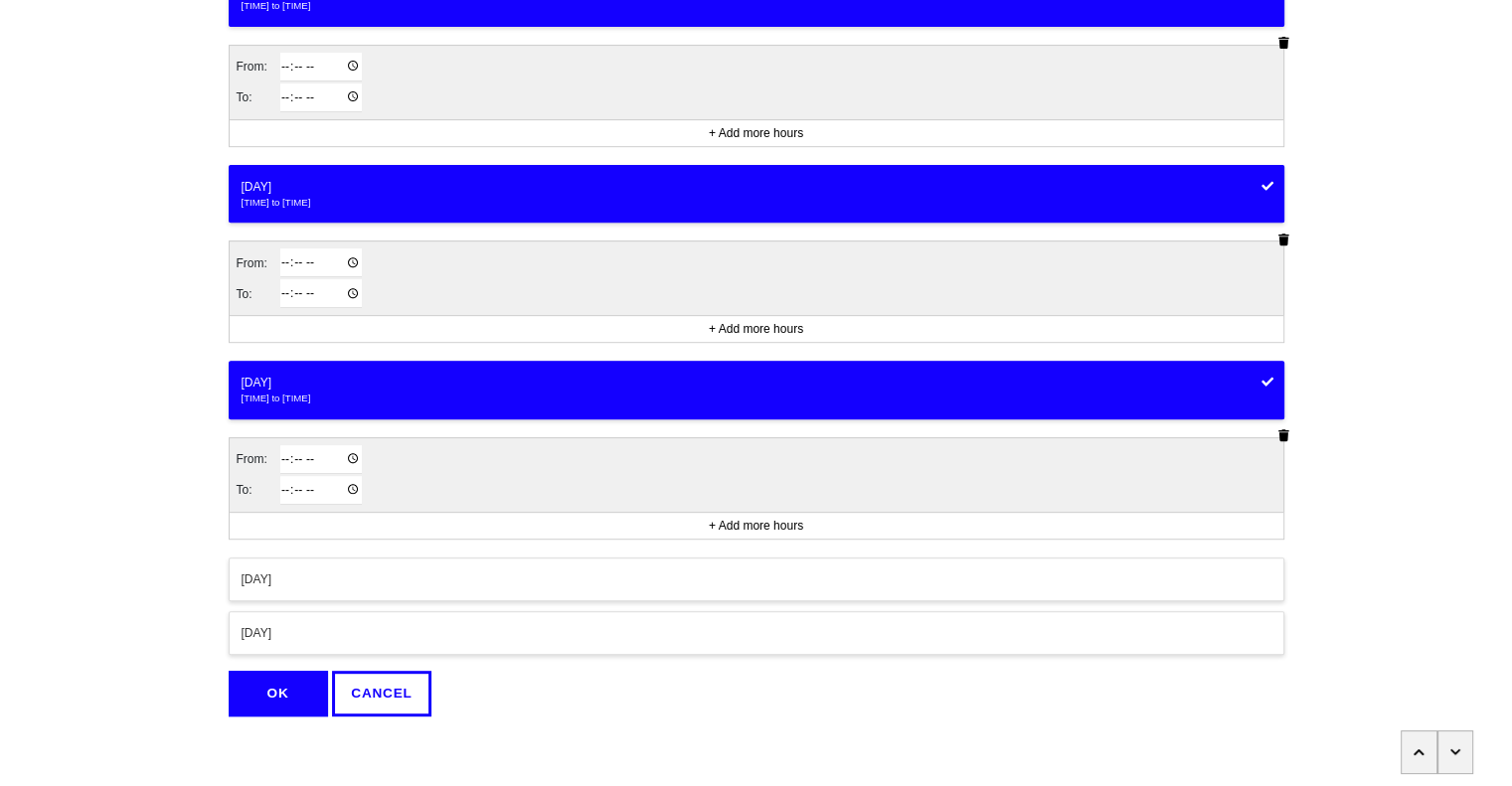 click on "OK" at bounding box center (278, 694) 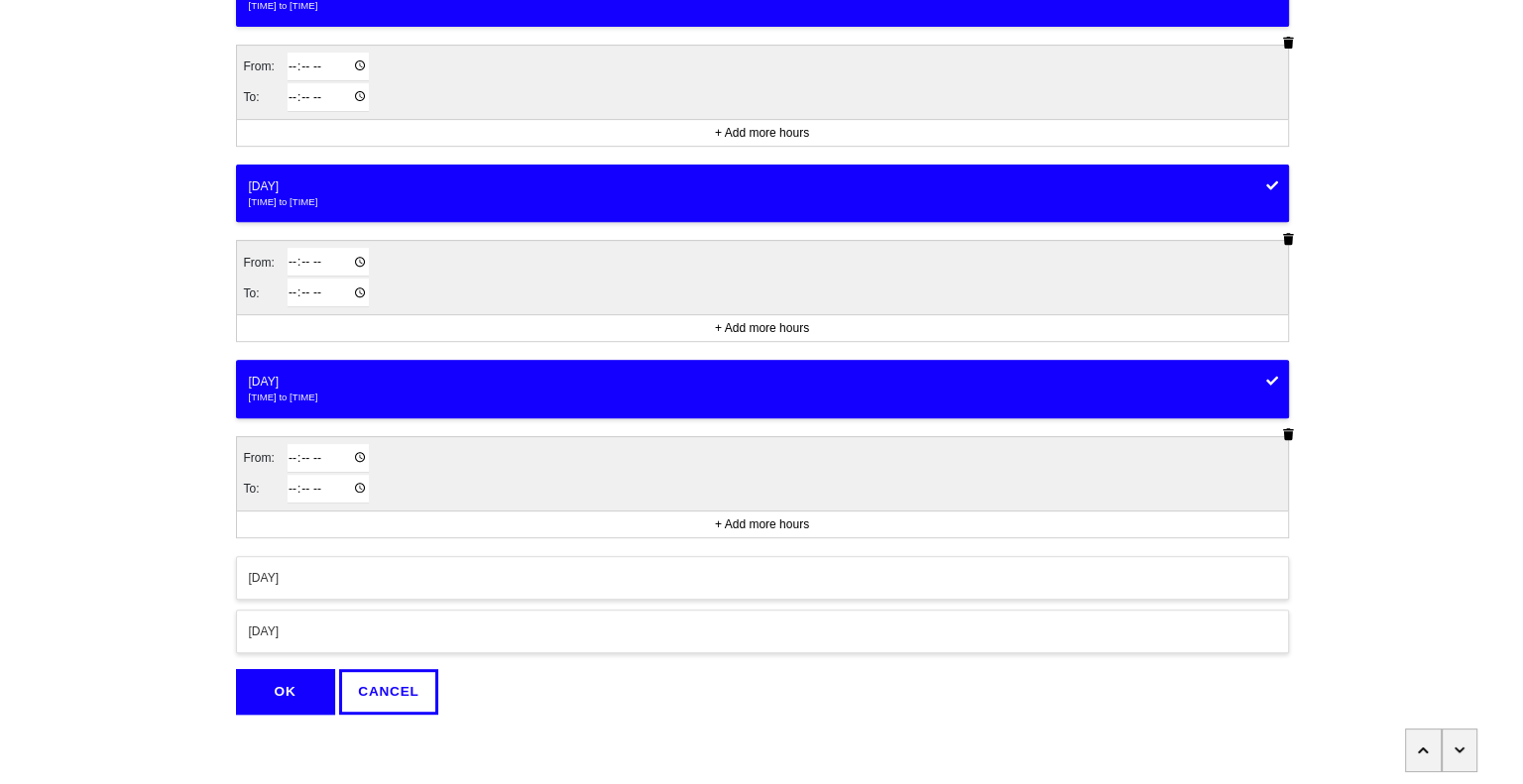 scroll, scrollTop: 0, scrollLeft: 0, axis: both 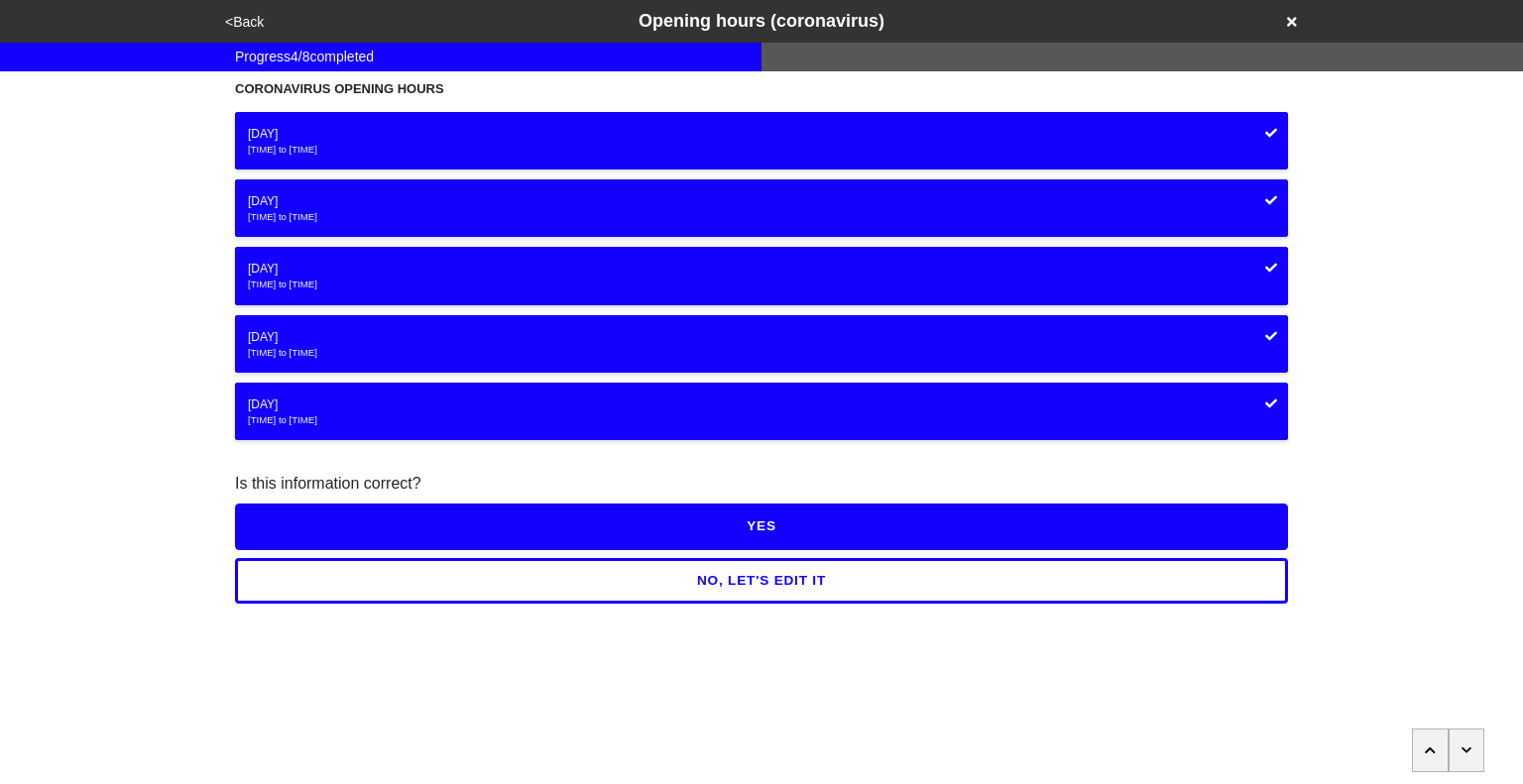 click on "YES" at bounding box center (762, 526) 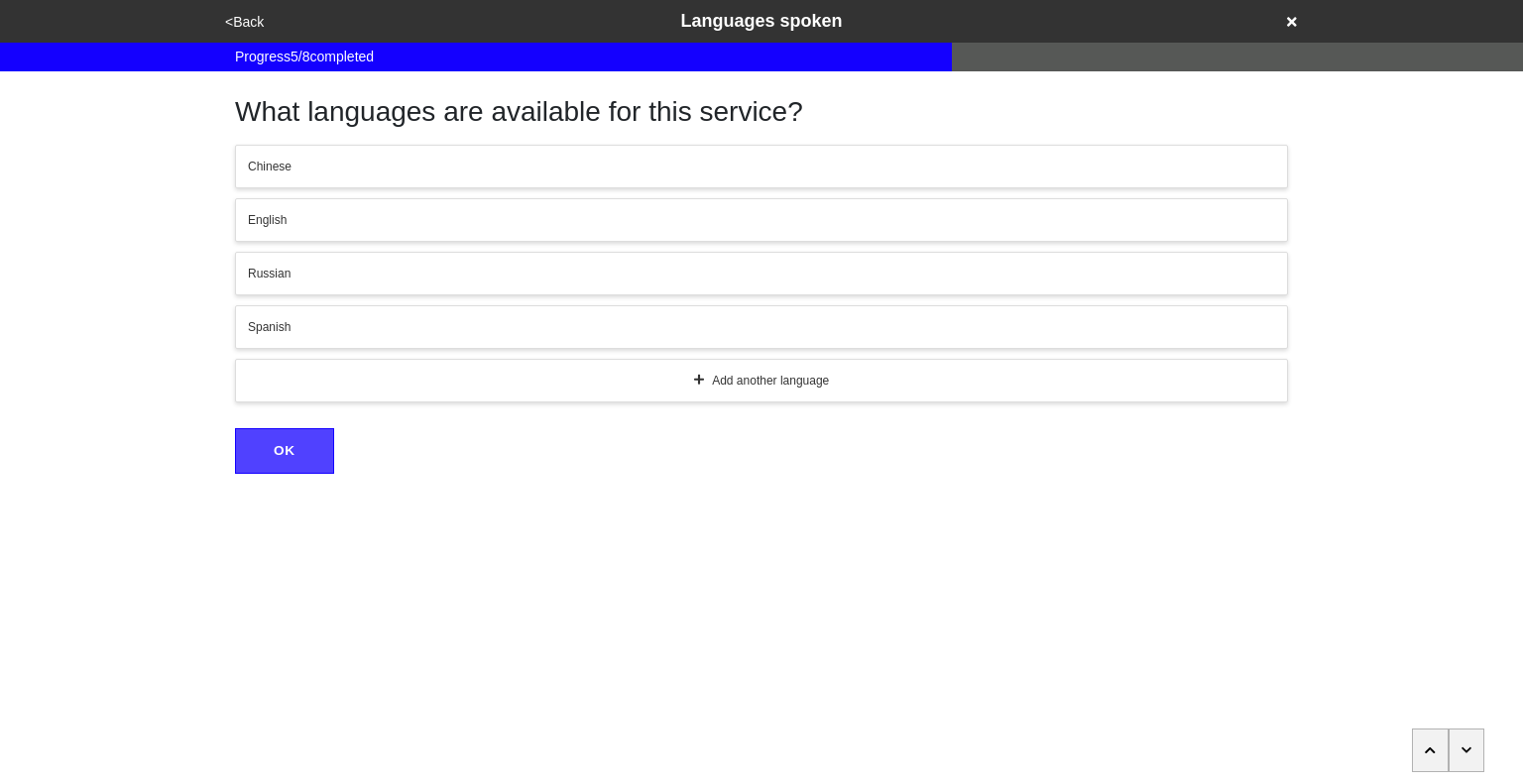 click 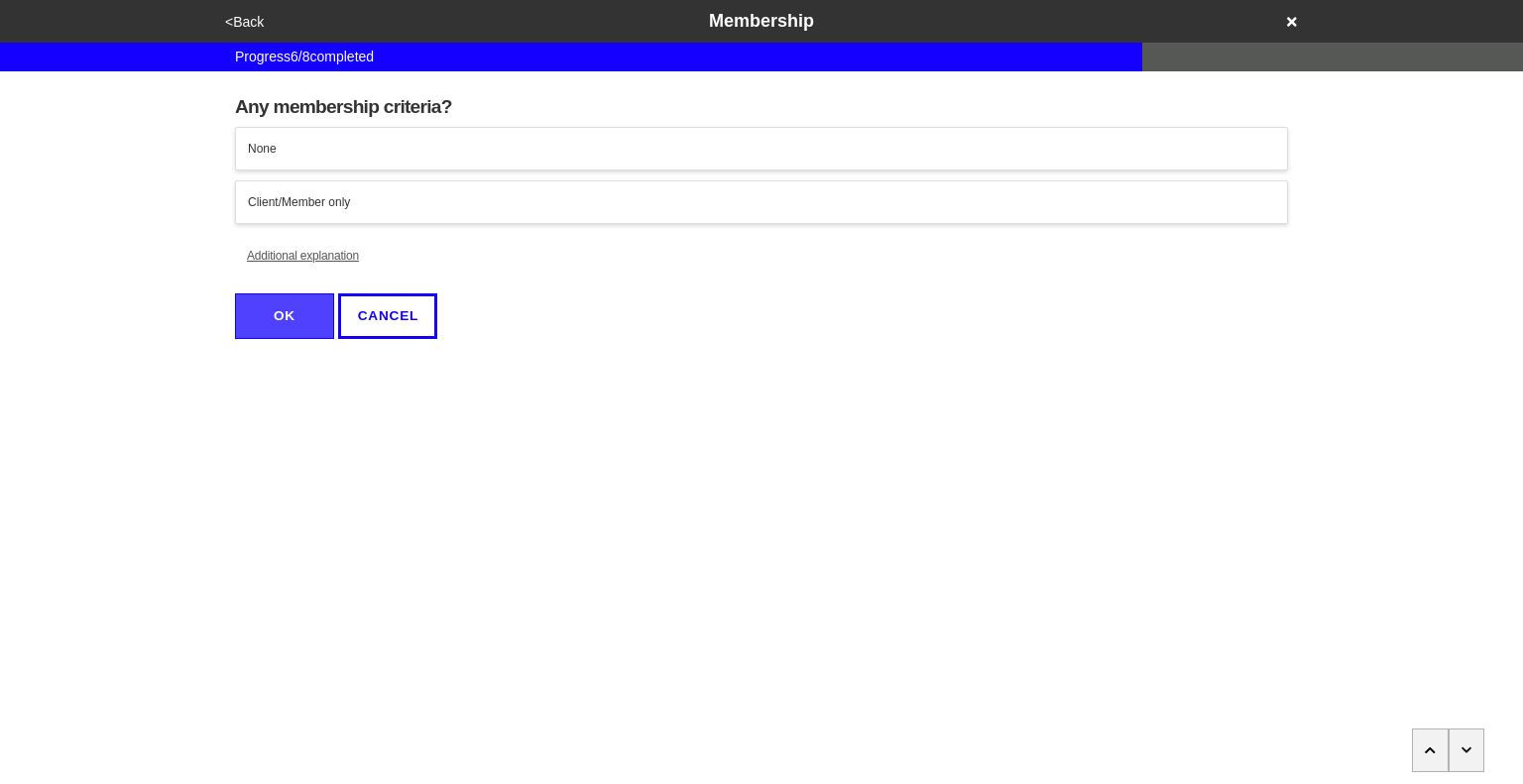 click 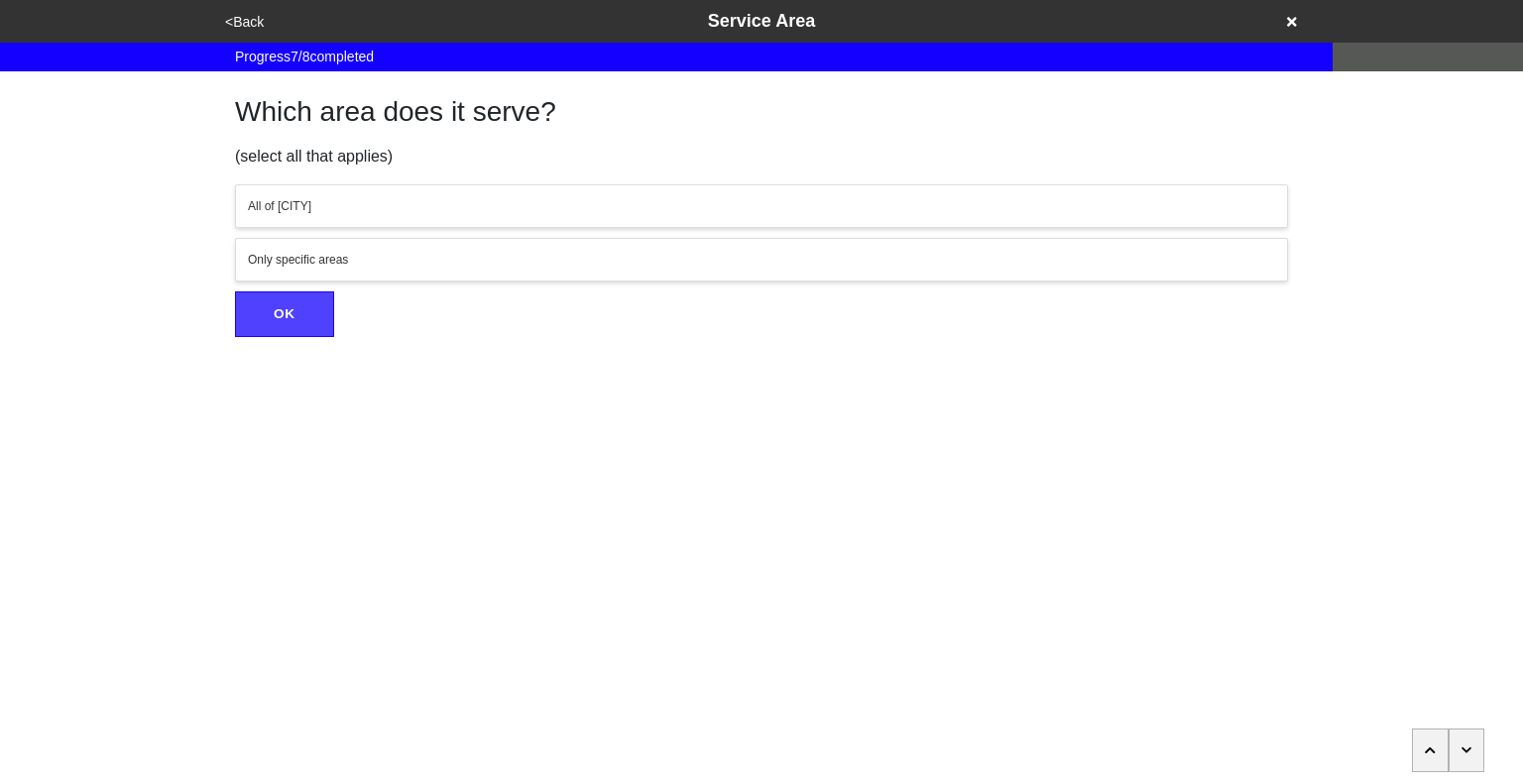 click 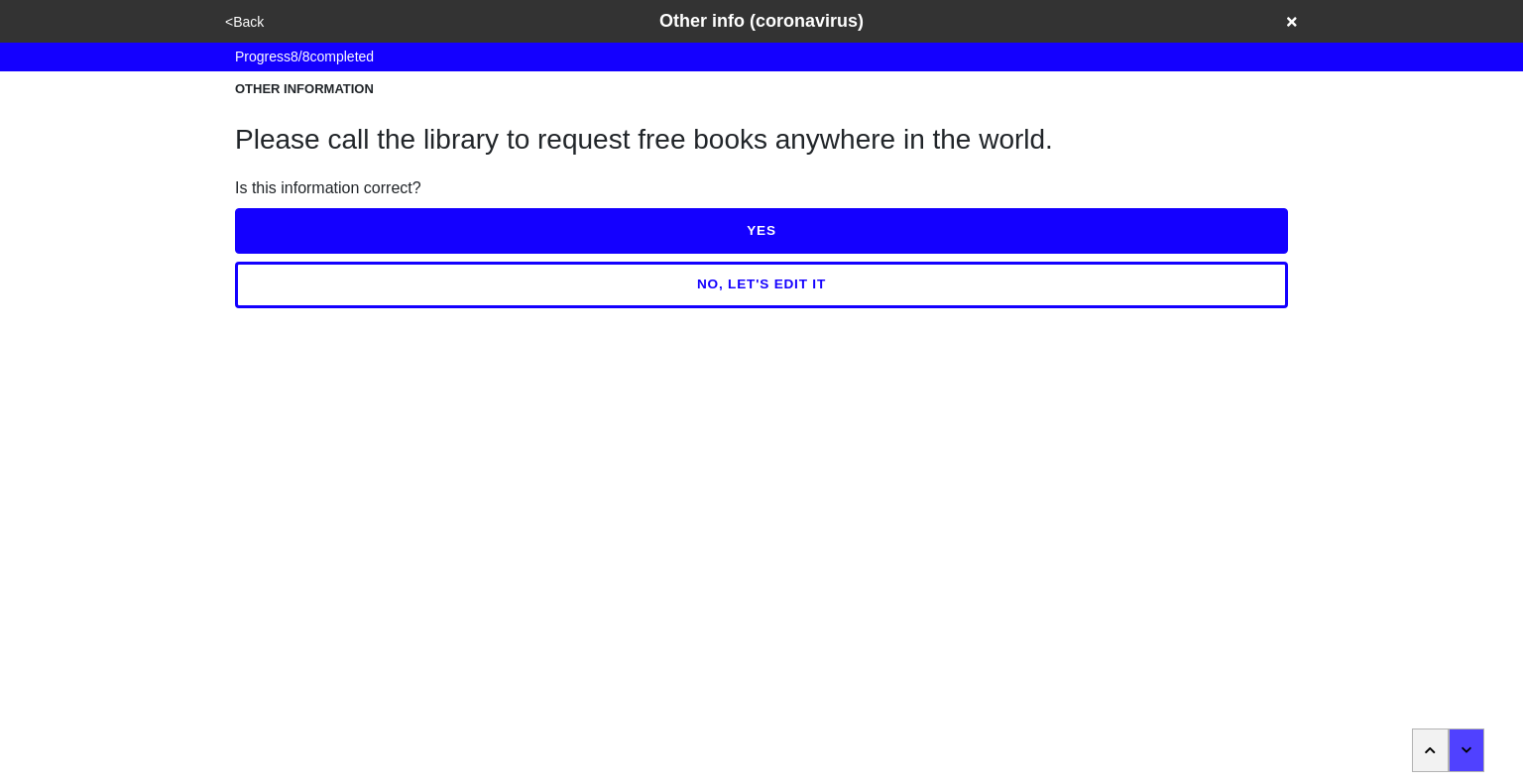 click on "YES" at bounding box center (762, 231) 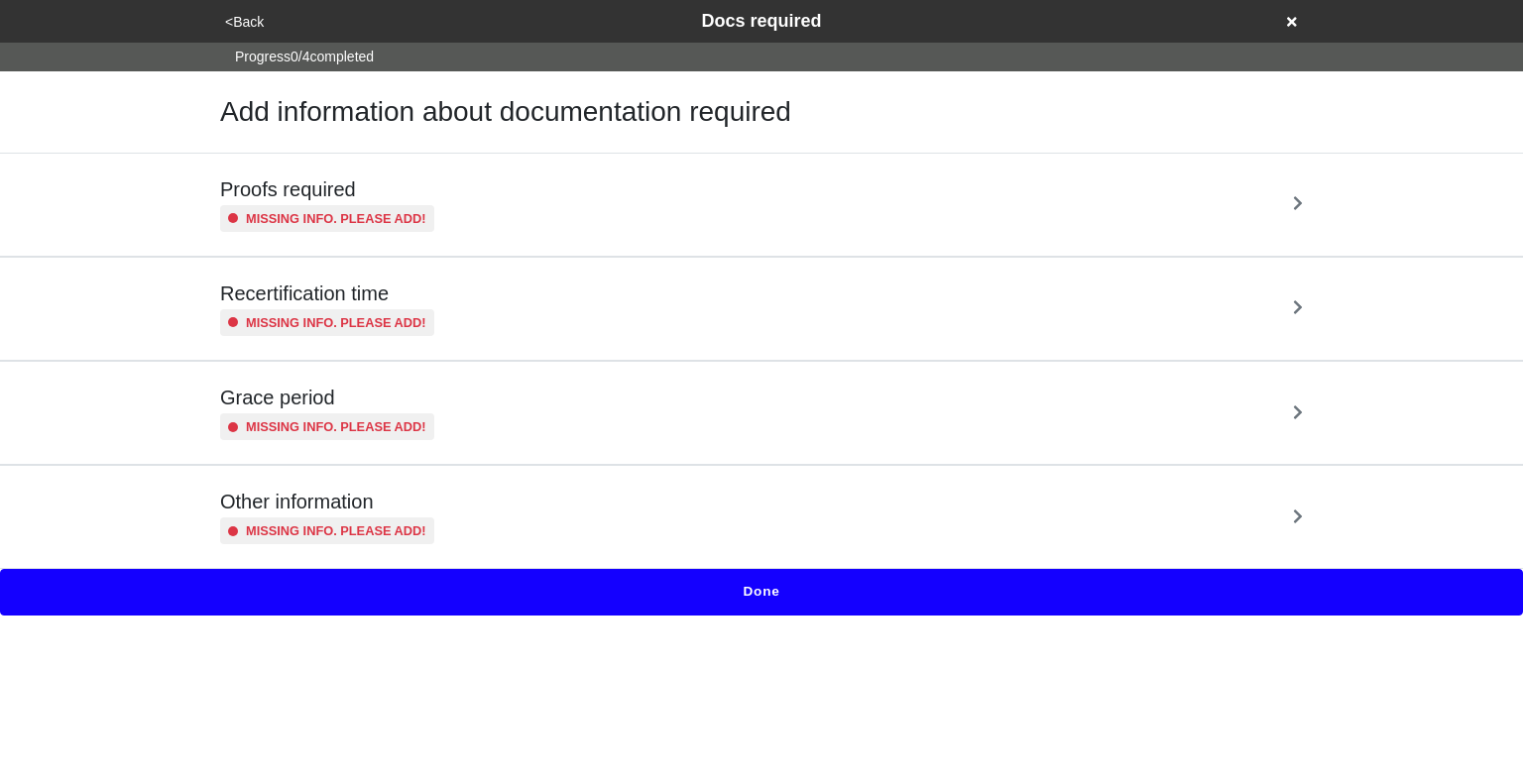 click on "Proofs required Missing info. Please add!" at bounding box center (762, 204) 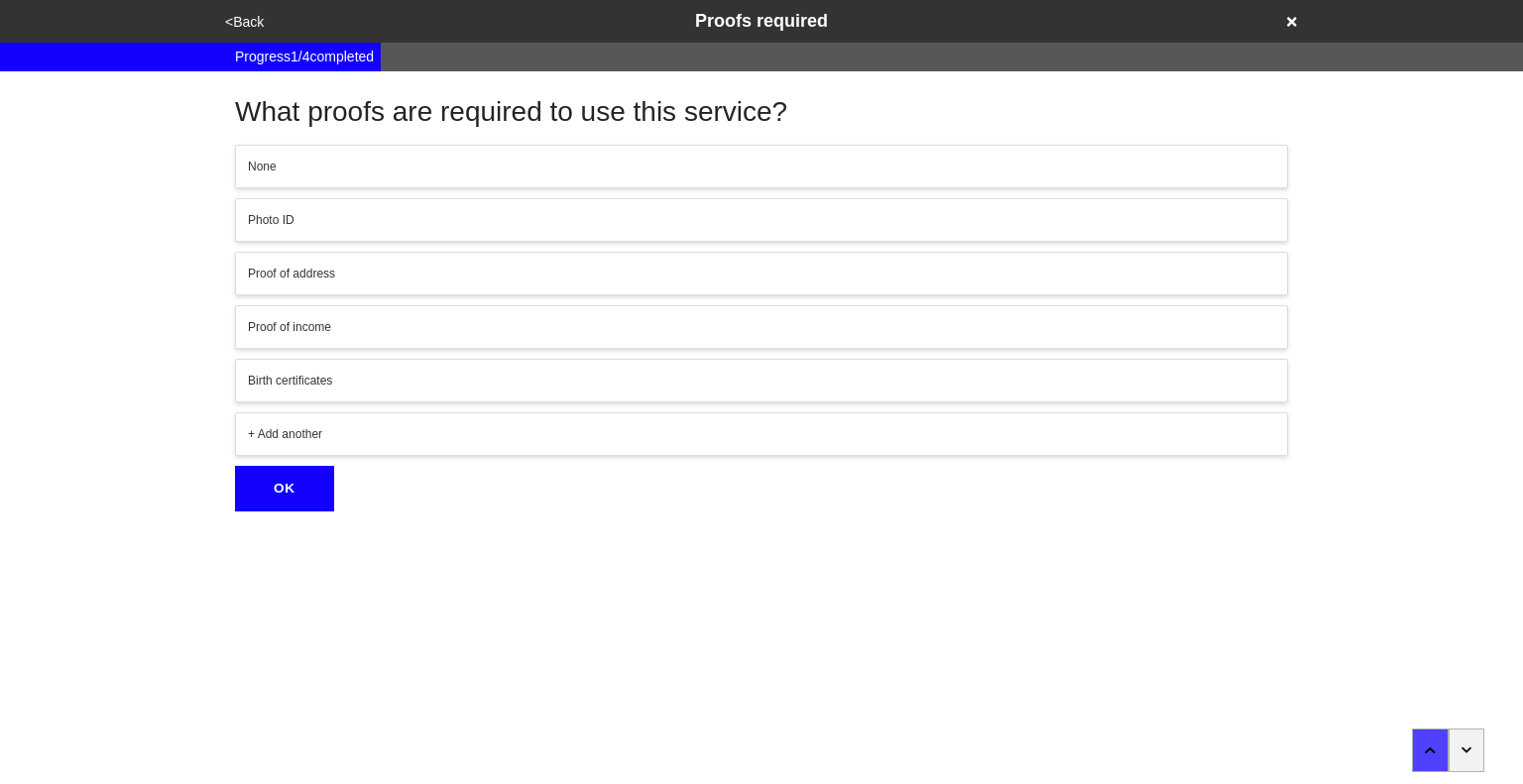 click at bounding box center (1466, 750) 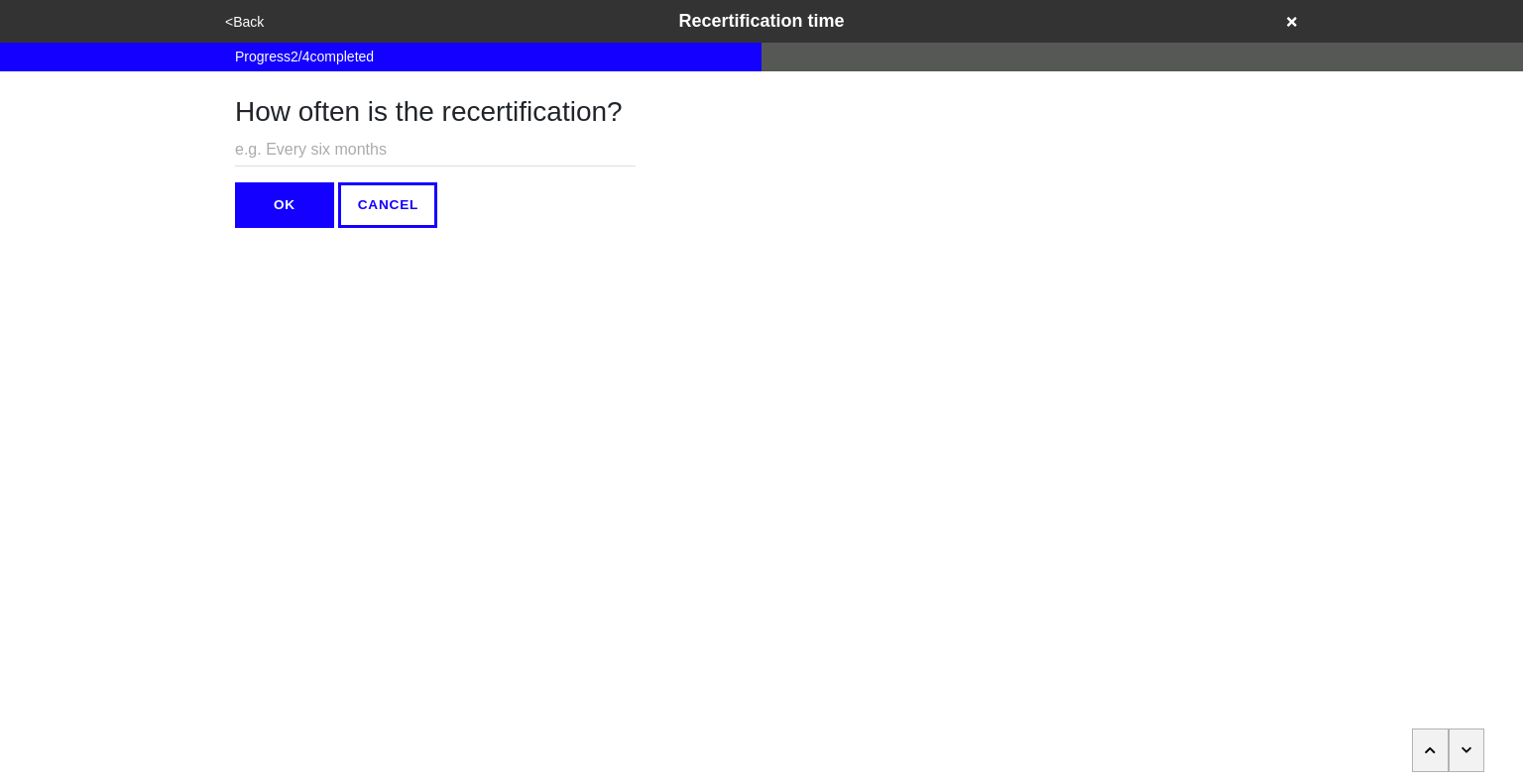 click at bounding box center [1466, 750] 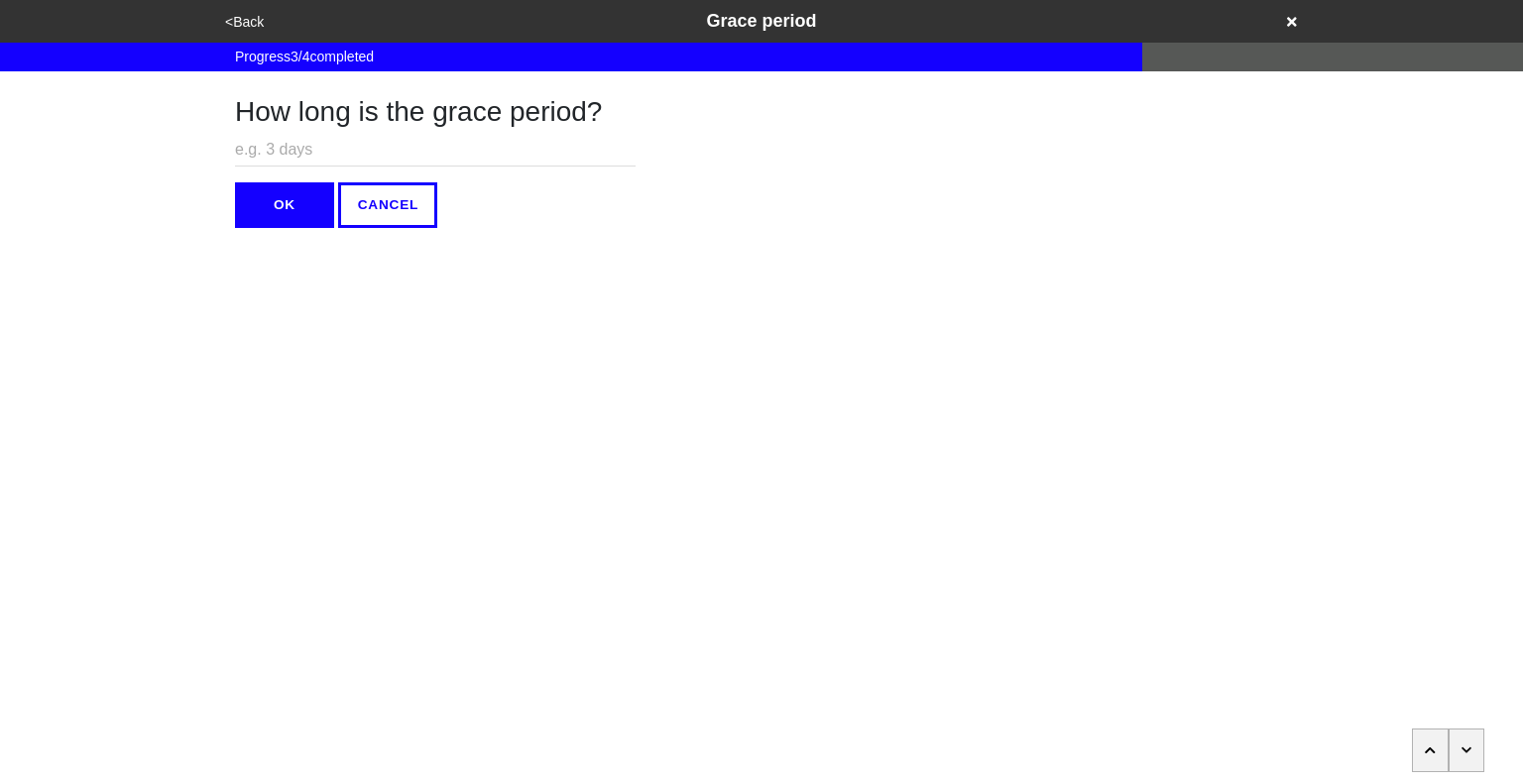 click at bounding box center [1466, 750] 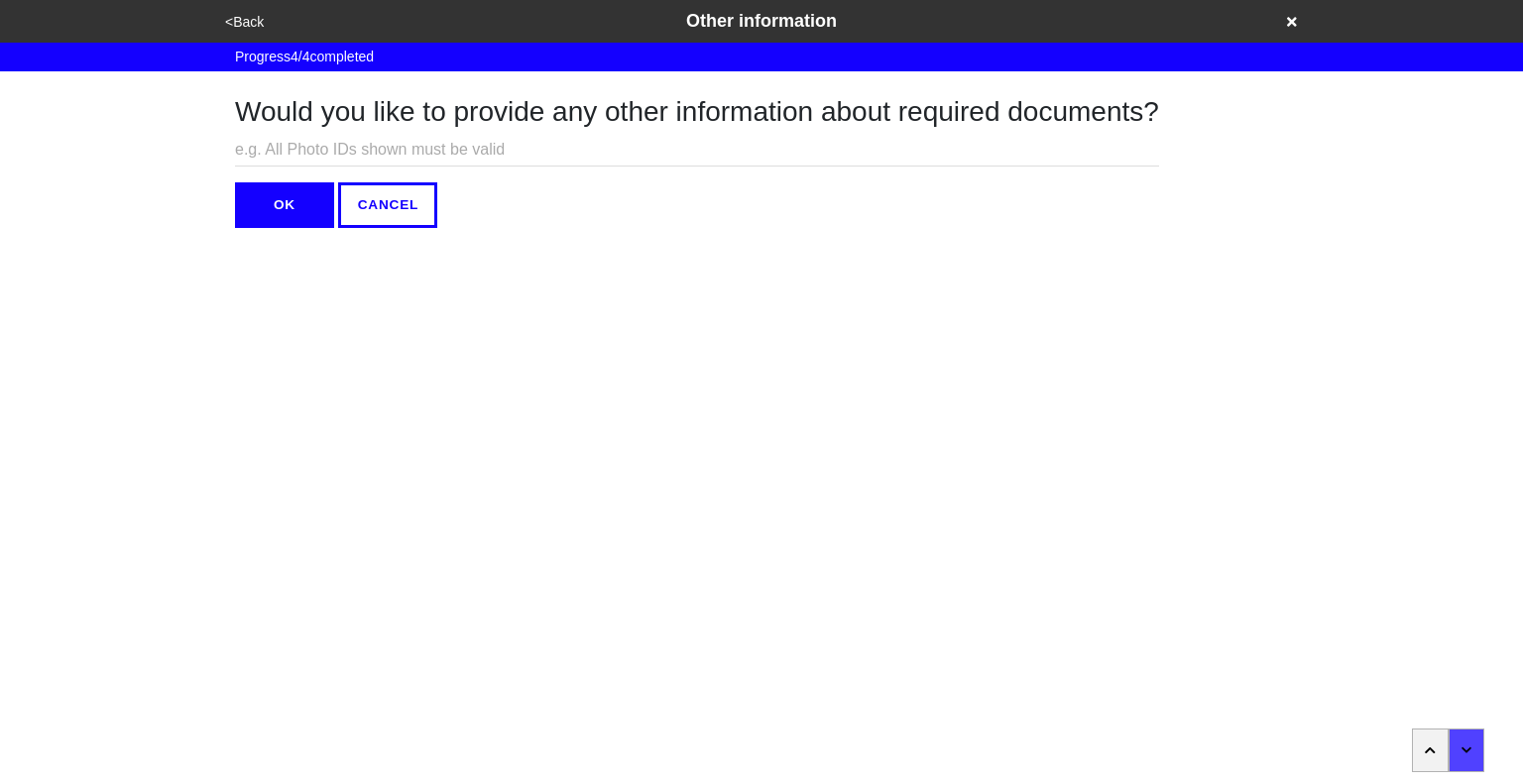 click on "OK" at bounding box center [285, 205] 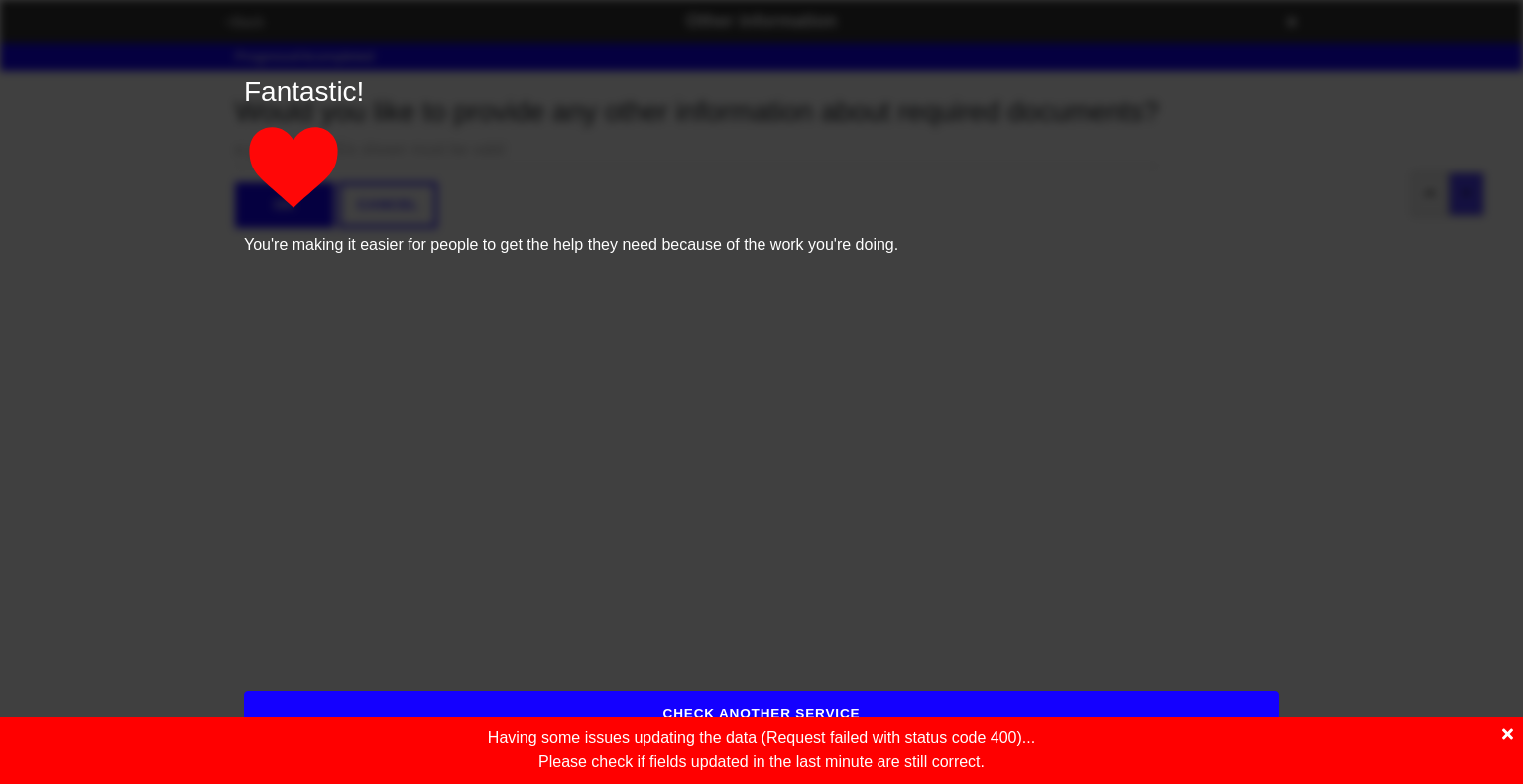 click 